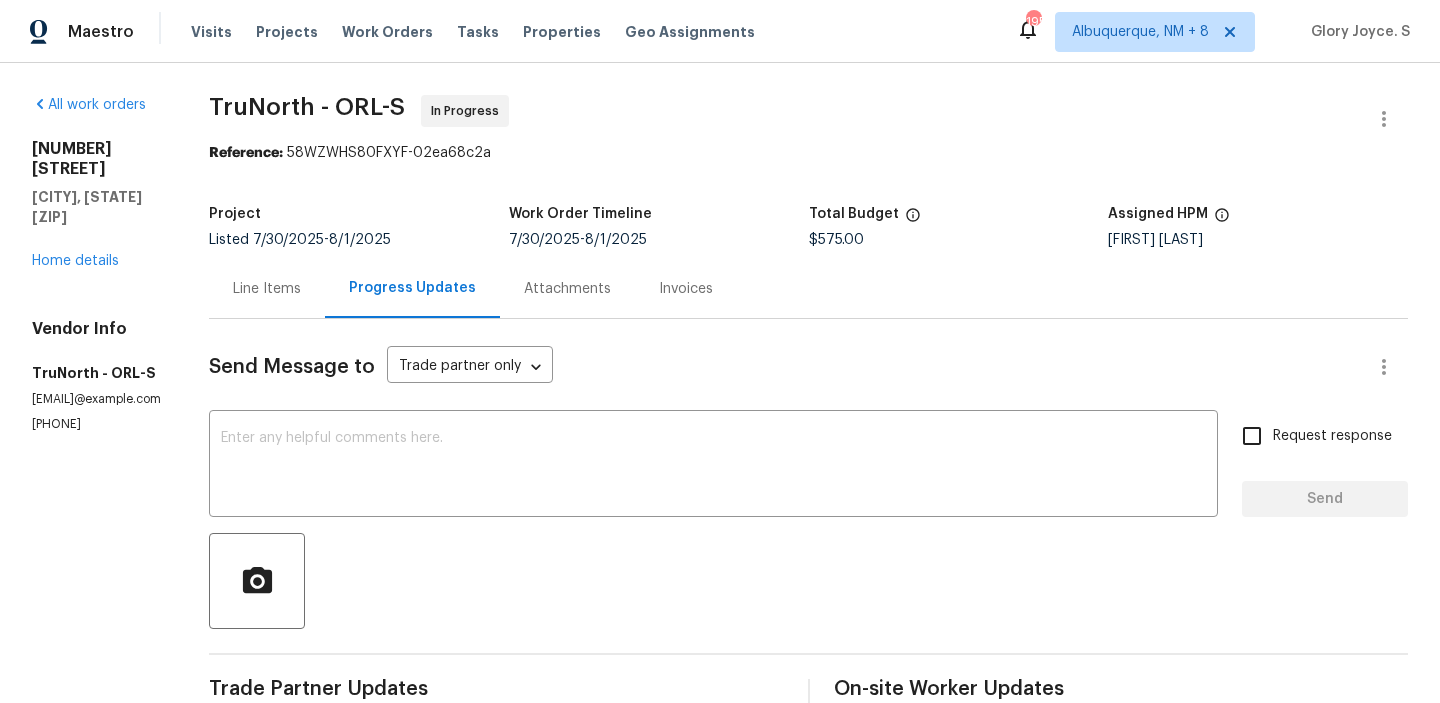scroll, scrollTop: 0, scrollLeft: 0, axis: both 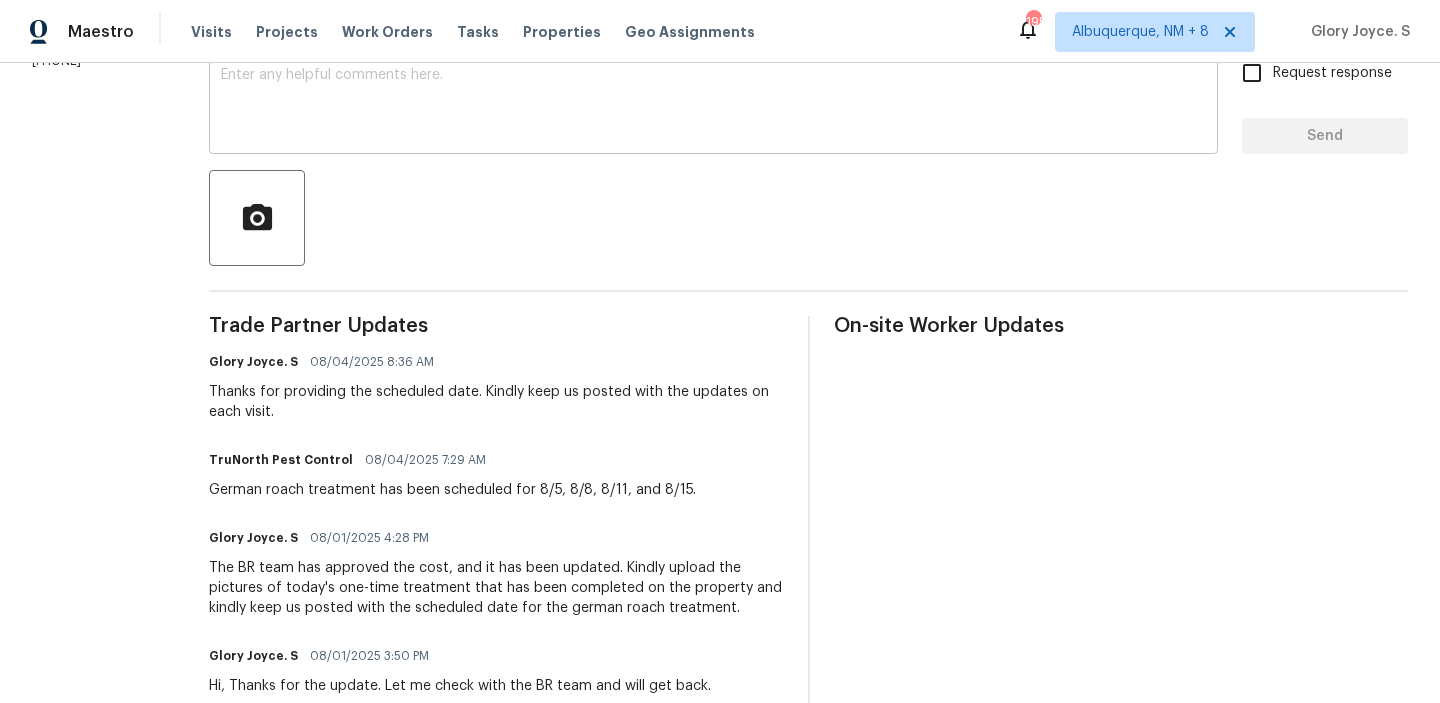 click at bounding box center (713, 103) 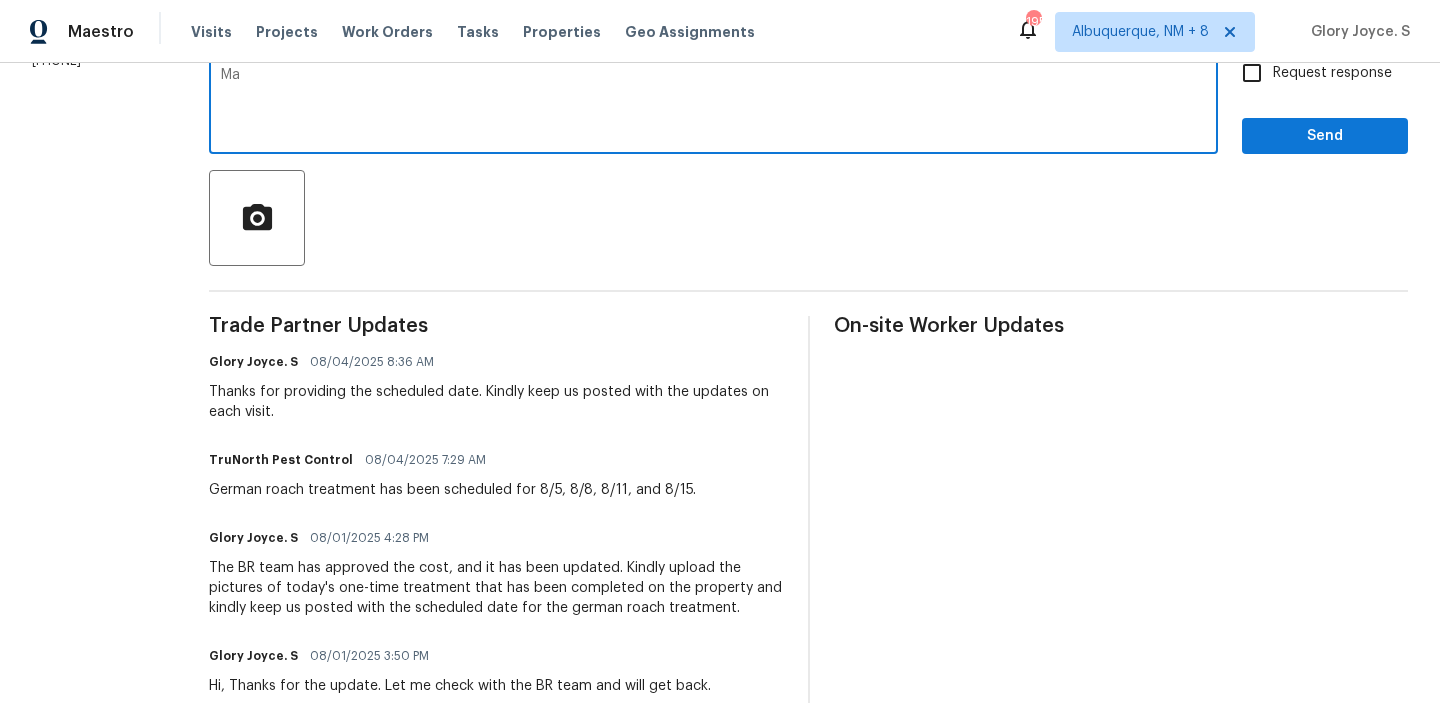 type on "M" 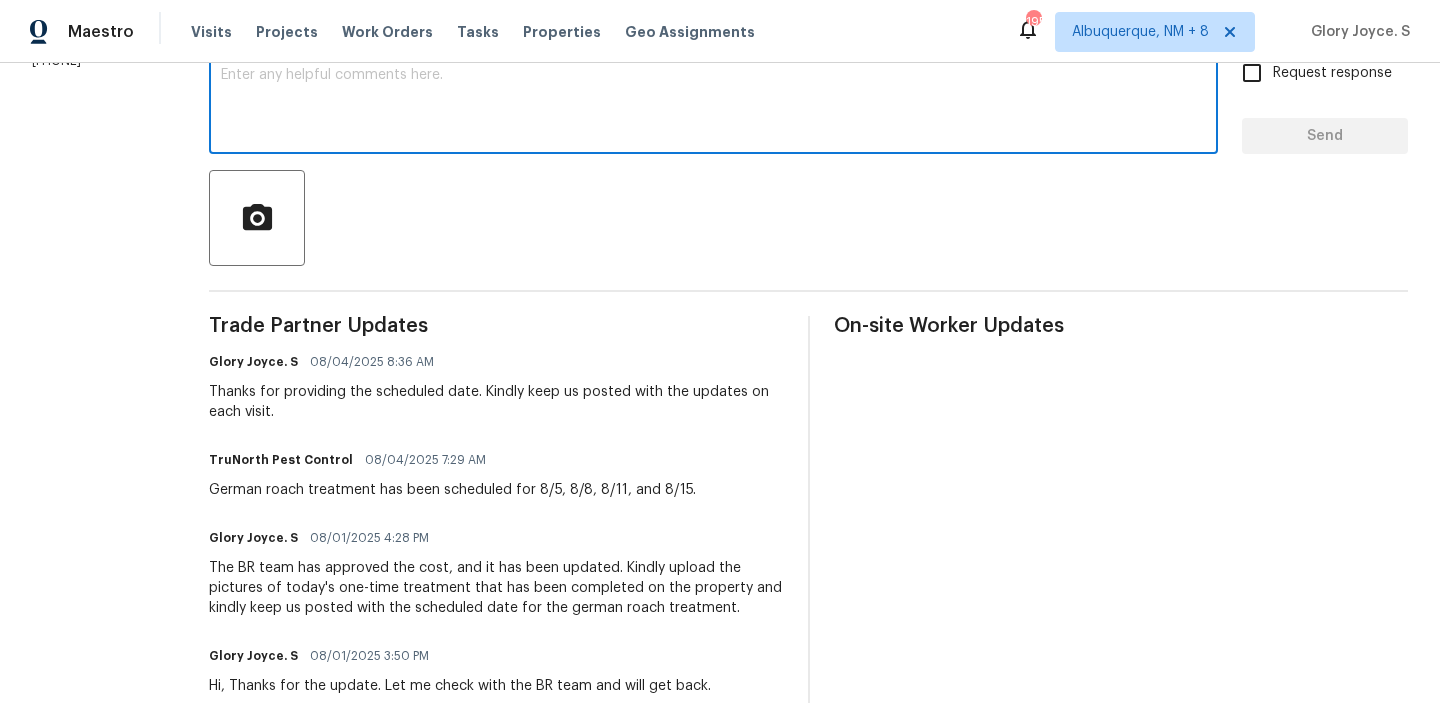 click on "x ​" at bounding box center [713, 103] 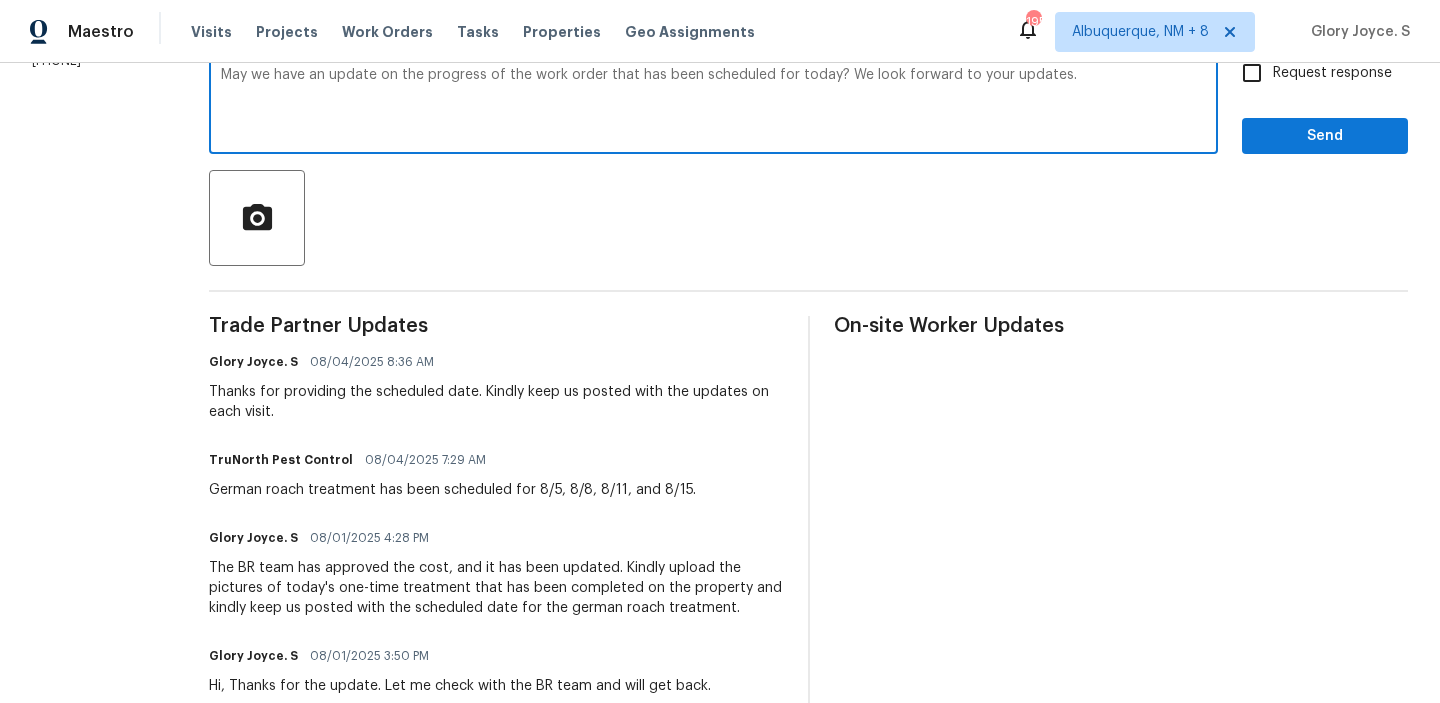 type on "May we have an update on the progress of the work order that has been scheduled for today? We look forward to your updates." 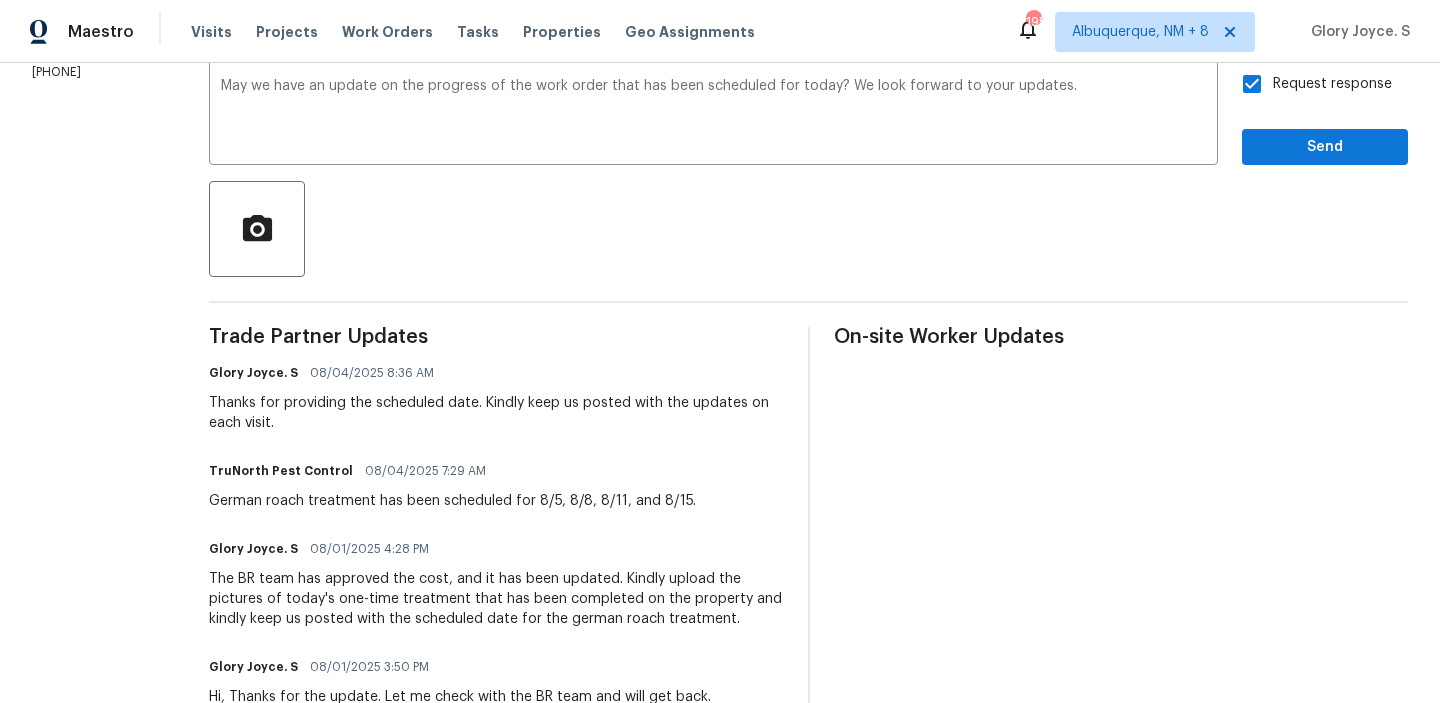 click on "Request response Send" at bounding box center [1325, 114] 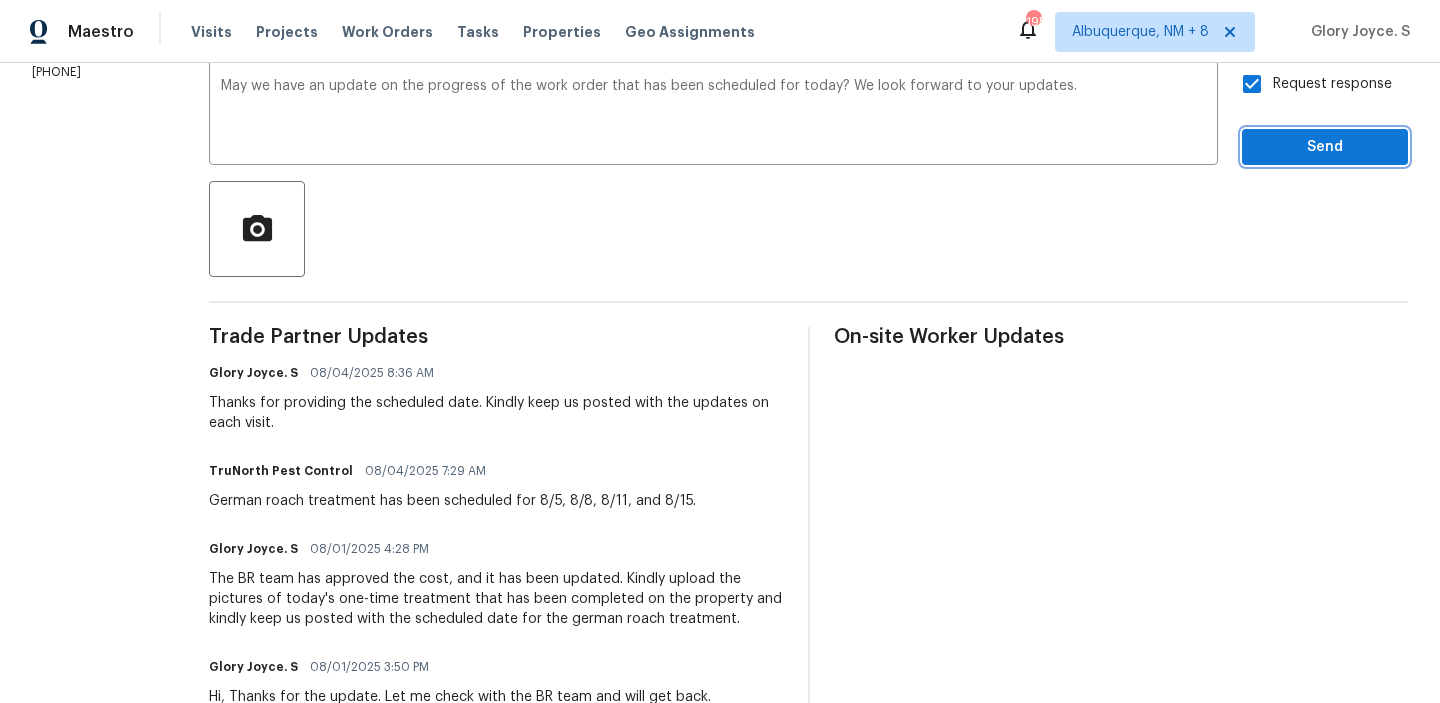 click on "Send" at bounding box center [1325, 147] 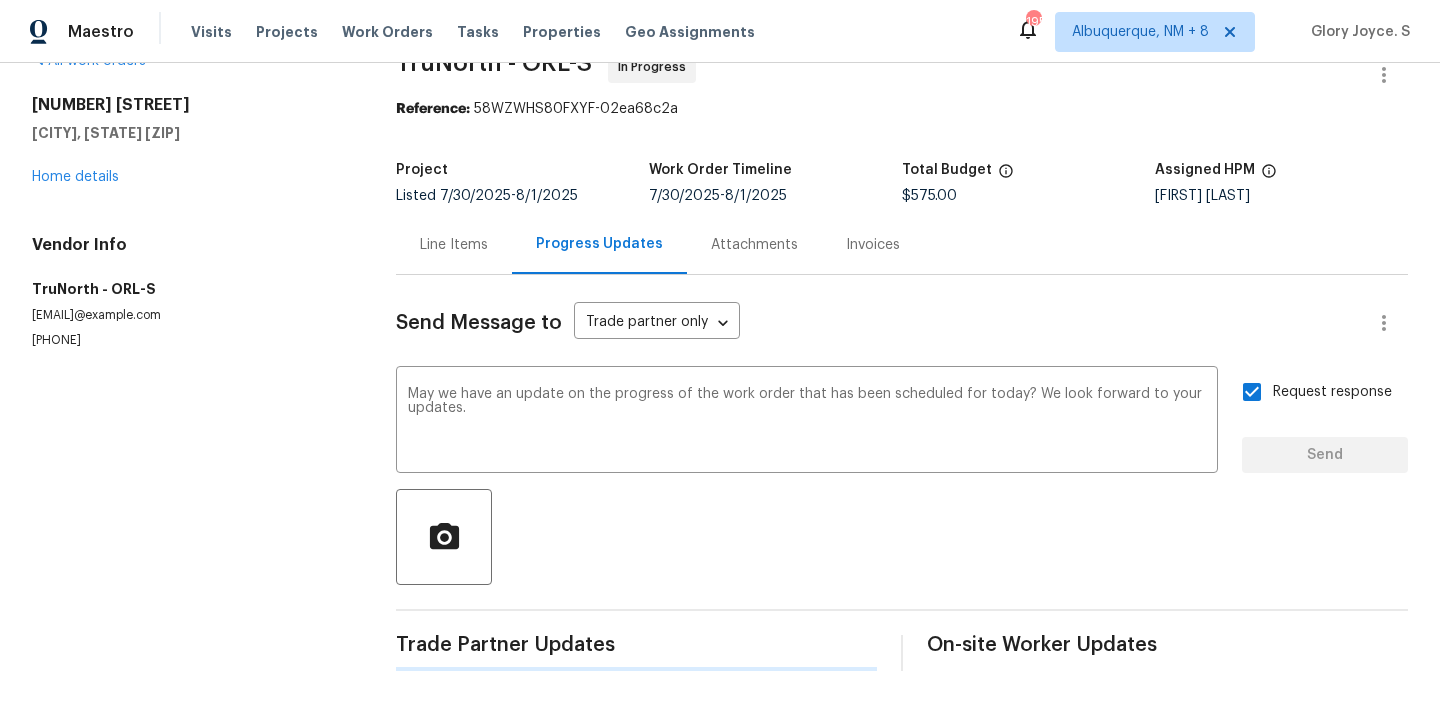 scroll, scrollTop: 44, scrollLeft: 0, axis: vertical 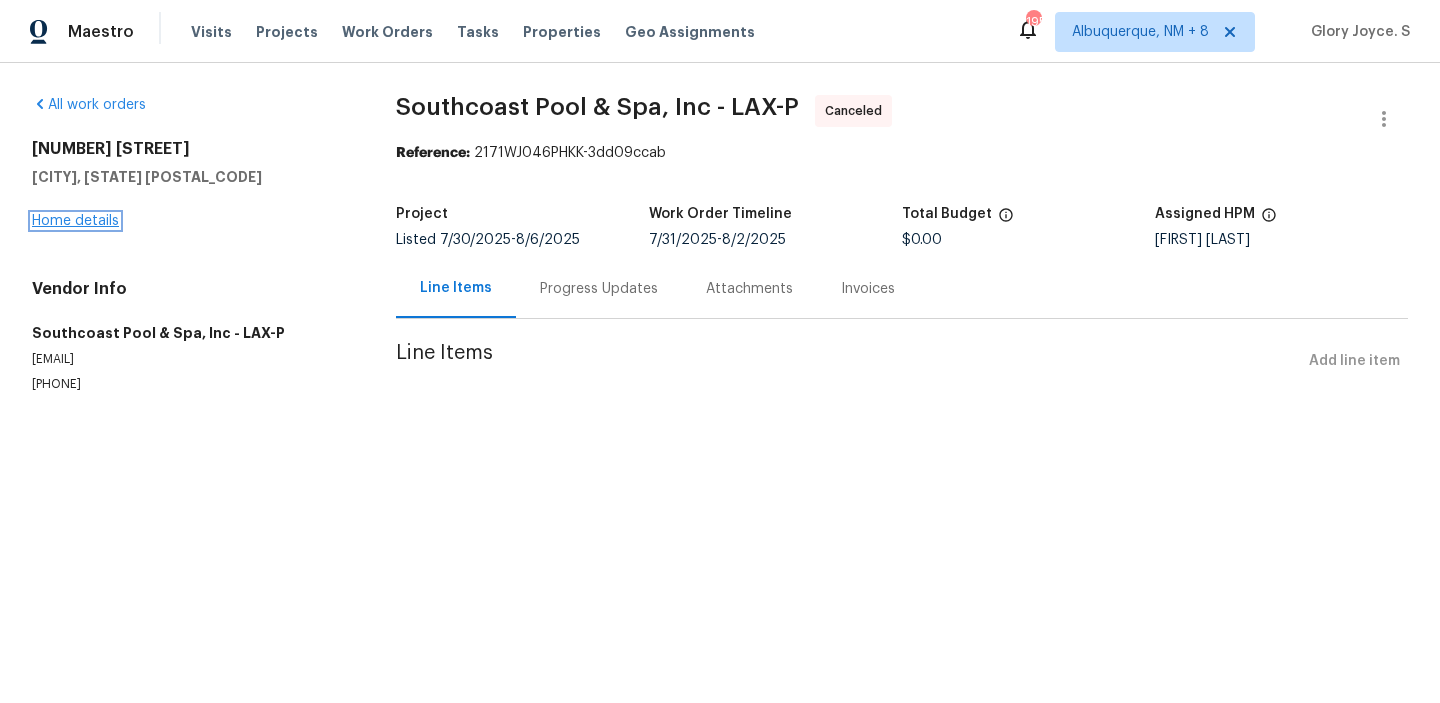 click on "Home details" at bounding box center (75, 221) 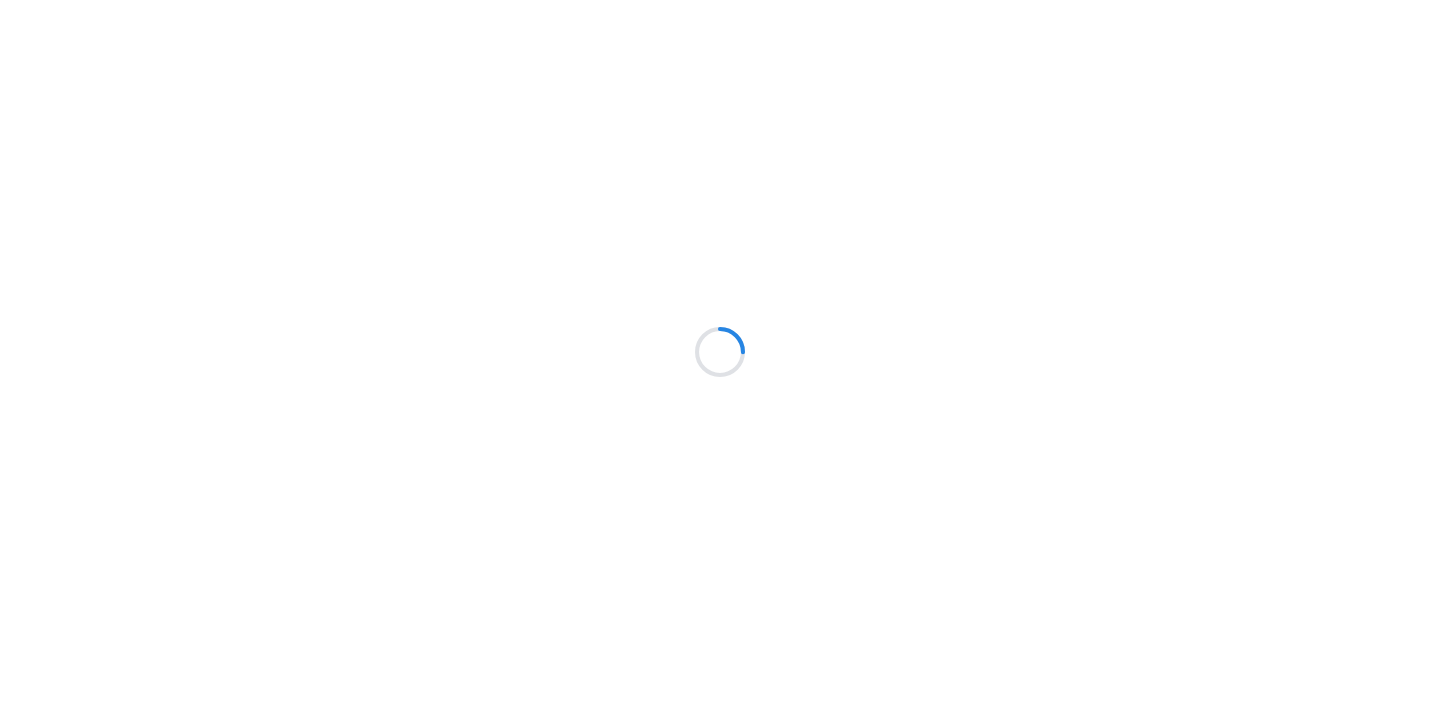 scroll, scrollTop: 0, scrollLeft: 0, axis: both 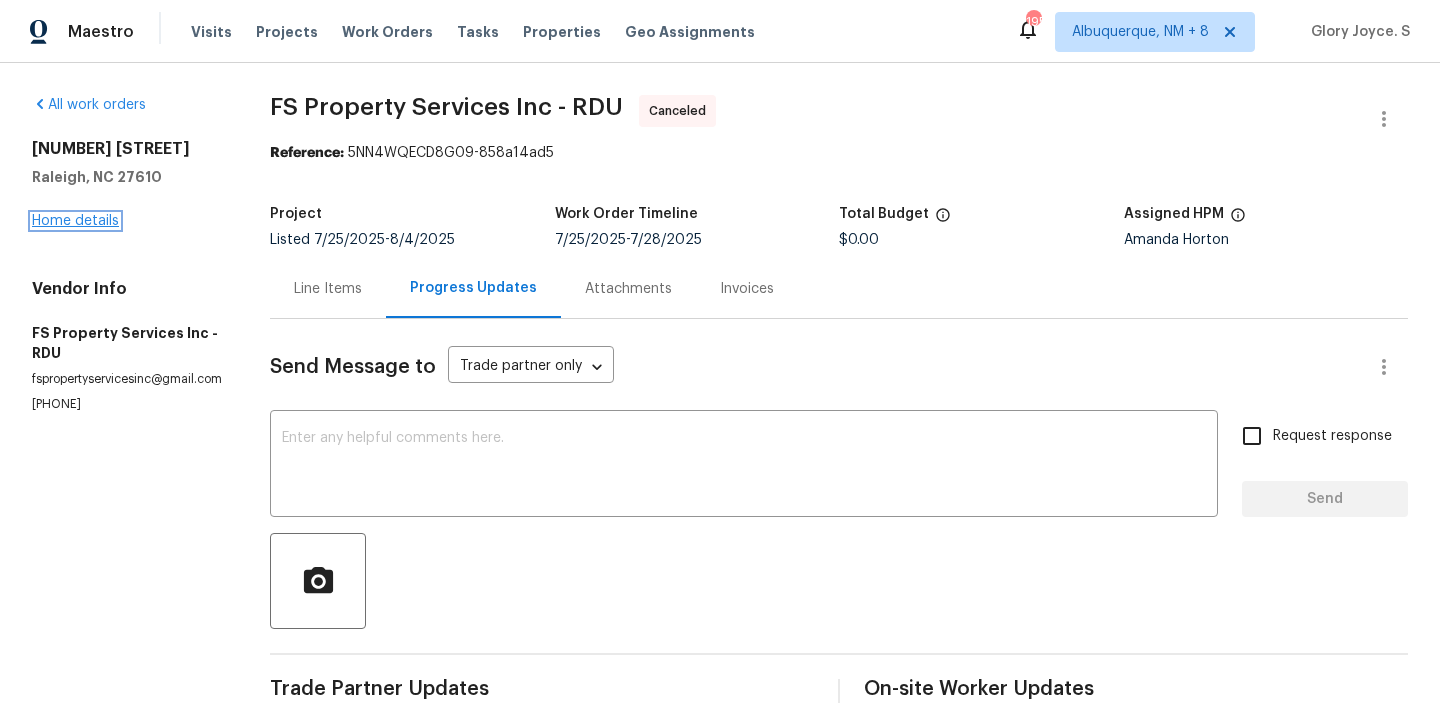 click on "Home details" at bounding box center (75, 221) 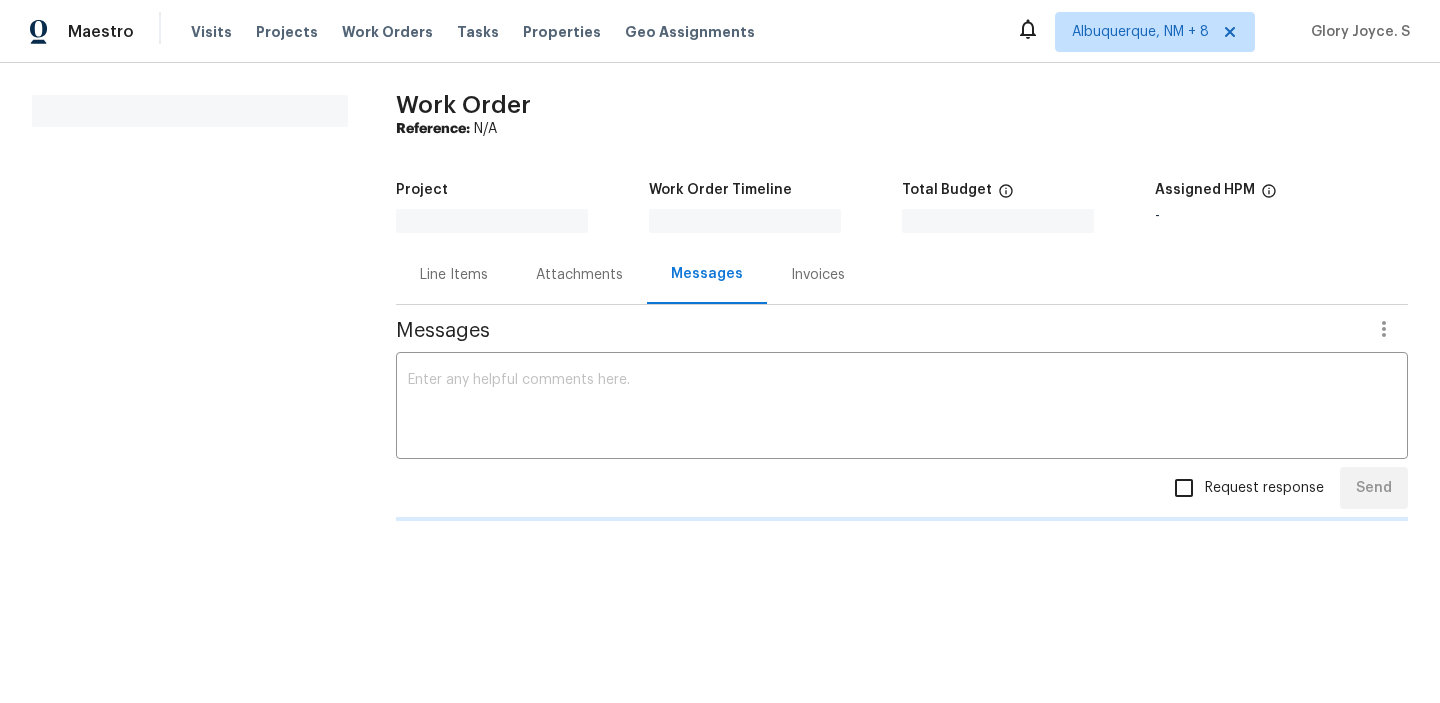 scroll, scrollTop: 0, scrollLeft: 0, axis: both 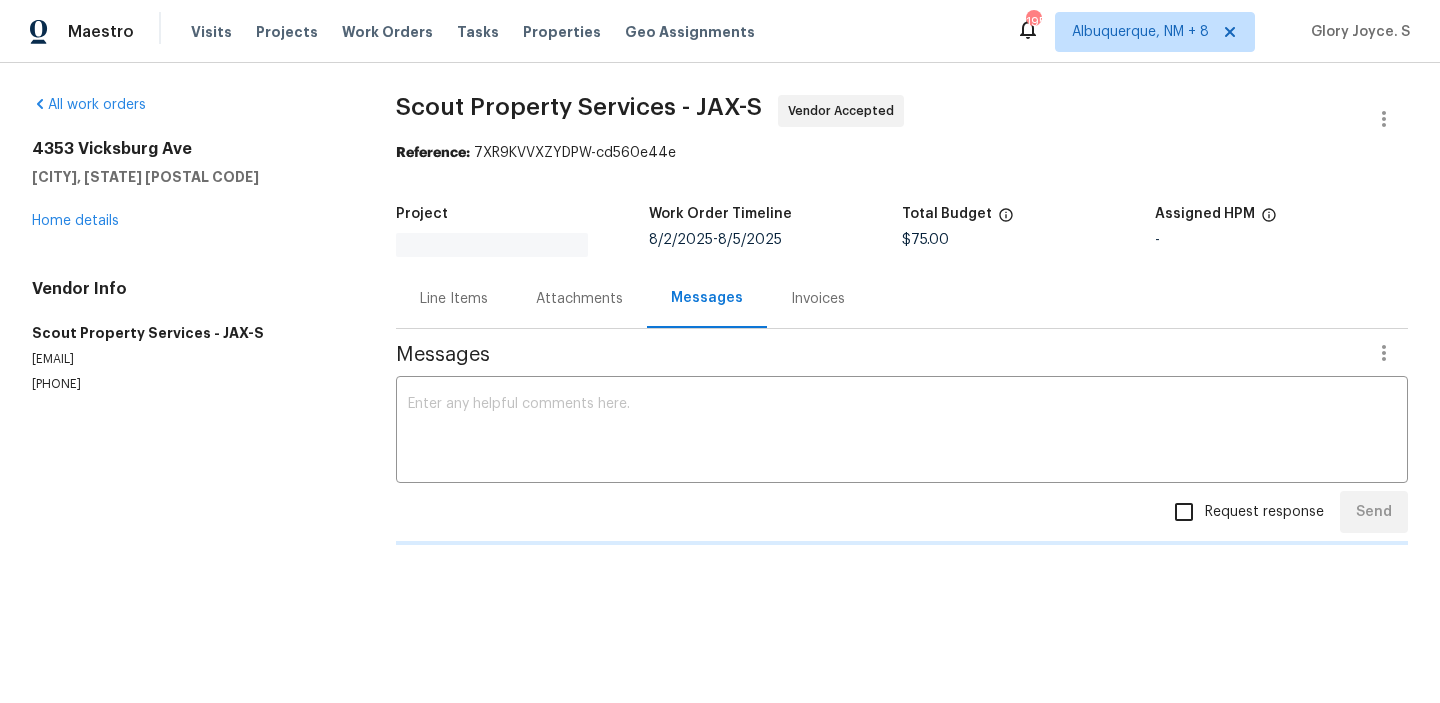 click on "Scout Property Services - JAX-S" at bounding box center (190, 333) 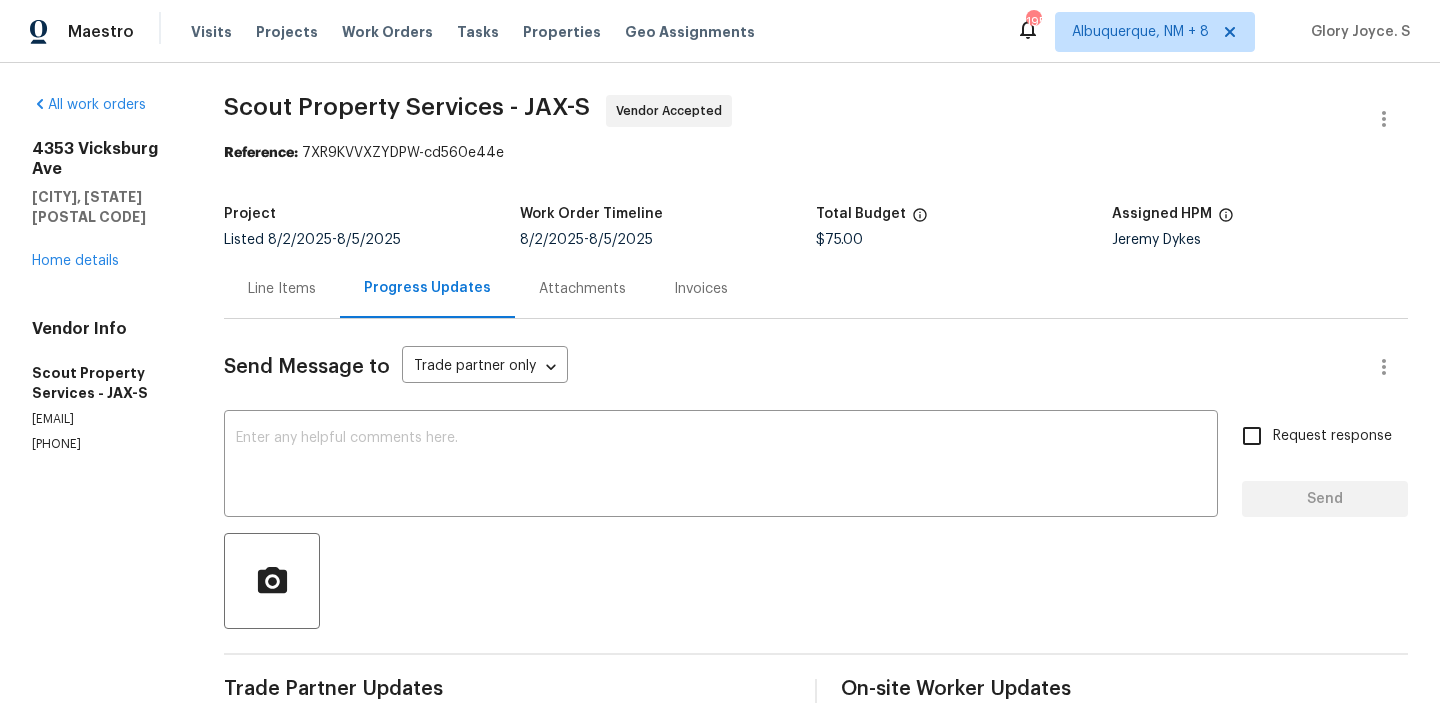 click on "Vendor Info Scout Property Services - JAX-S [EMAIL] ([PHONE])" at bounding box center (104, 386) 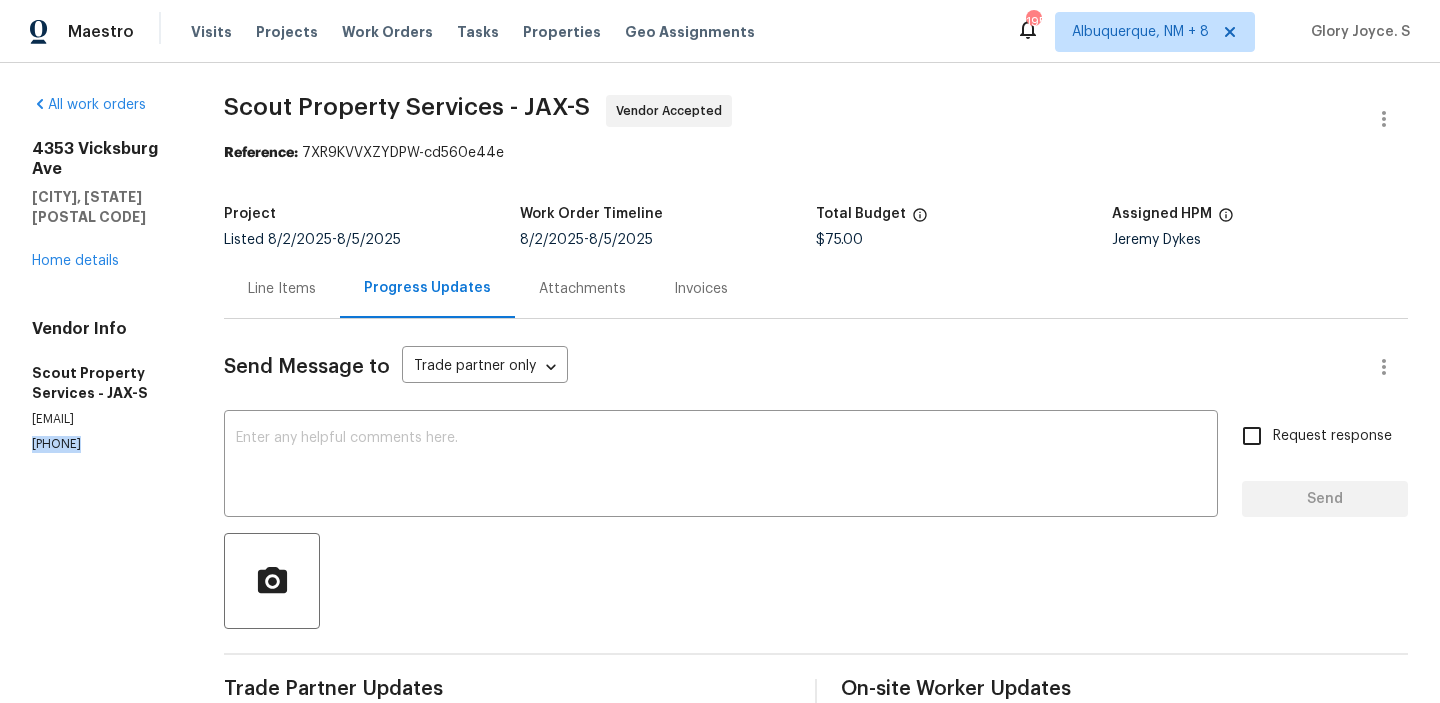 click on "[PHONE]" at bounding box center (104, 444) 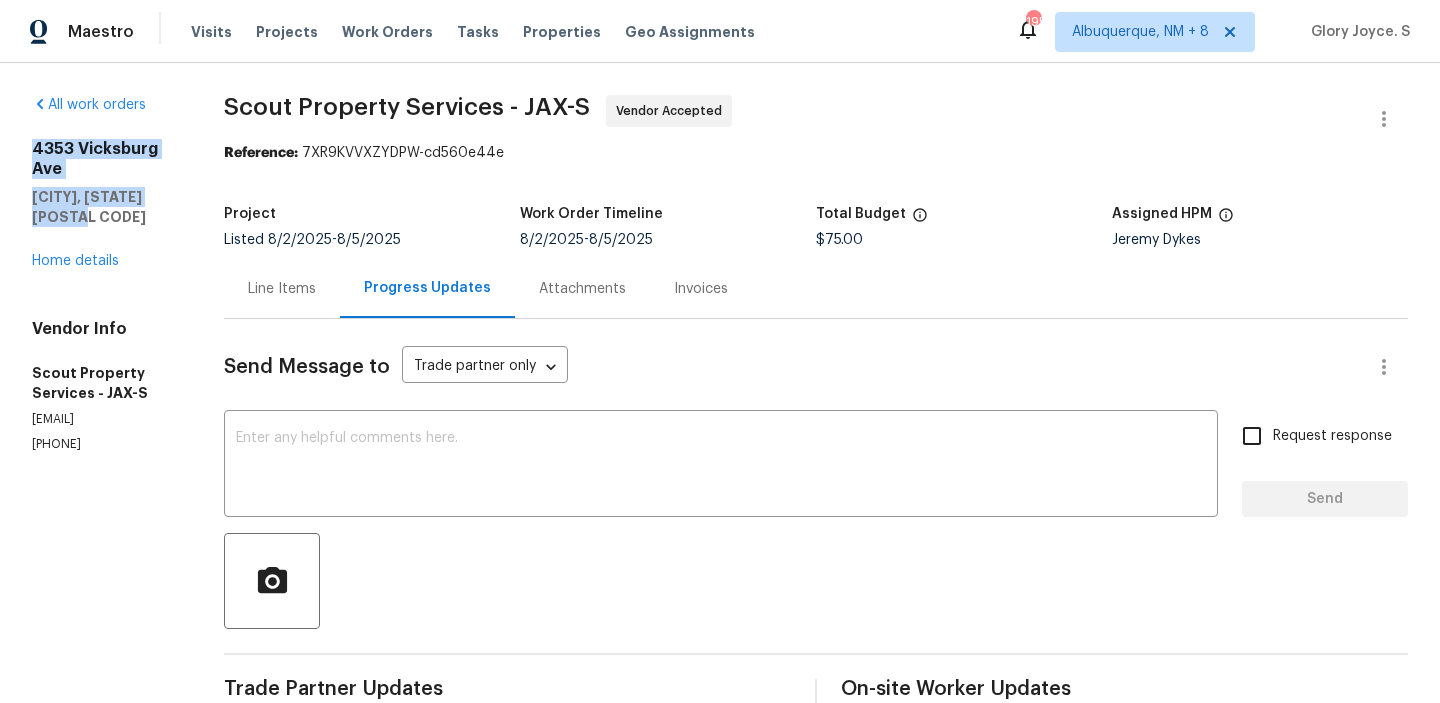 drag, startPoint x: 189, startPoint y: 194, endPoint x: 20, endPoint y: 150, distance: 174.6339 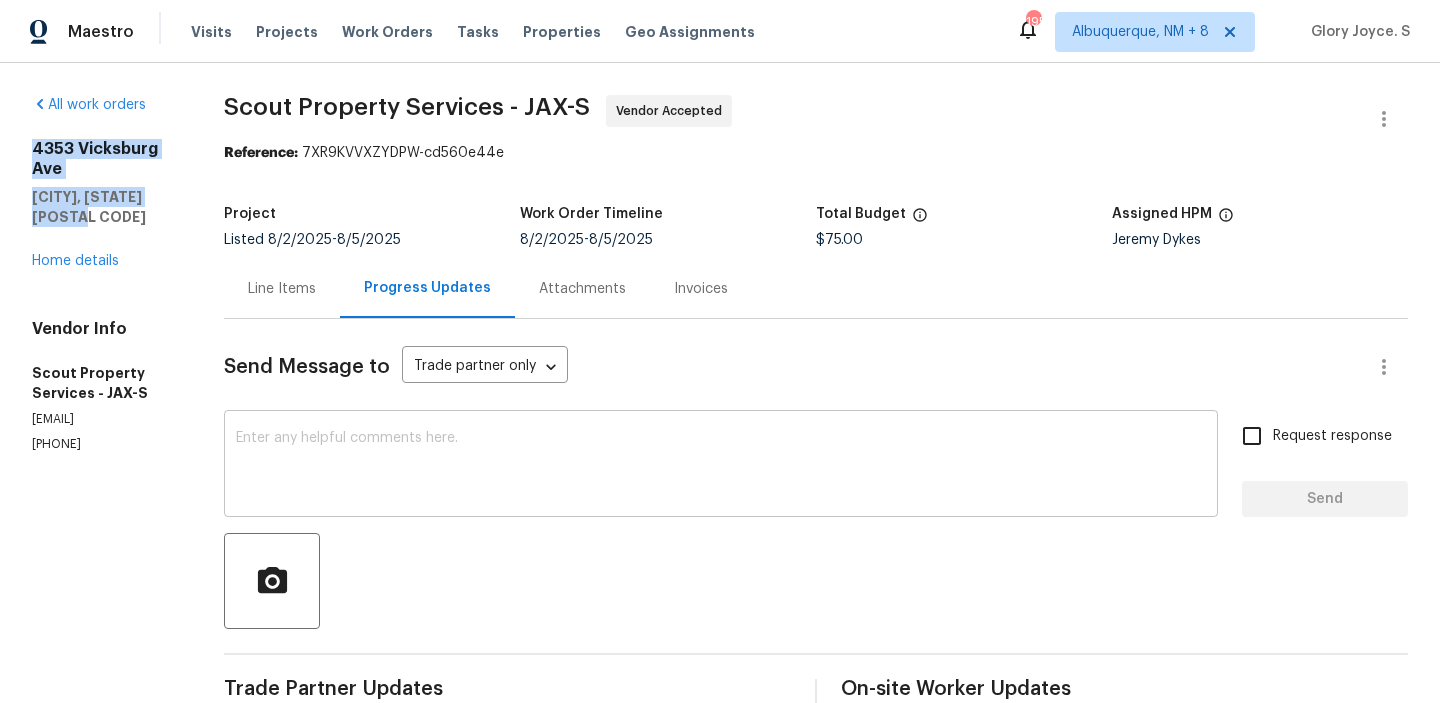 scroll, scrollTop: 204, scrollLeft: 0, axis: vertical 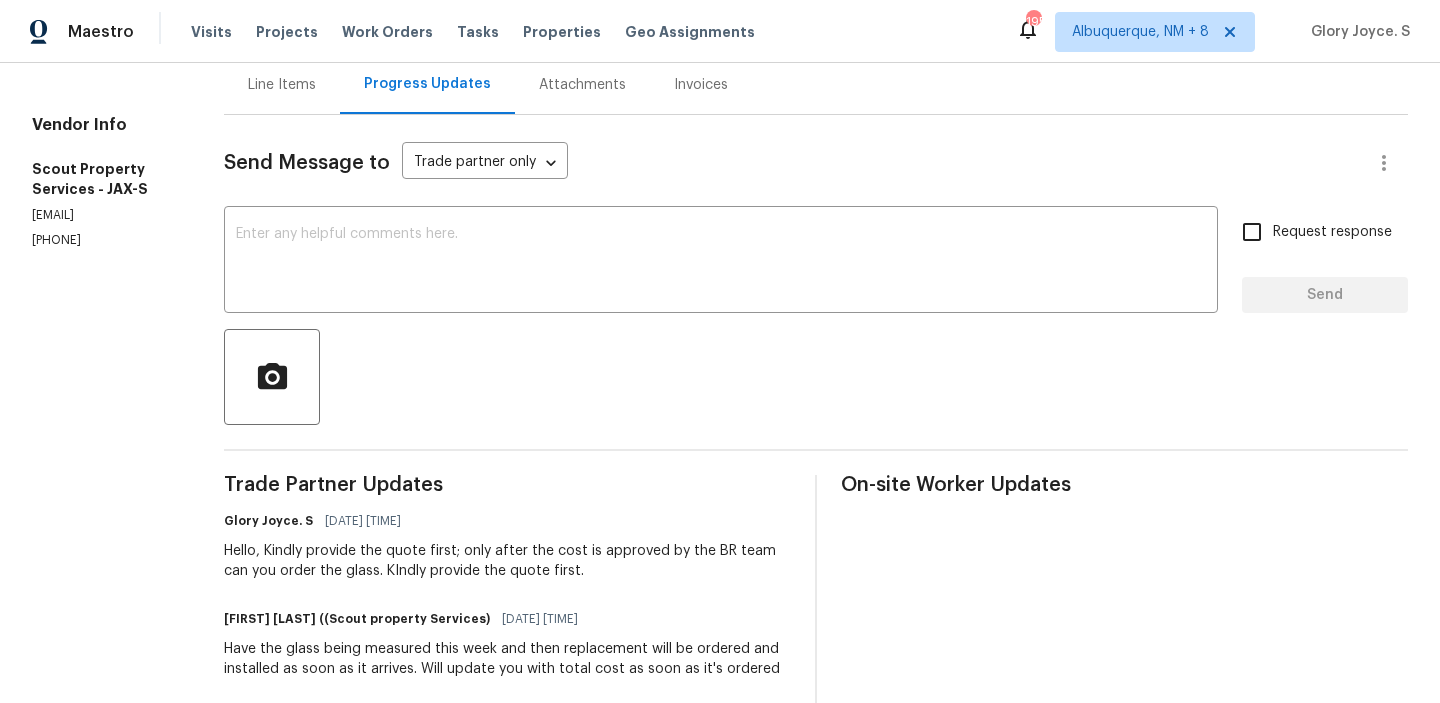 click on "Hello, Kindly provide the quote first; only after the cost is approved by the BR team can you order the glass. KIndly provide the quote first." at bounding box center (507, 561) 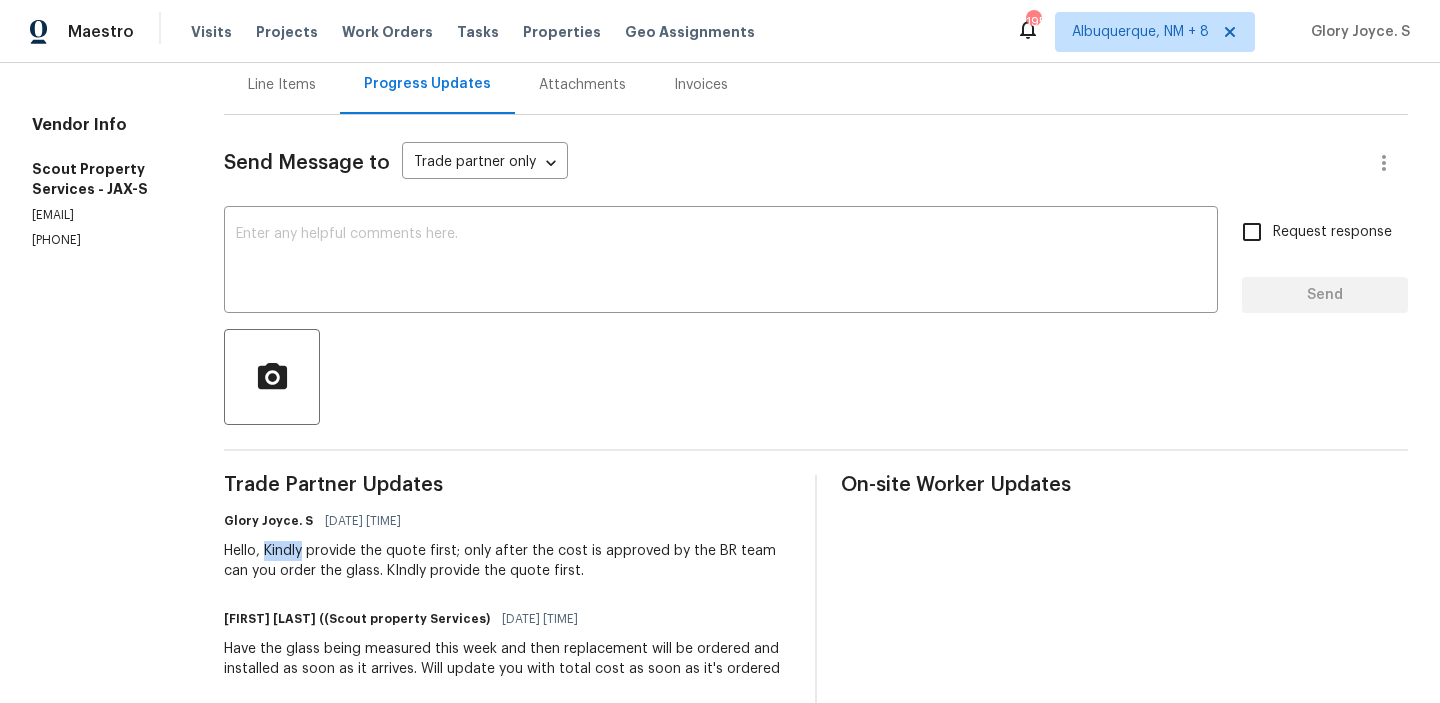 click on "Hello, Kindly provide the quote first; only after the cost is approved by the BR team can you order the glass. KIndly provide the quote first." at bounding box center [507, 561] 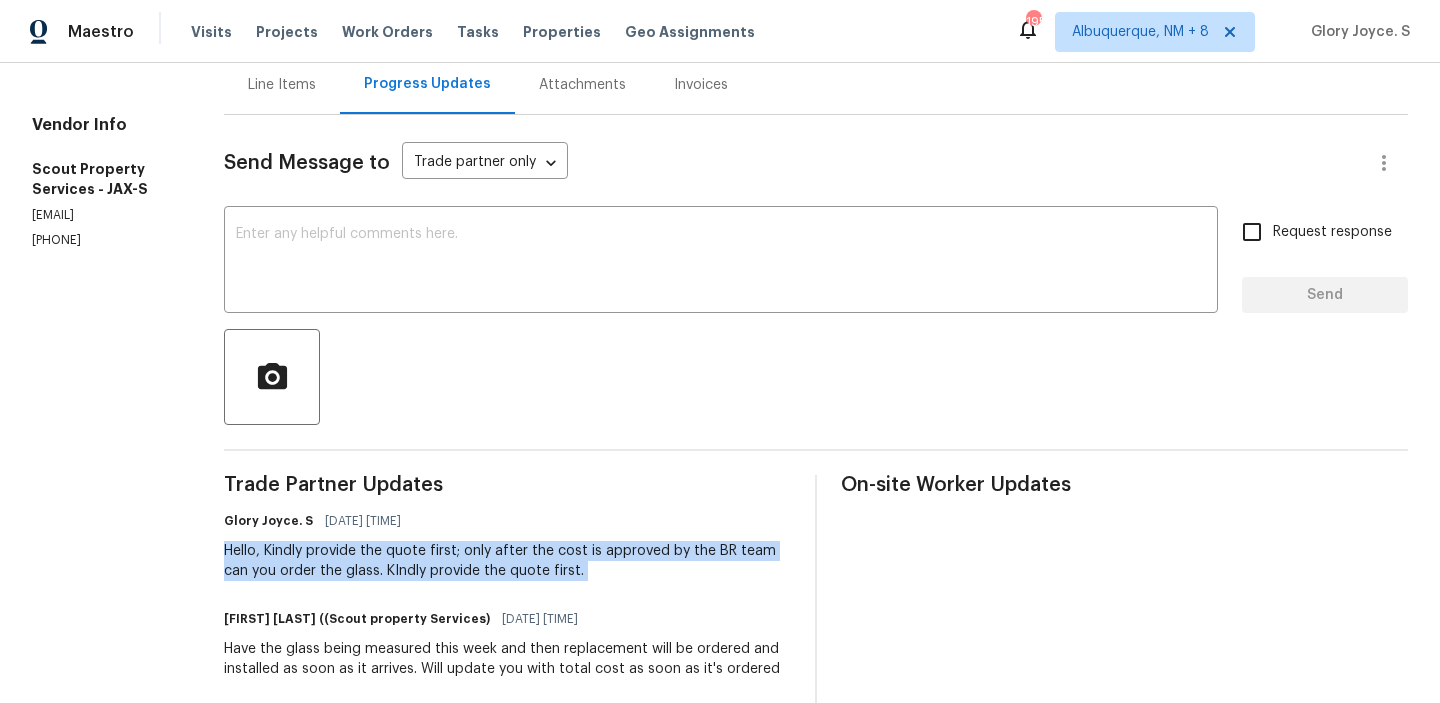 click on "Hello, Kindly provide the quote first; only after the cost is approved by the BR team can you order the glass. KIndly provide the quote first." at bounding box center (507, 561) 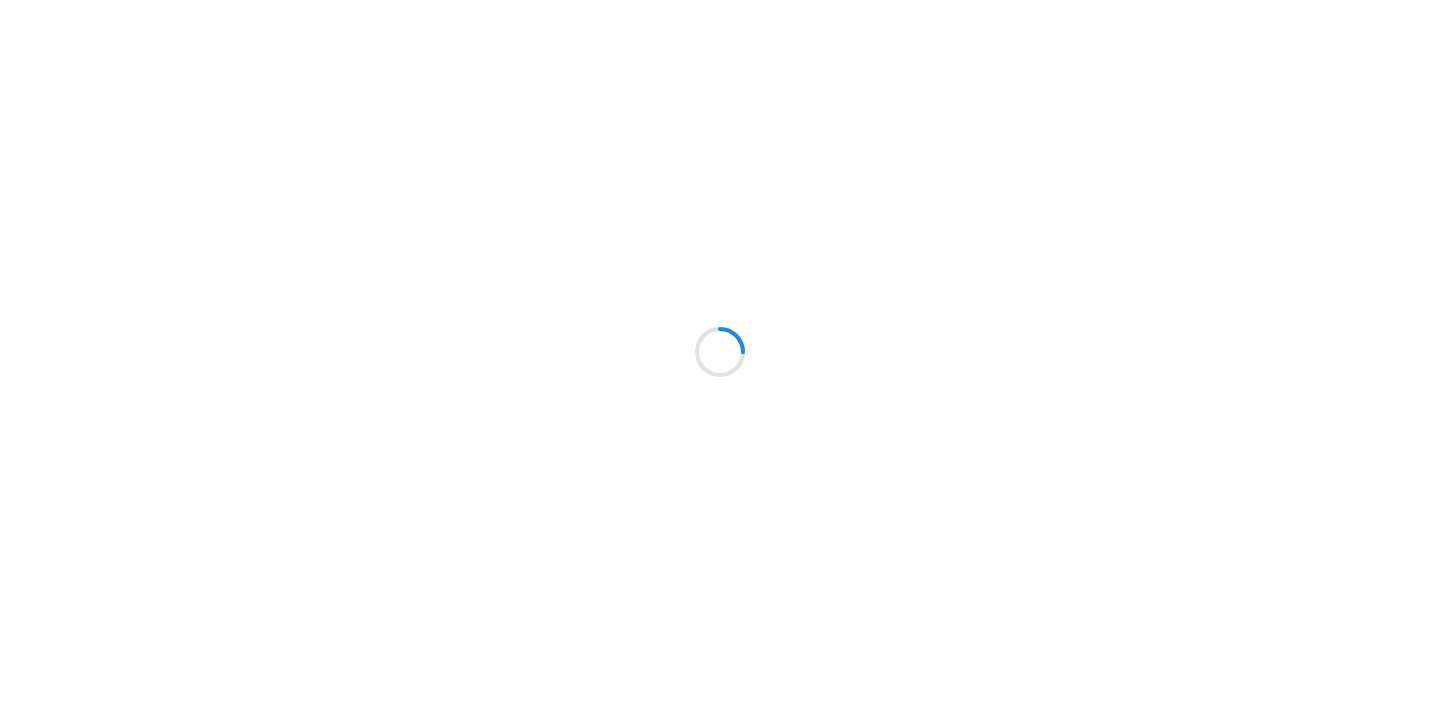 scroll, scrollTop: 0, scrollLeft: 0, axis: both 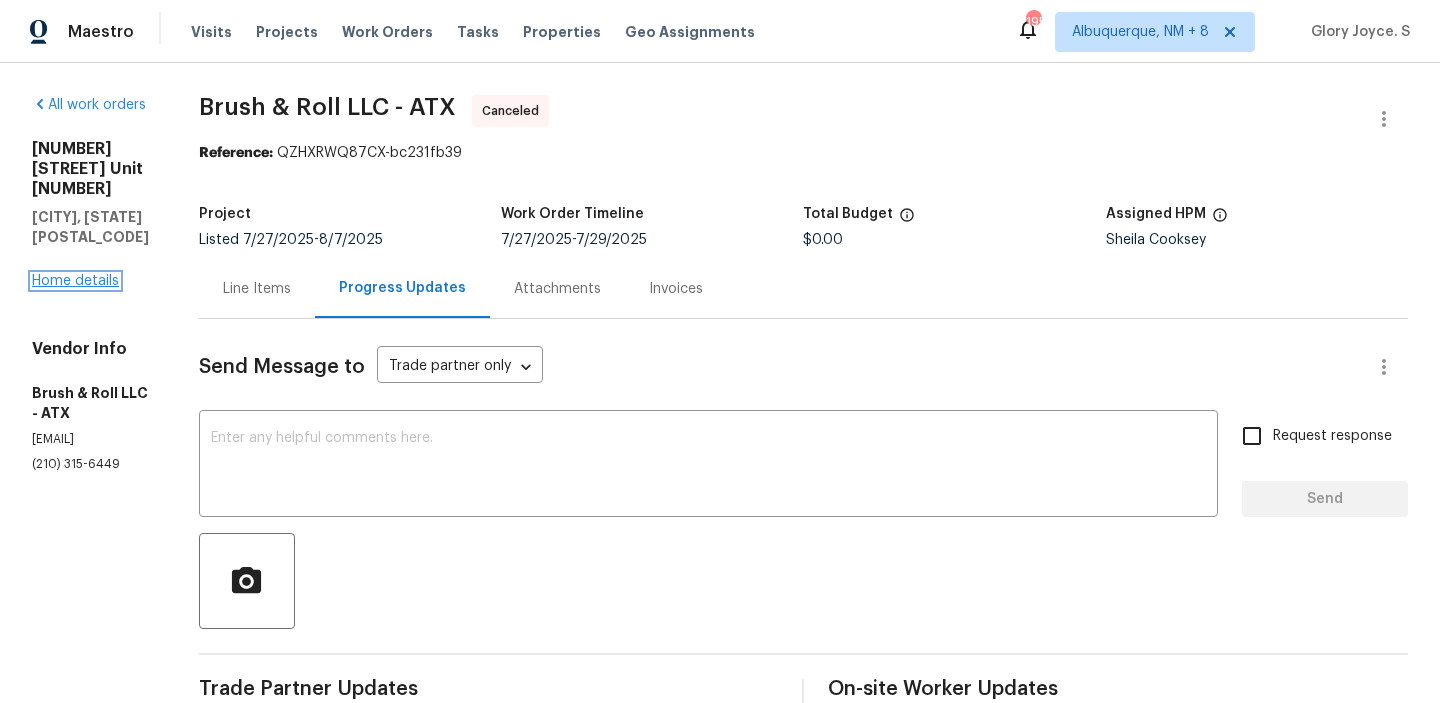 click on "Home details" at bounding box center [75, 281] 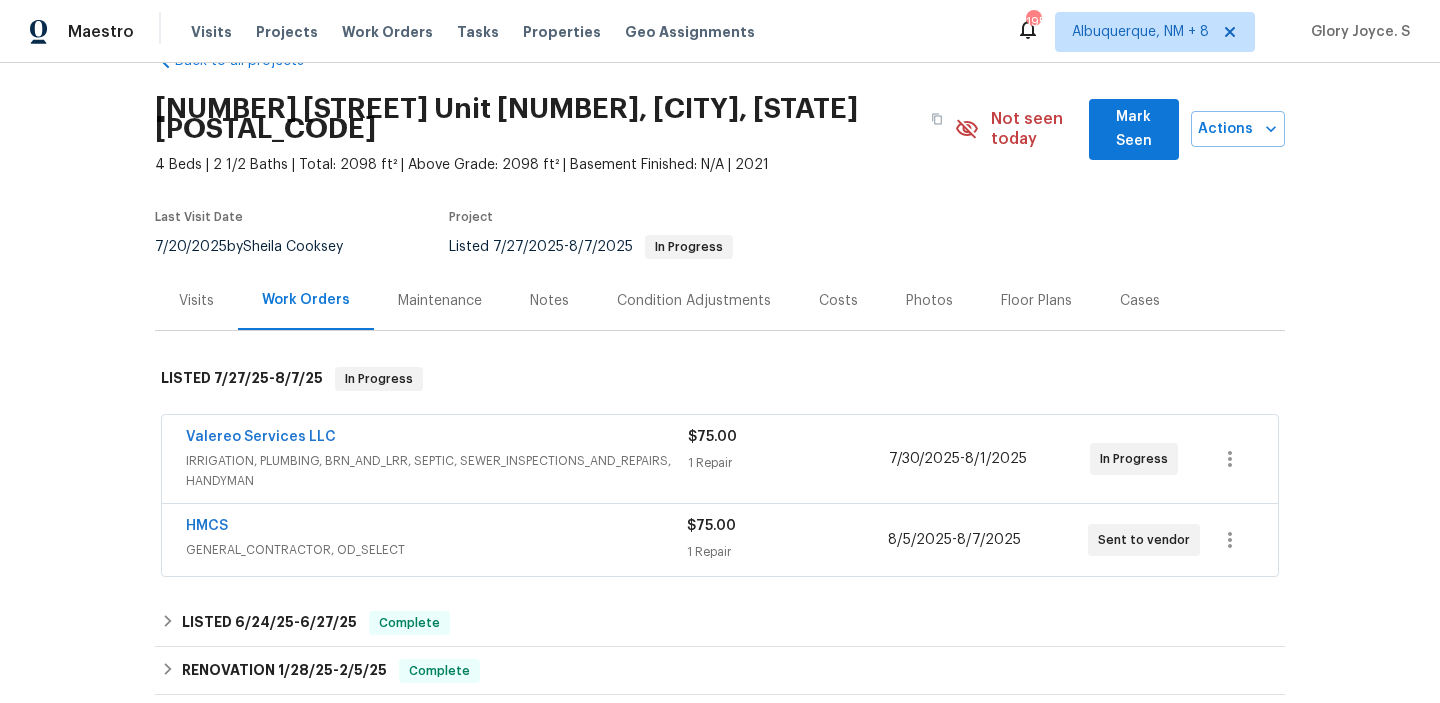scroll, scrollTop: 77, scrollLeft: 0, axis: vertical 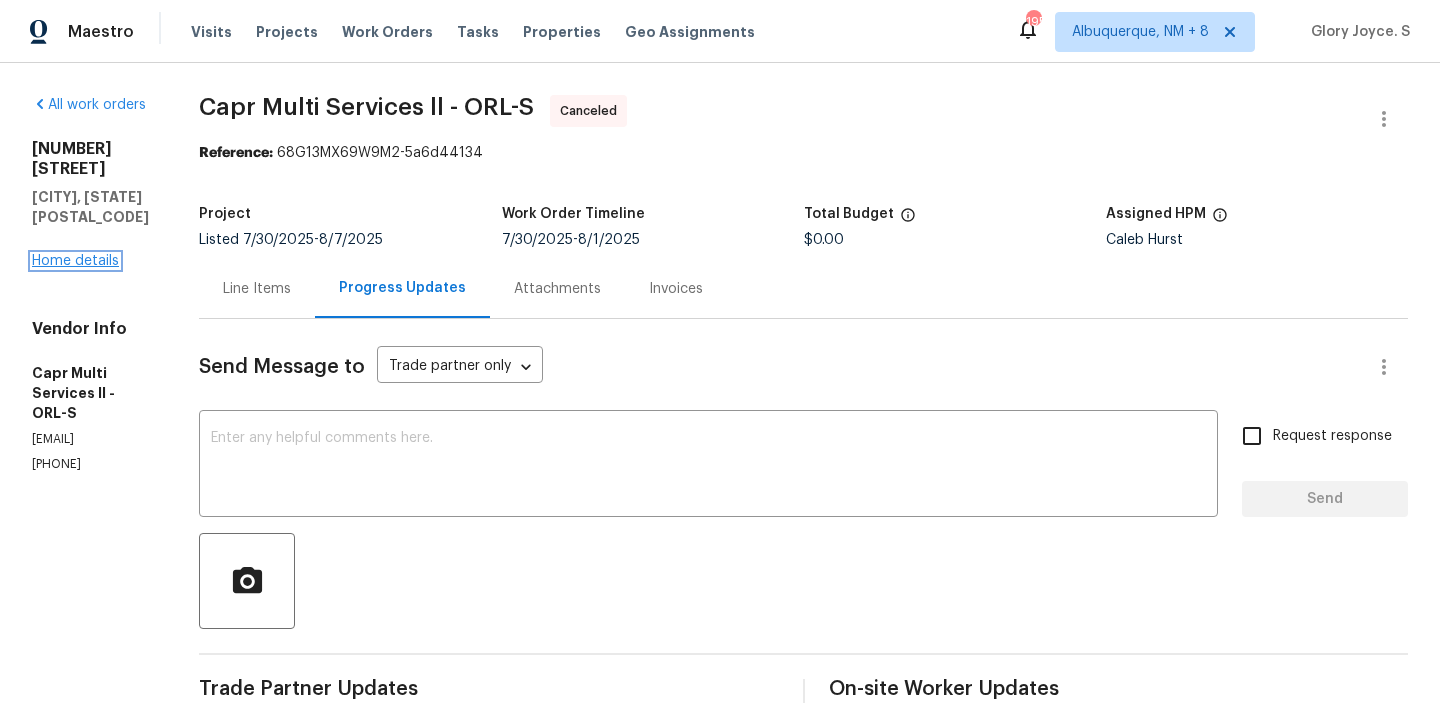 click on "Home details" at bounding box center [75, 261] 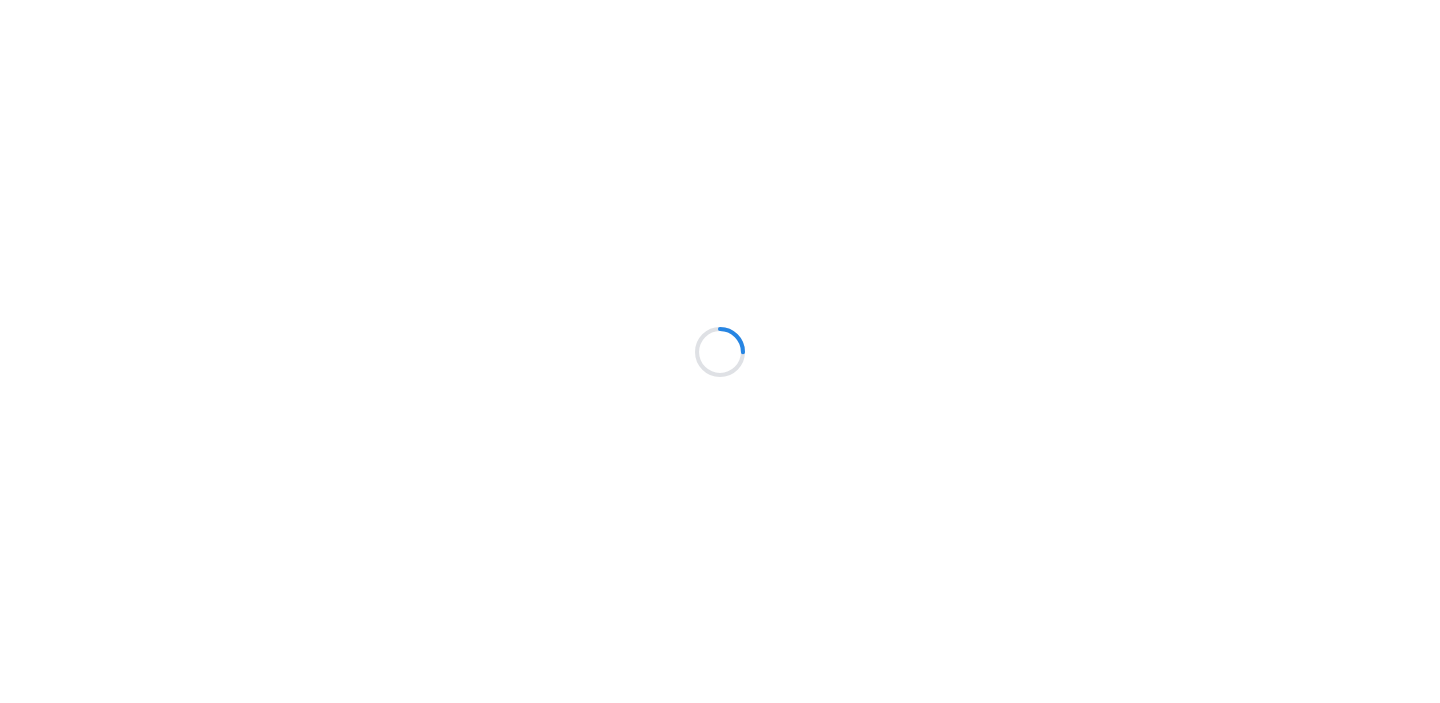 scroll, scrollTop: 0, scrollLeft: 0, axis: both 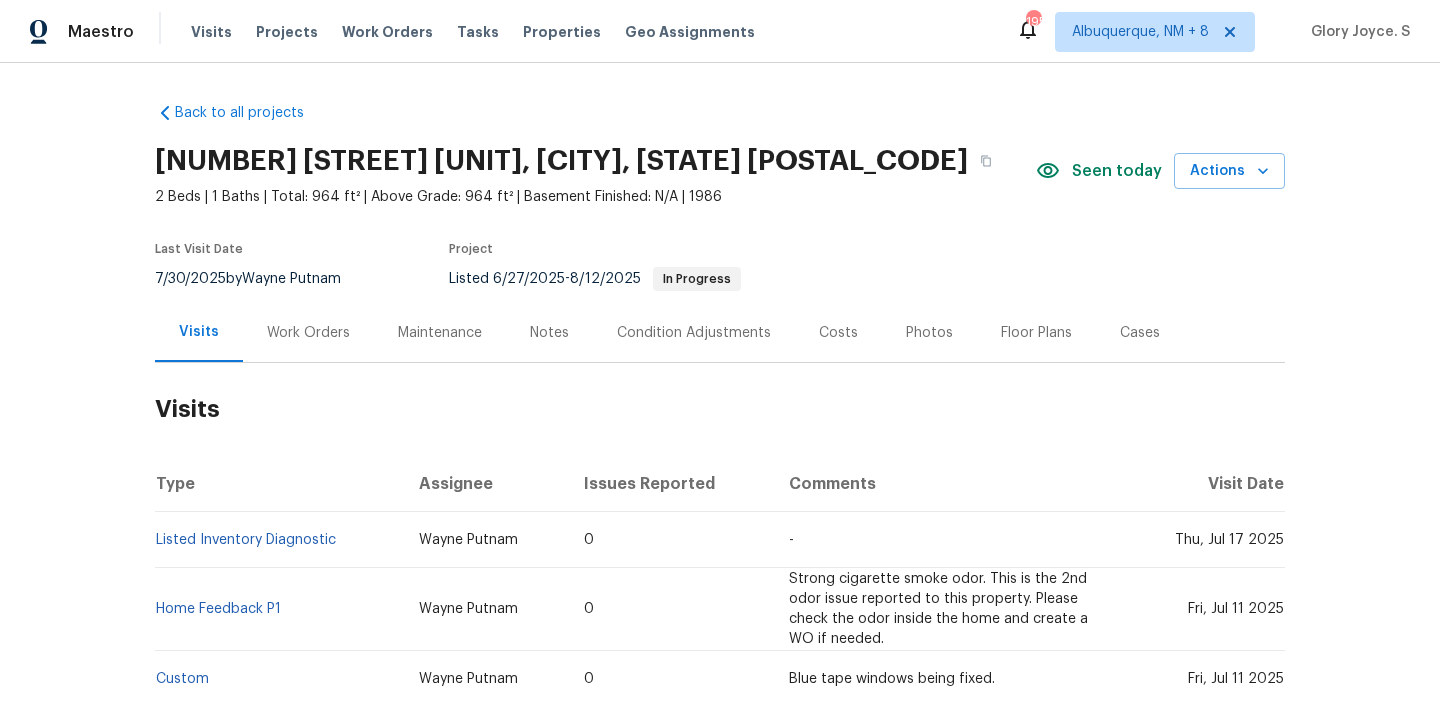 click on "Work Orders" at bounding box center (308, 333) 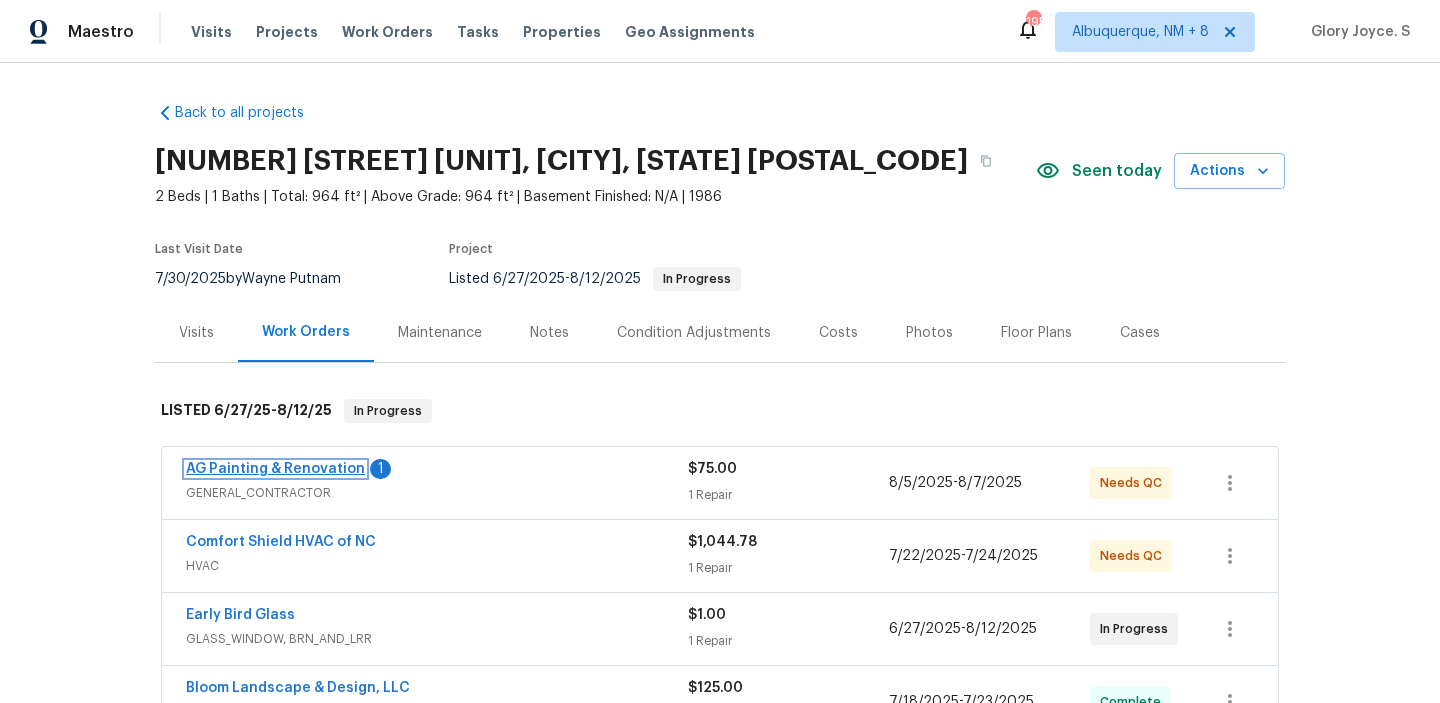 click on "AG Painting & Renovation" at bounding box center (275, 469) 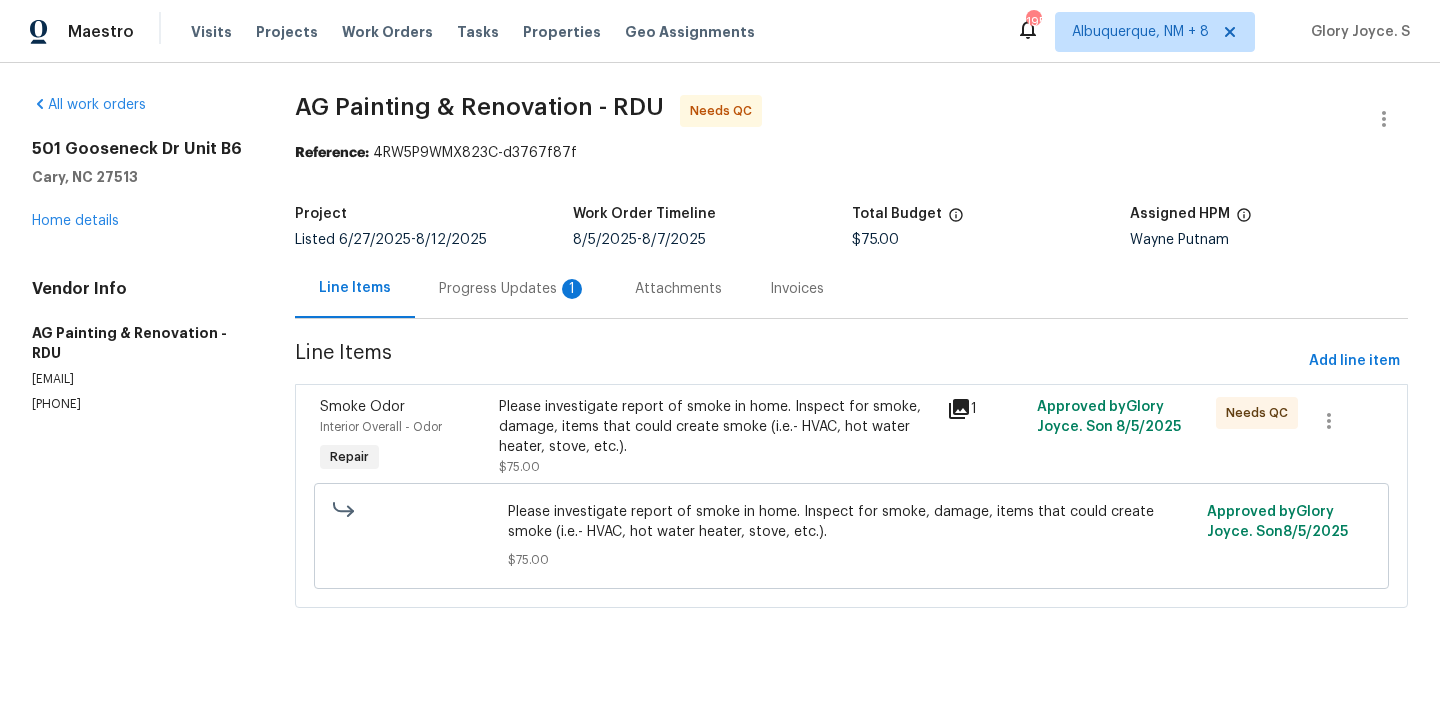 click on "Progress Updates 1" at bounding box center (513, 289) 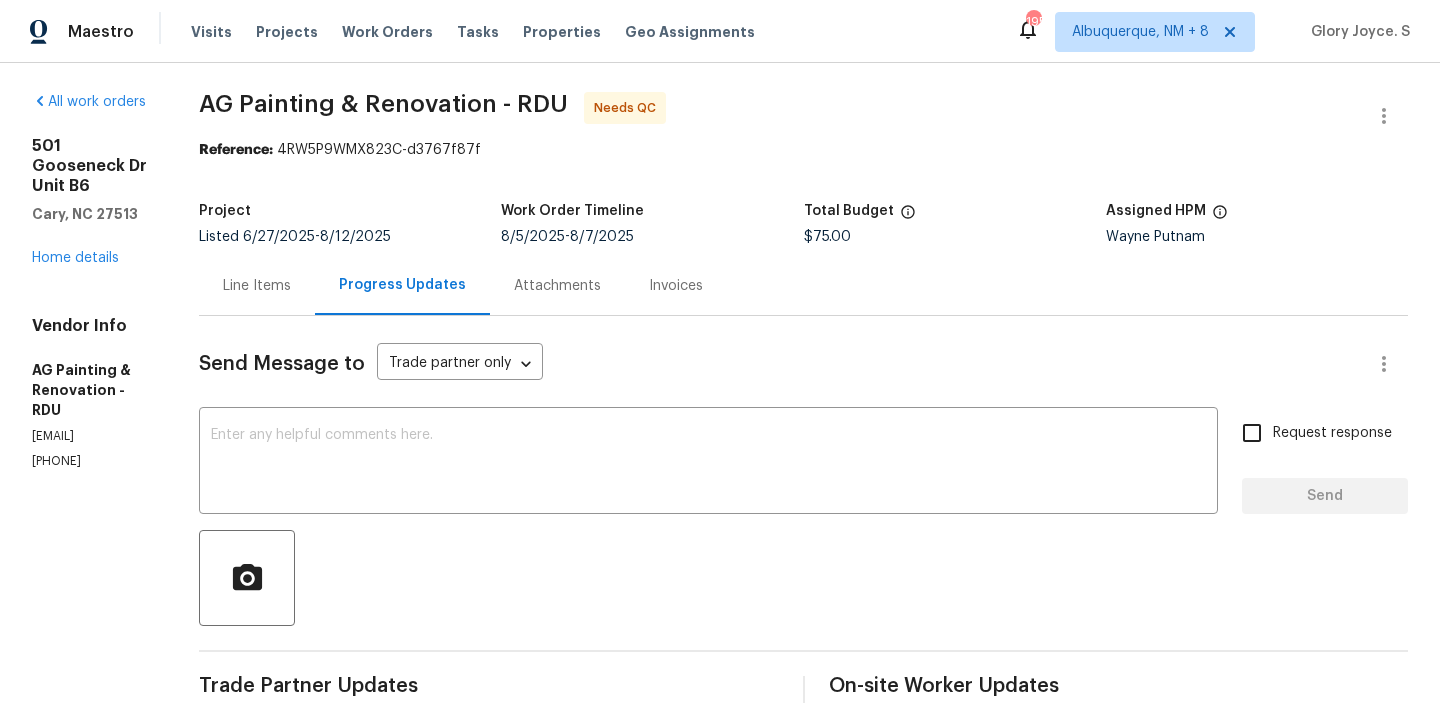scroll, scrollTop: 0, scrollLeft: 0, axis: both 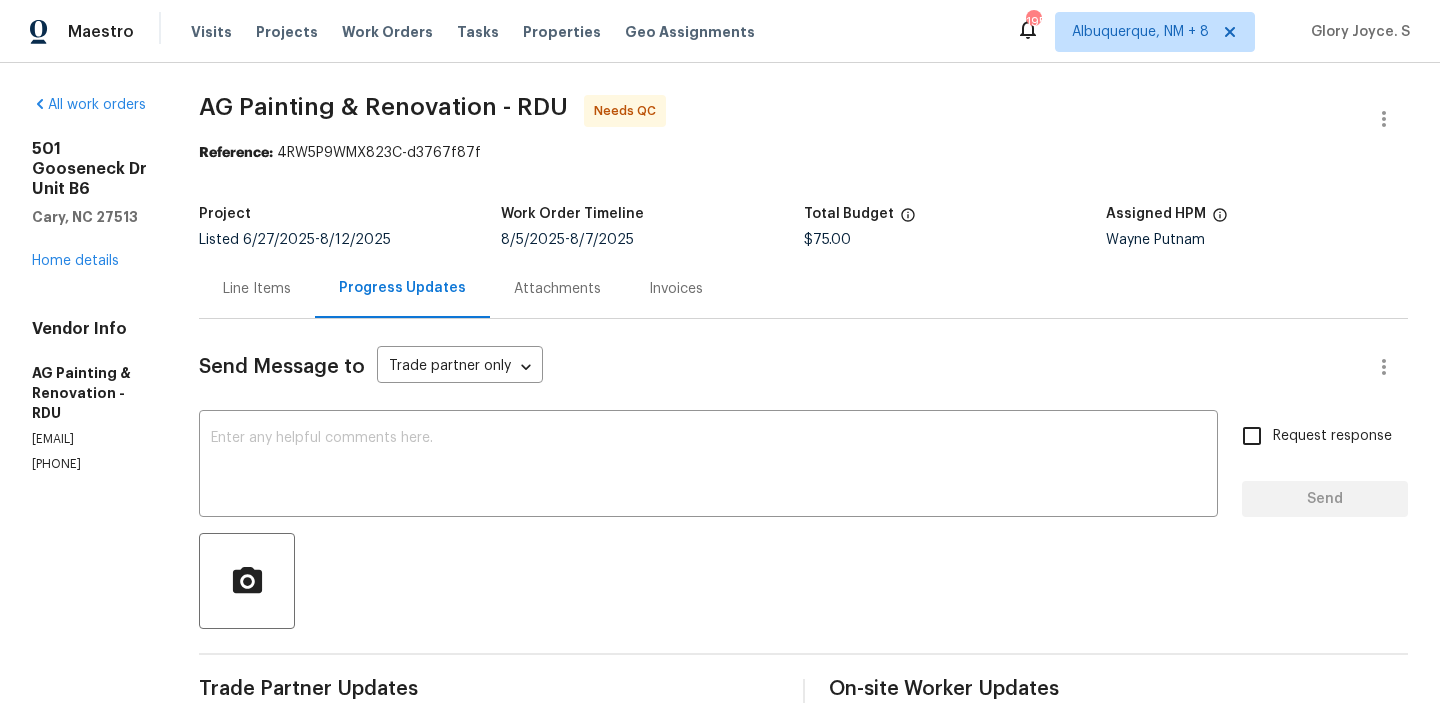click on "Line Items" at bounding box center (257, 288) 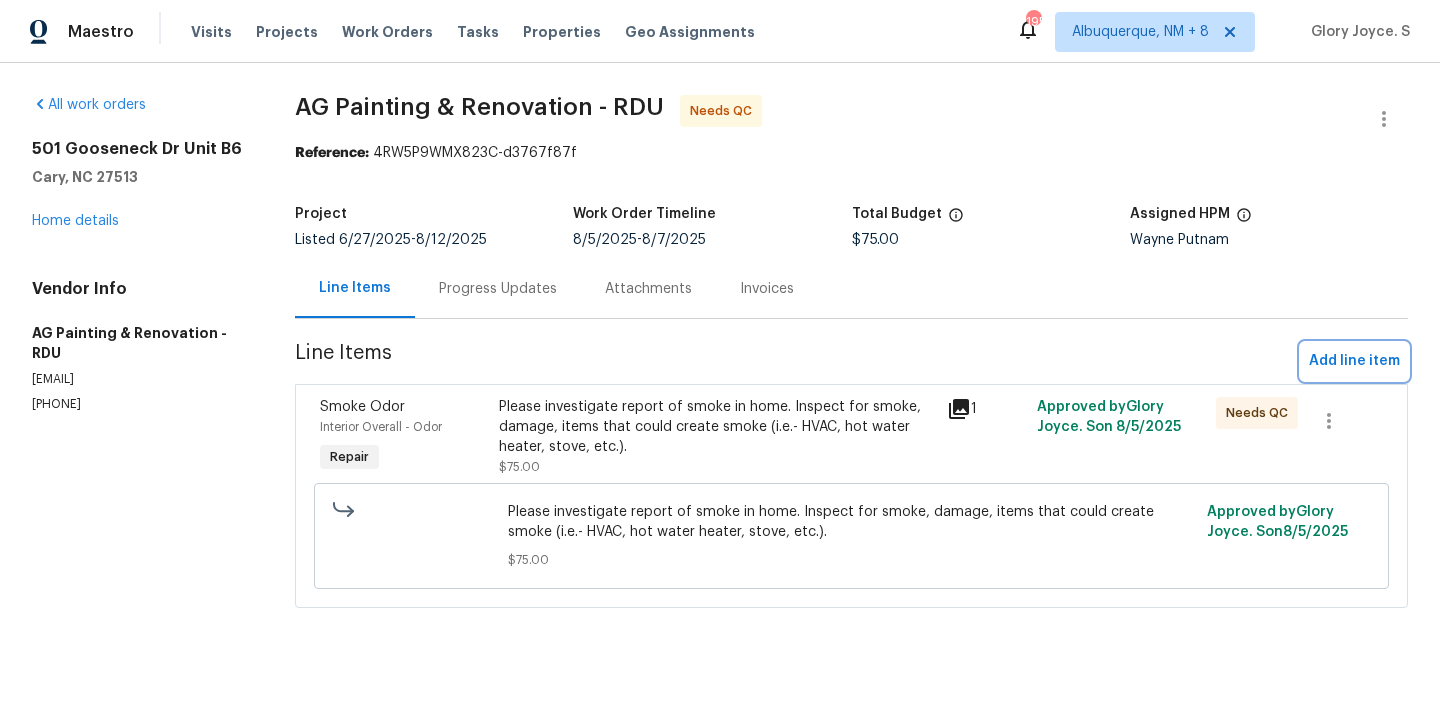 click on "Add line item" at bounding box center [1354, 361] 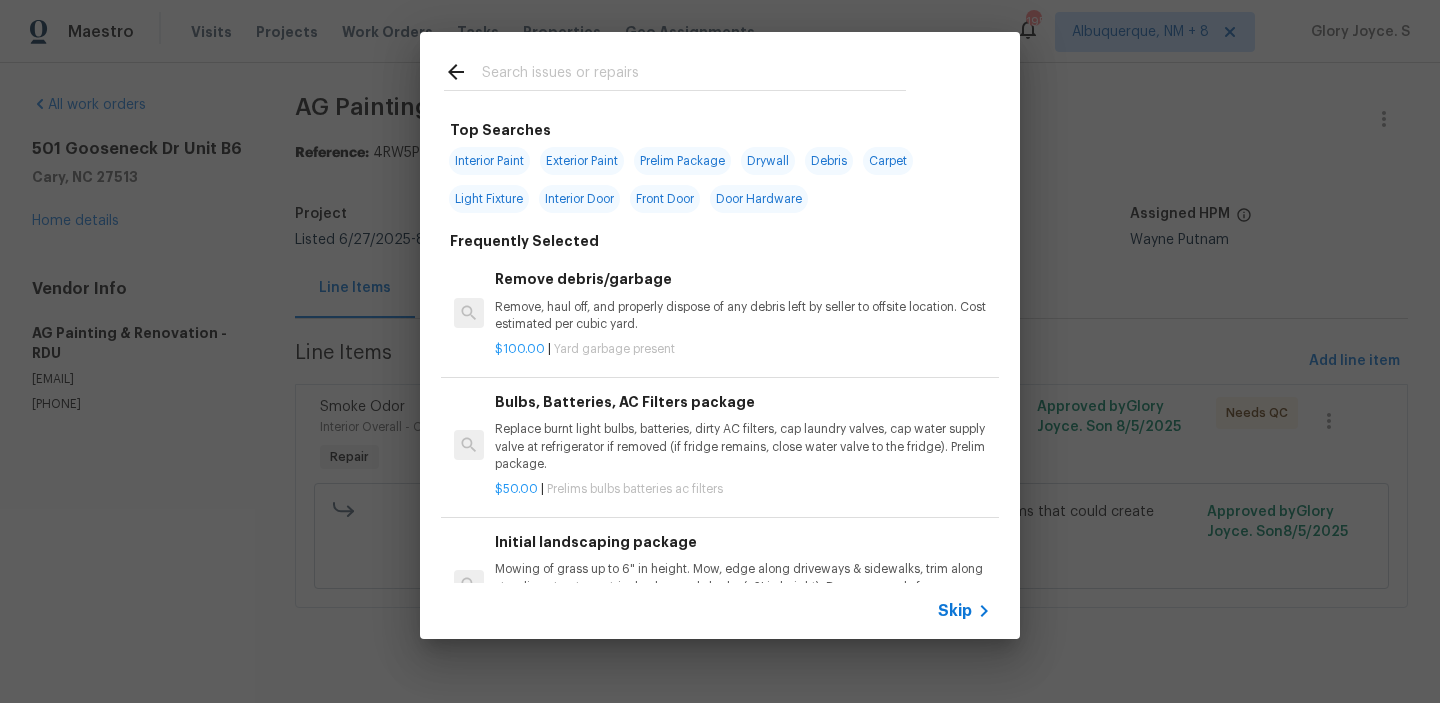 click on "$100.00   |   Yard garbage present" at bounding box center (743, 345) 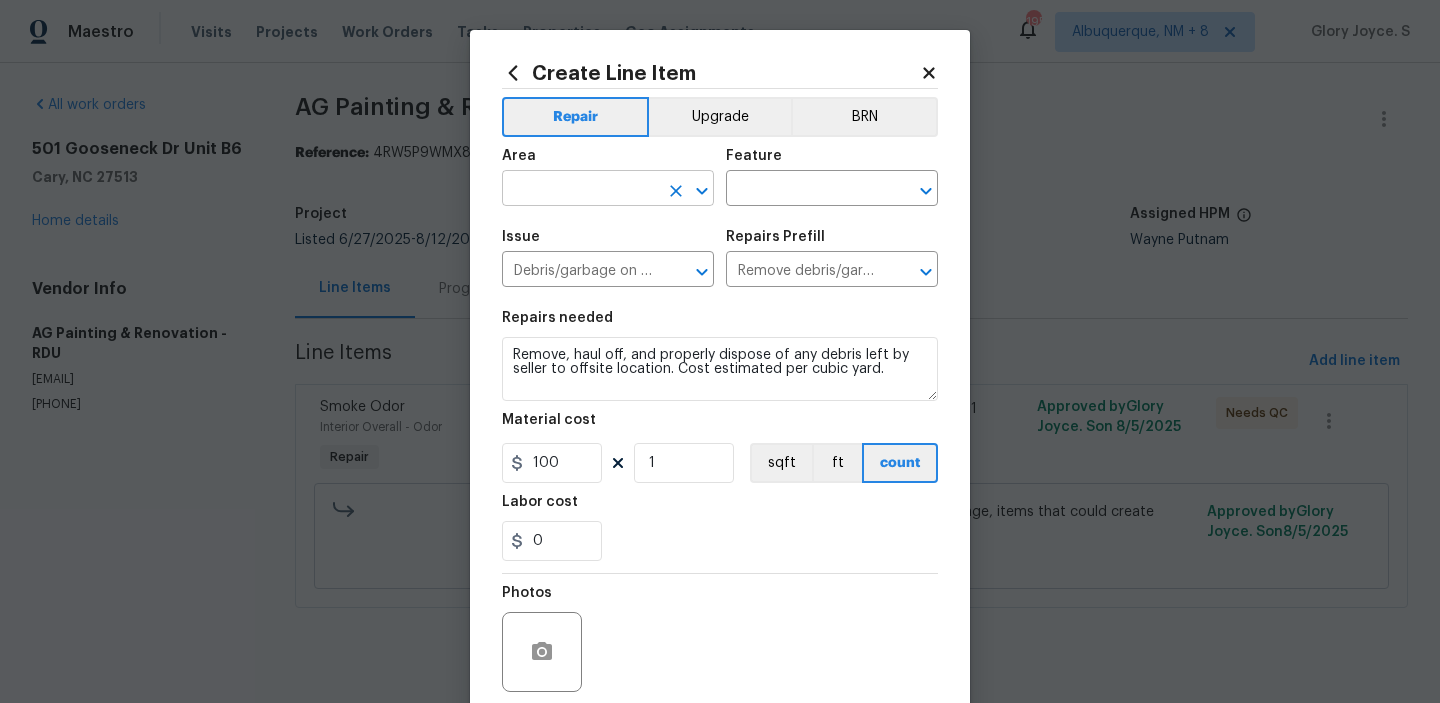 click 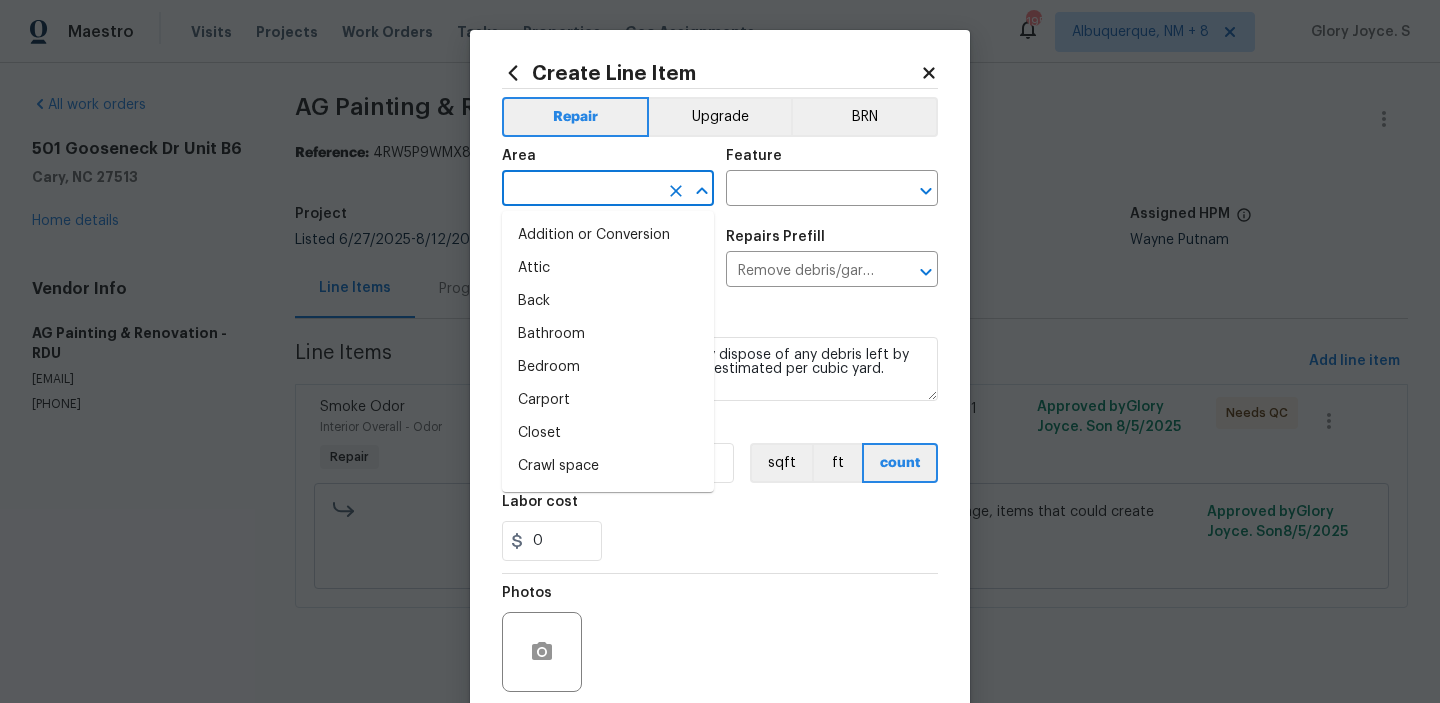 click on "Create Line Item Repair Upgrade BRN Area ​ Feature ​ Issue Debris/garbage on site ​ Repairs Prefill Remove debris/garbage $100.00 ​ Repairs needed Remove, haul off, and properly dispose of any debris left by seller to offsite location. Cost estimated per cubic yard. Material cost 100 1 sqft ft count Labor cost 0 Photos Create without photos Total   $ 100.00 Cancel Create" at bounding box center (720, 430) 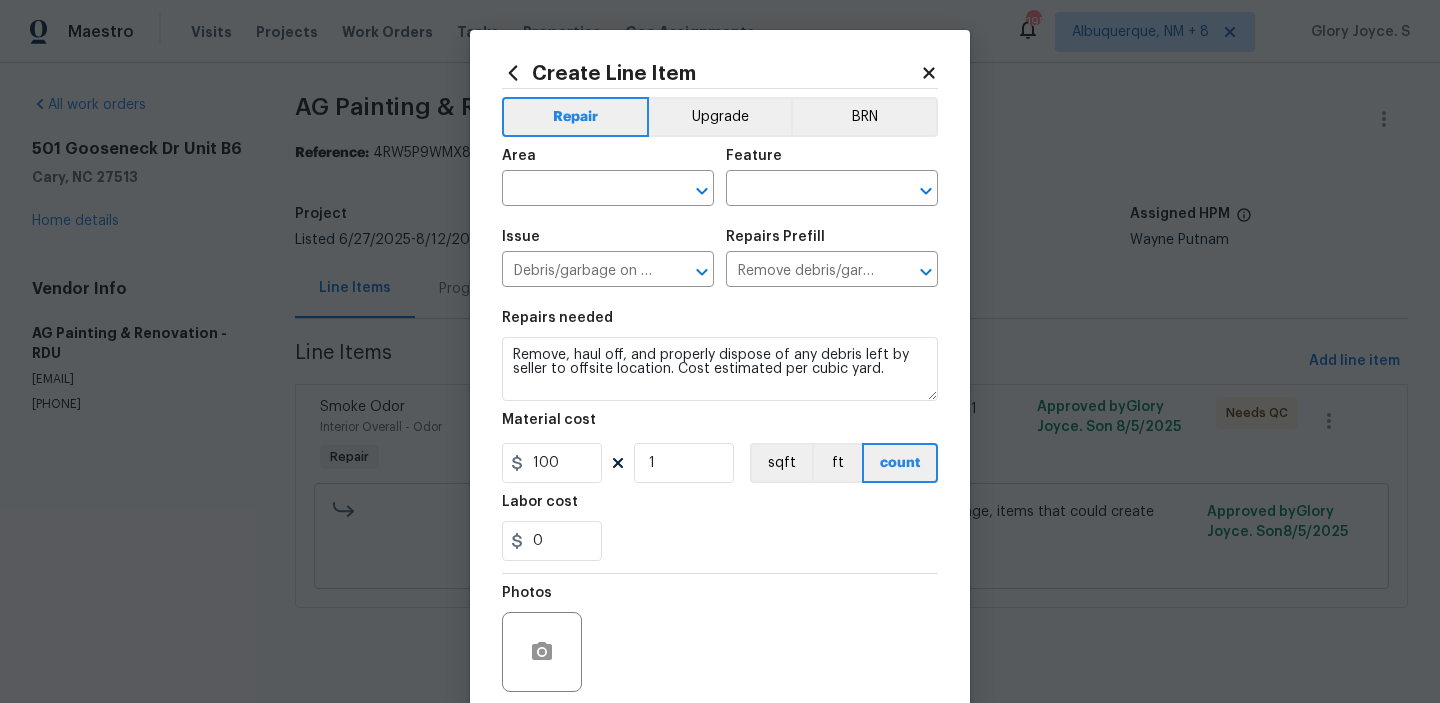click 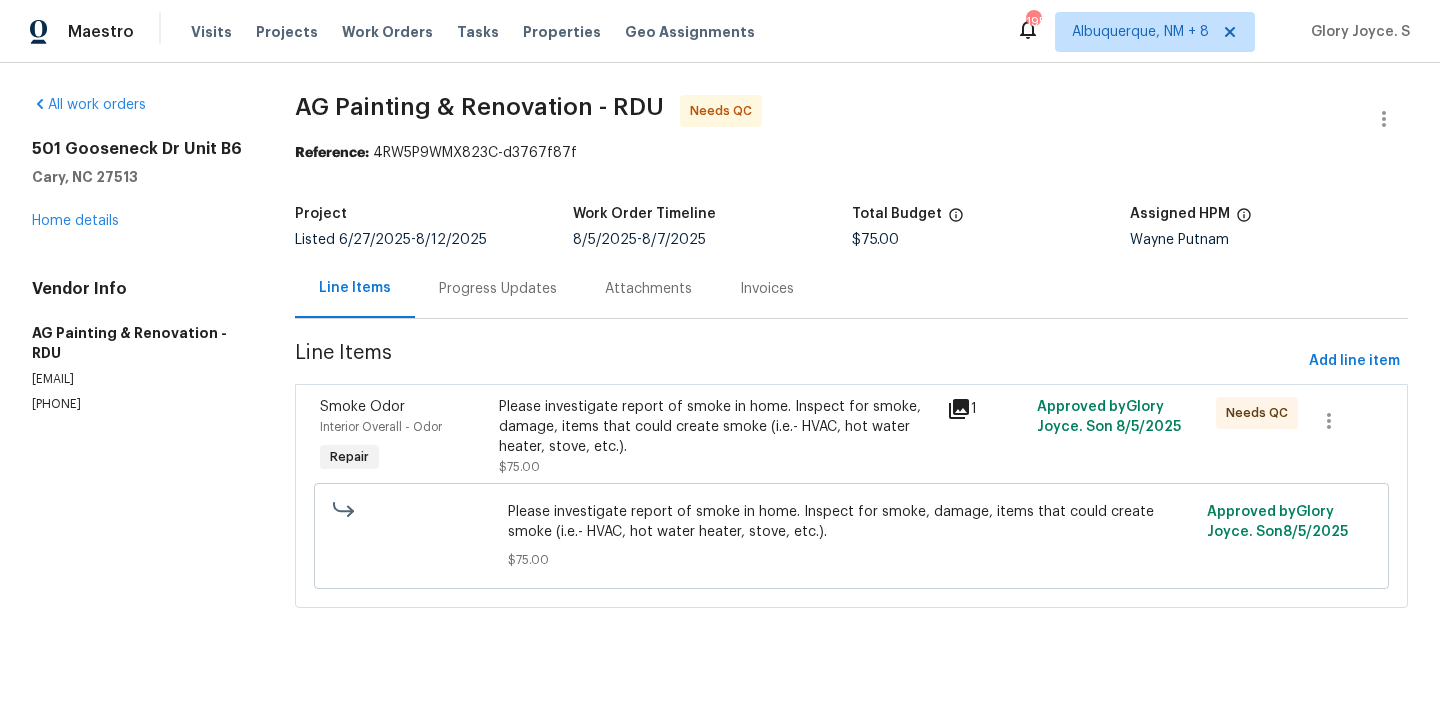 click on "Progress Updates" at bounding box center (498, 289) 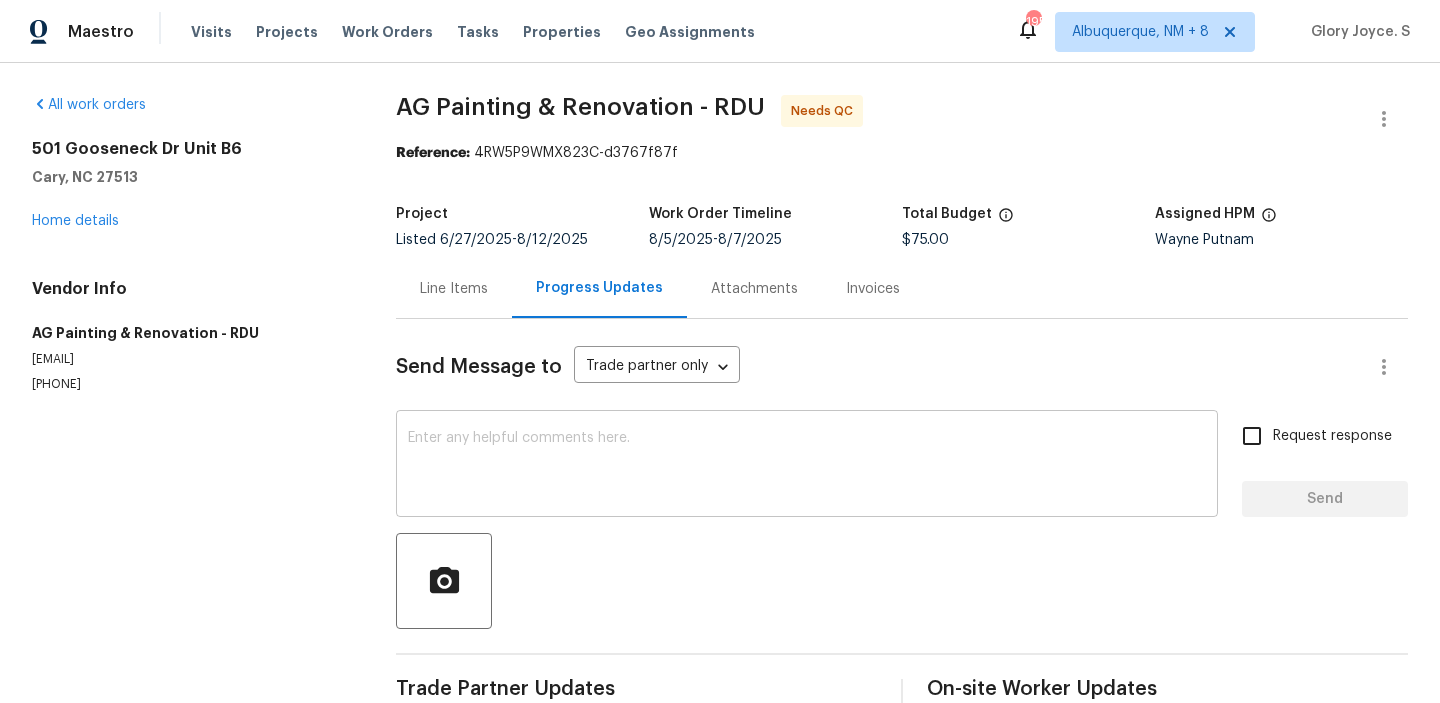 click at bounding box center (807, 466) 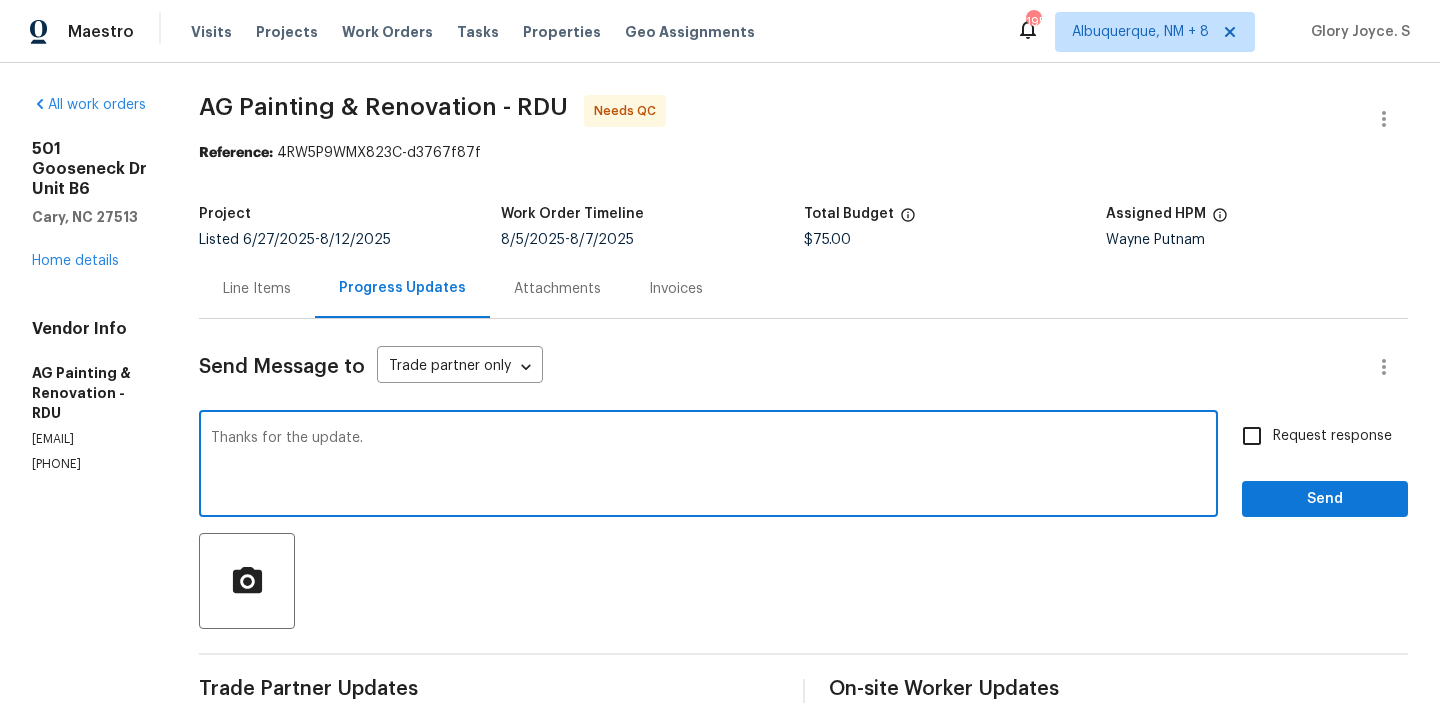 type on "Thanks for the update." 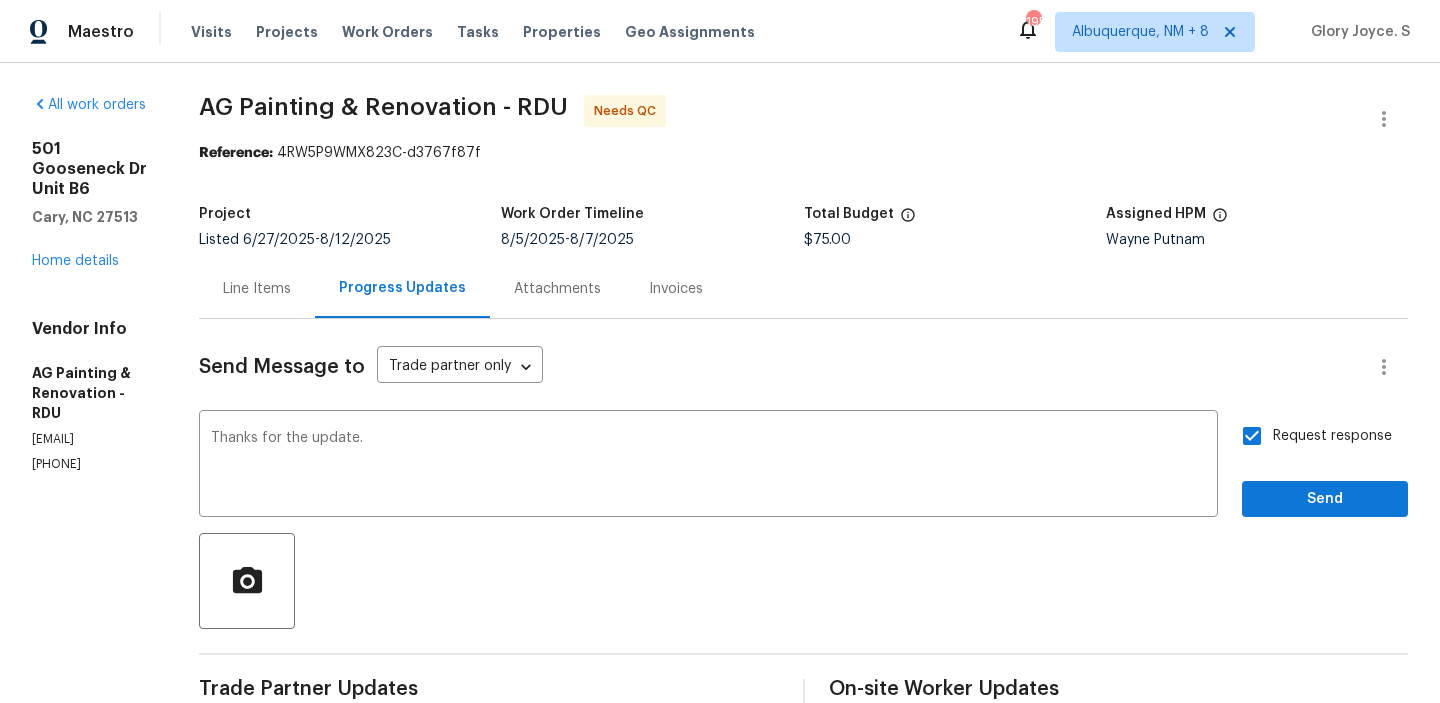 click on "Request response Send" at bounding box center (1325, 466) 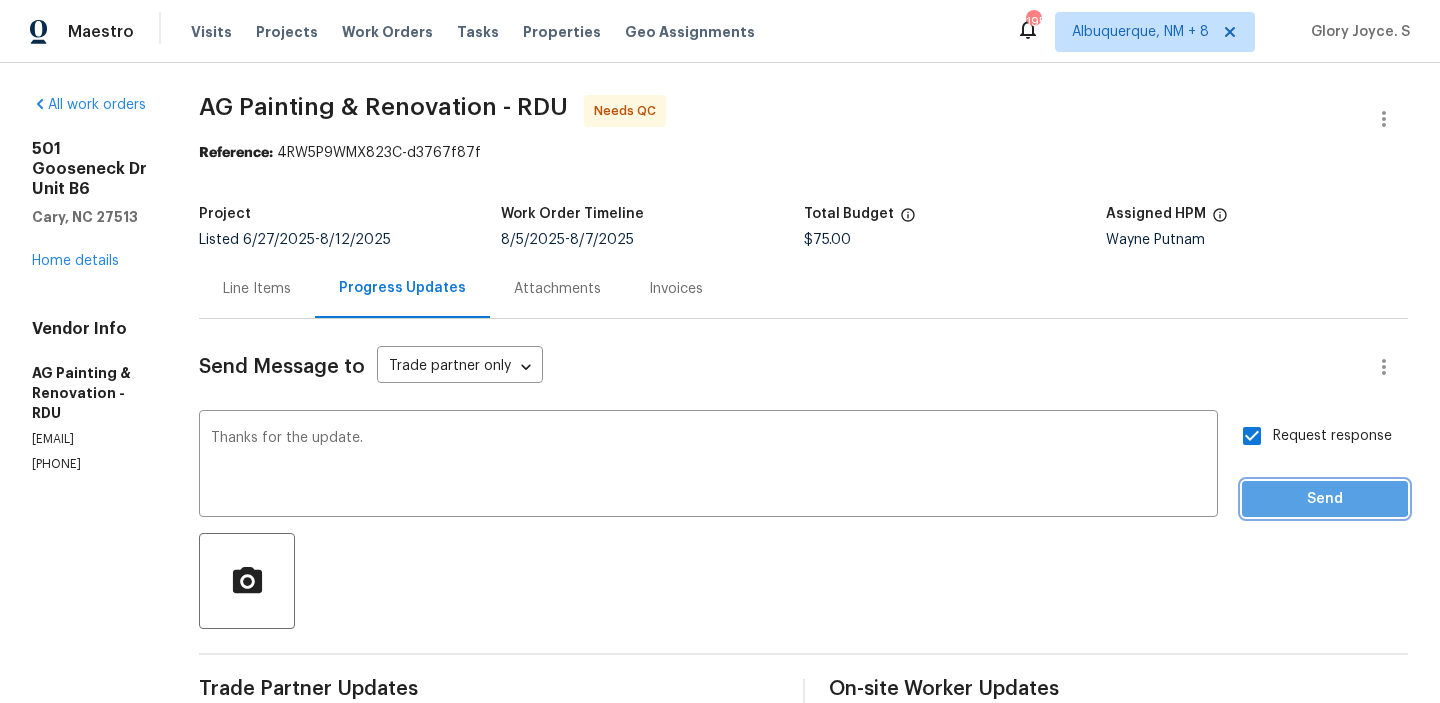 click on "Send" at bounding box center (1325, 499) 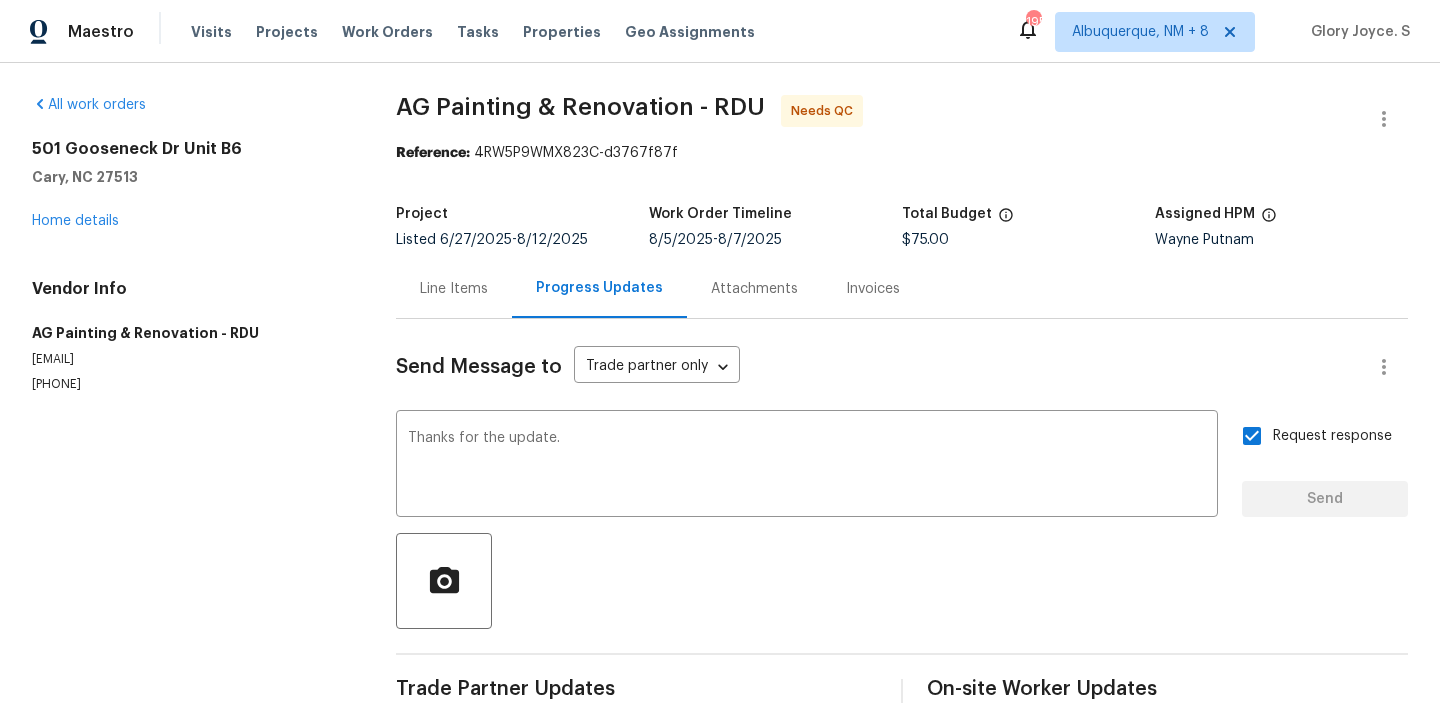 type 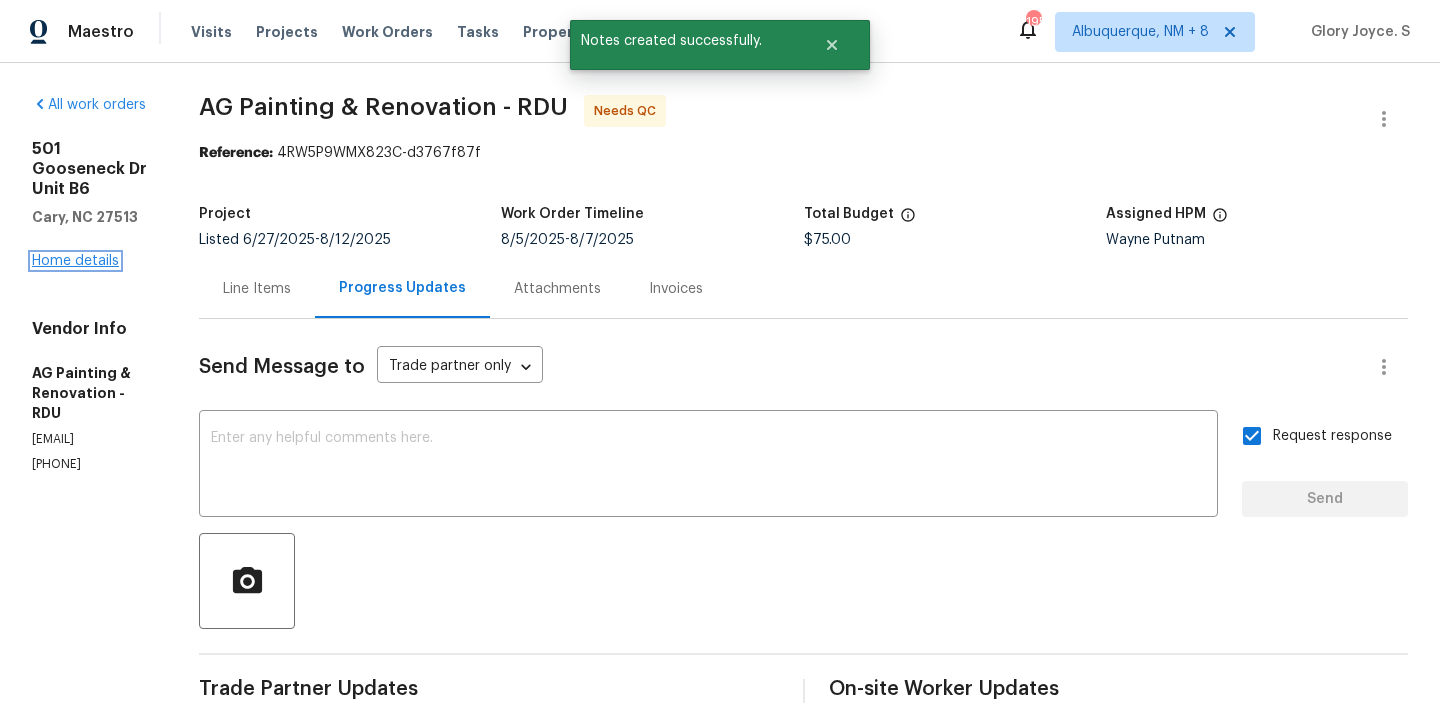 click on "Home details" at bounding box center (75, 261) 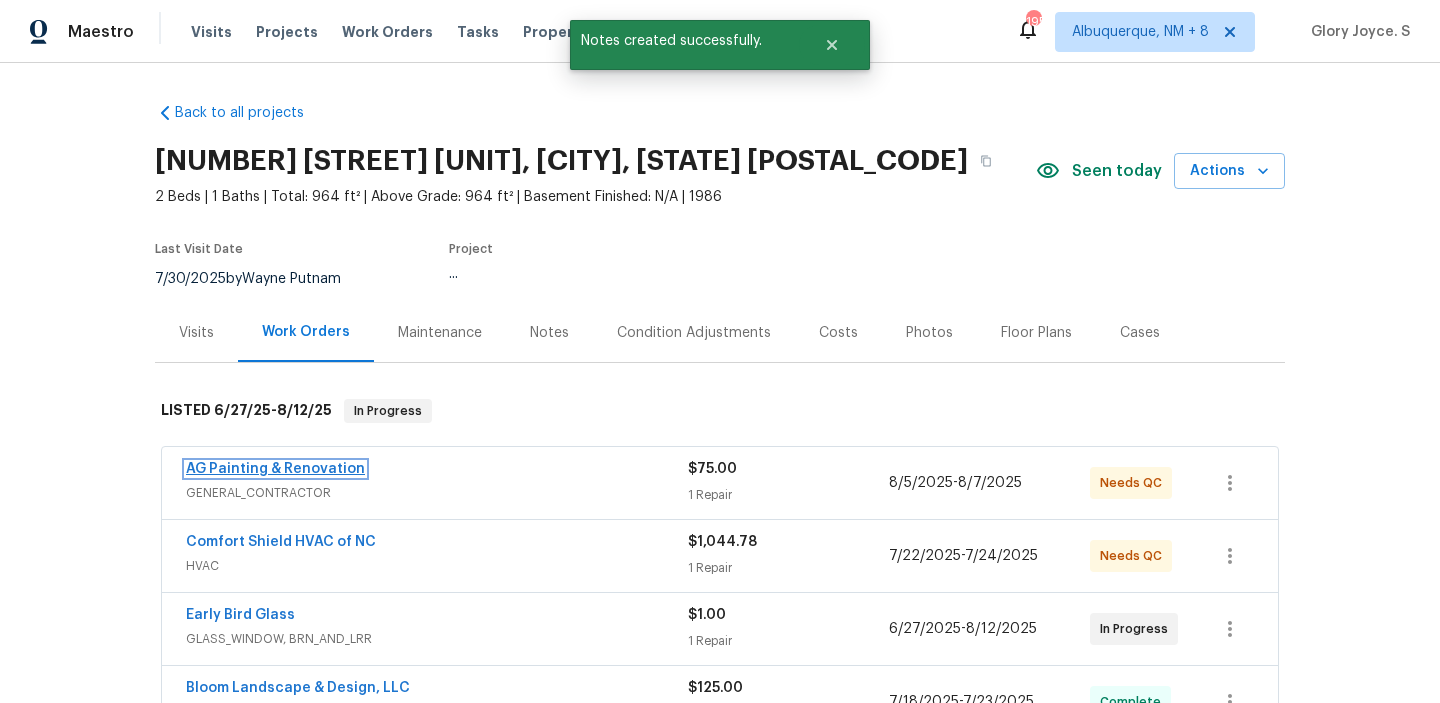 click on "AG Painting & Renovation" at bounding box center (275, 469) 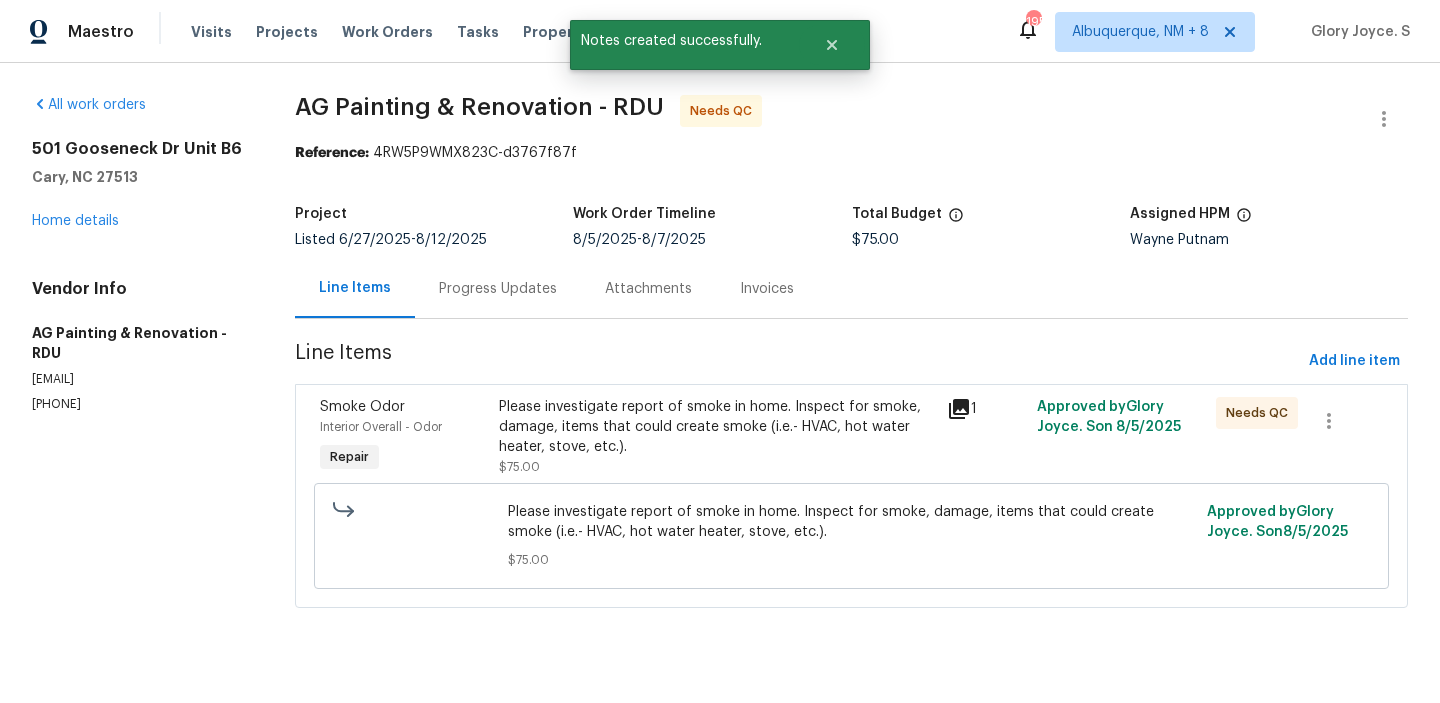 click on "Please investigate report of smoke in home. Inspect for smoke, damage, items that could create smoke (i.e.- HVAC, hot water heater, stove, etc.)." at bounding box center [851, 522] 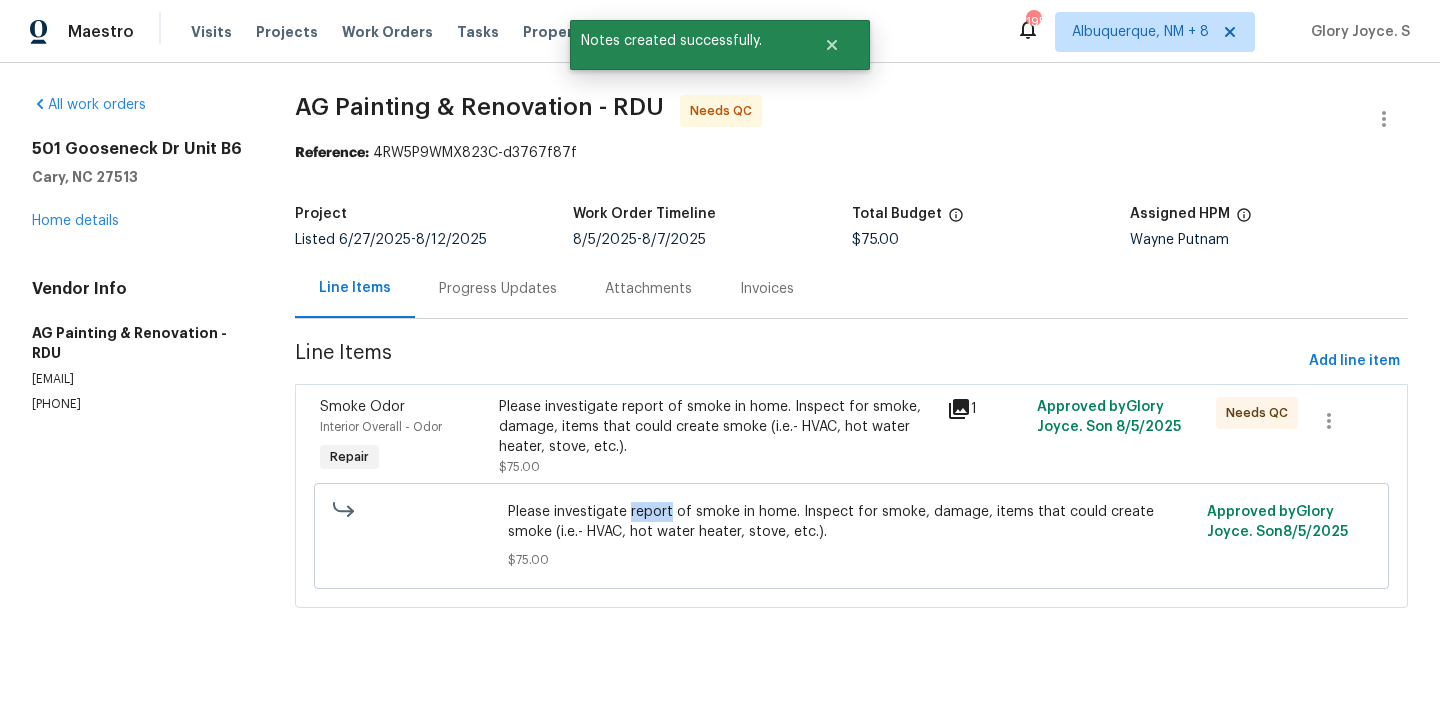 click on "Please investigate report of smoke in home. Inspect for smoke, damage, items that could create smoke (i.e.- HVAC, hot water heater, stove, etc.)." at bounding box center (851, 522) 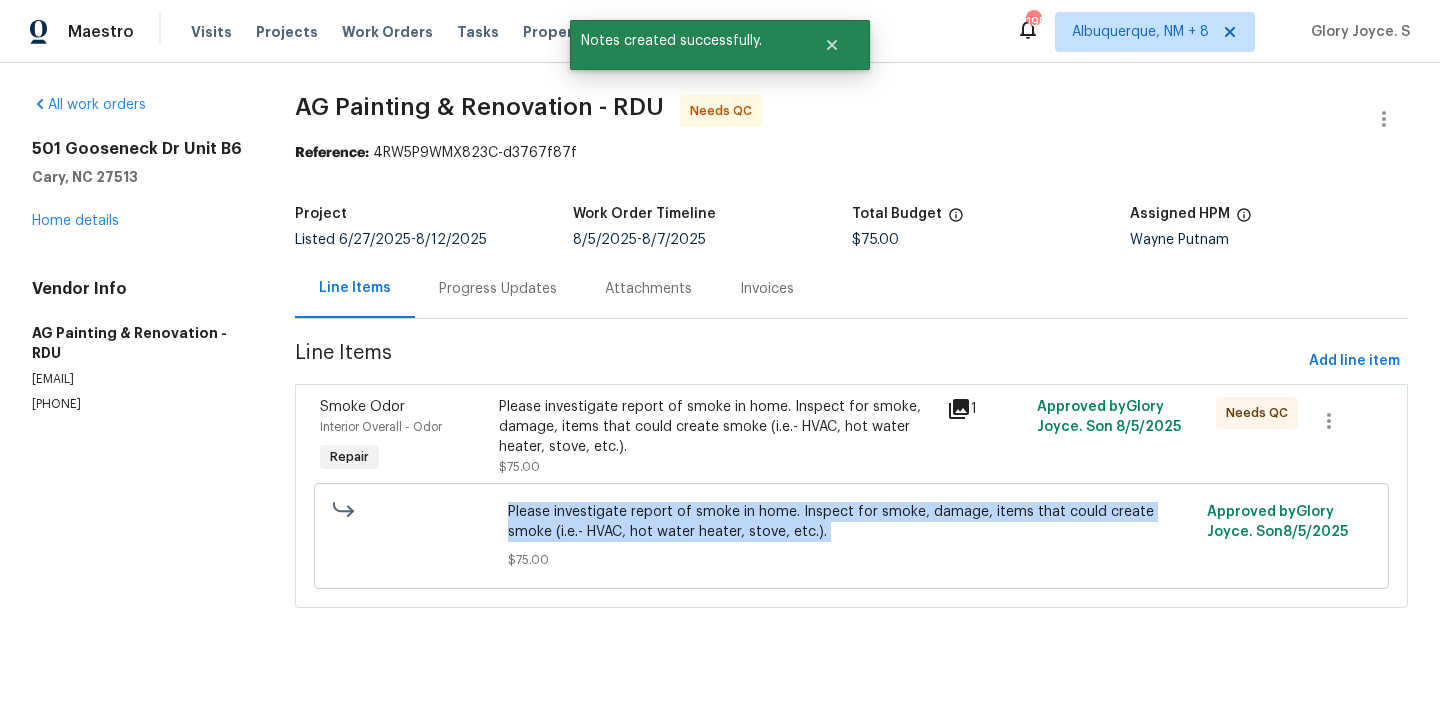 copy on "Please investigate report of smoke in home. Inspect for smoke, damage, items that could create smoke (i.e.- HVAC, hot water heater, stove, etc.)." 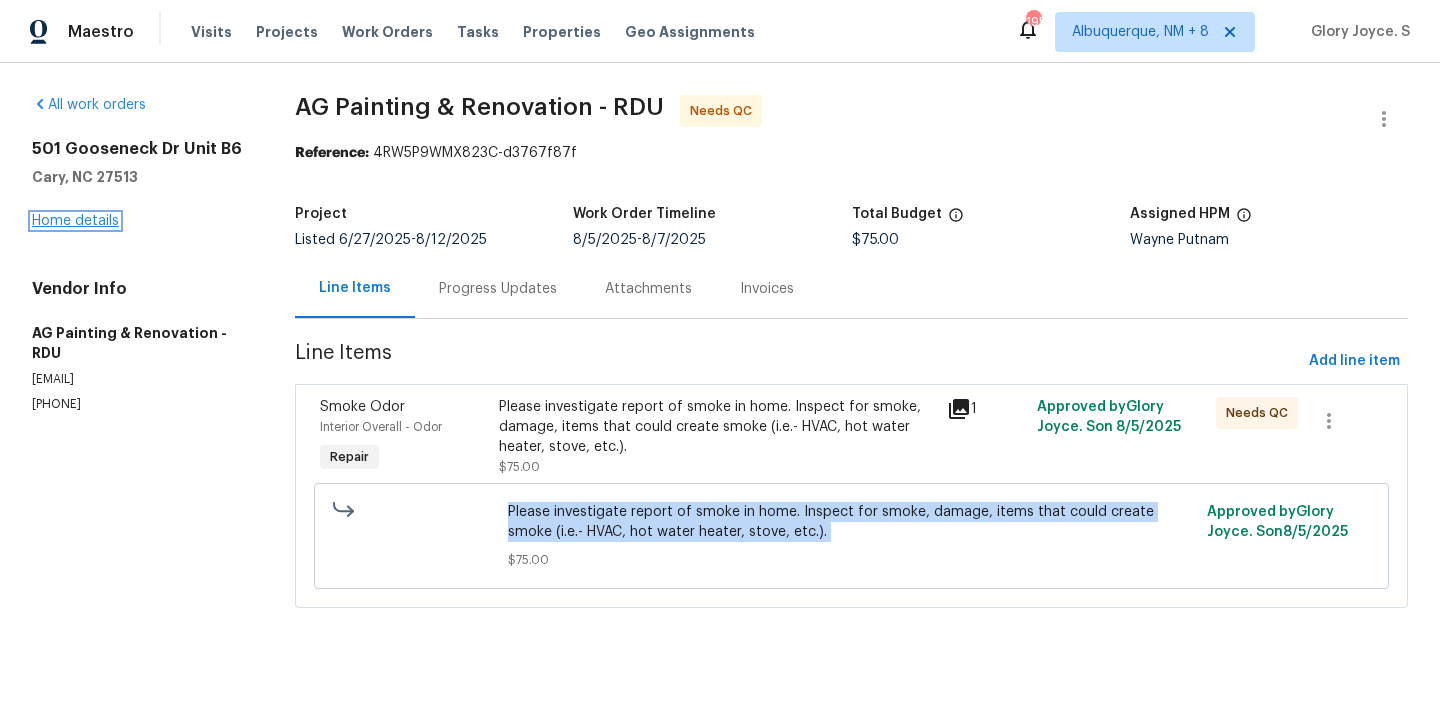 click on "Home details" at bounding box center (75, 221) 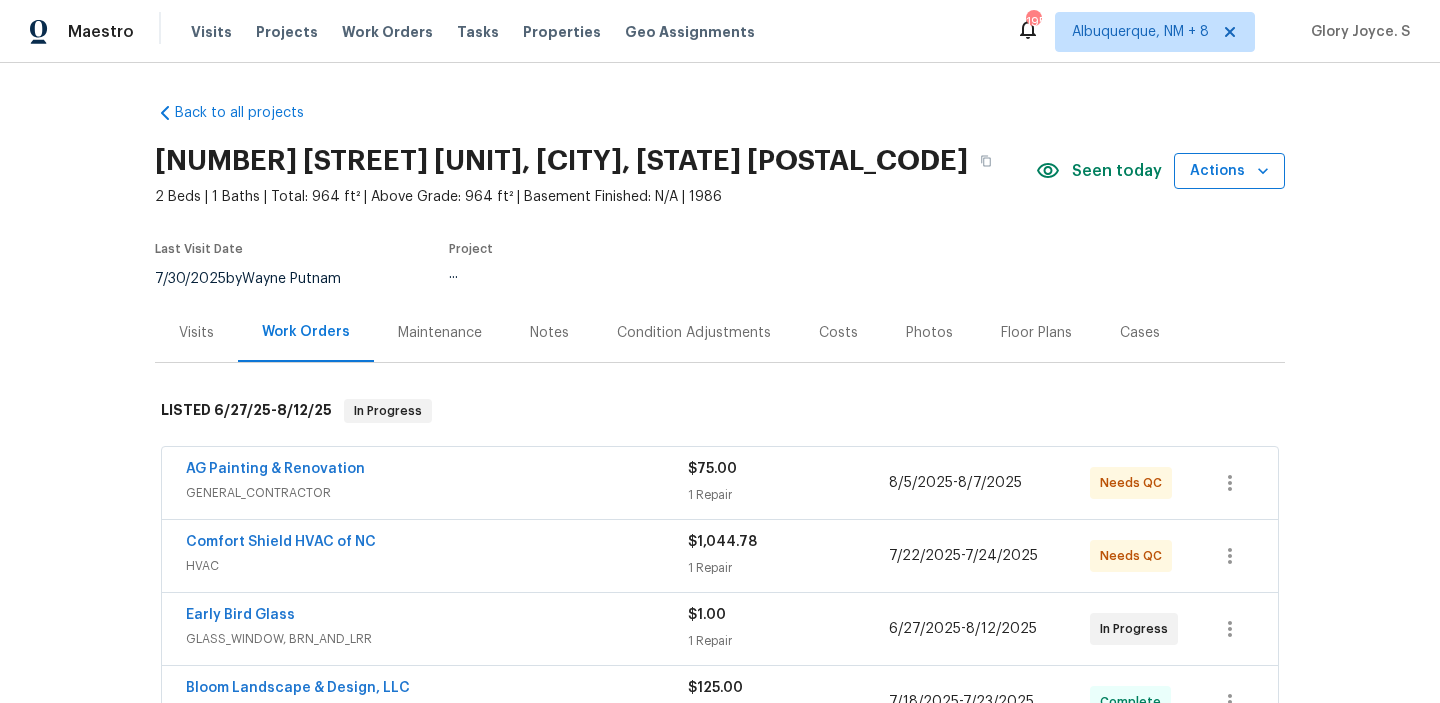 click on "Actions" at bounding box center [1229, 171] 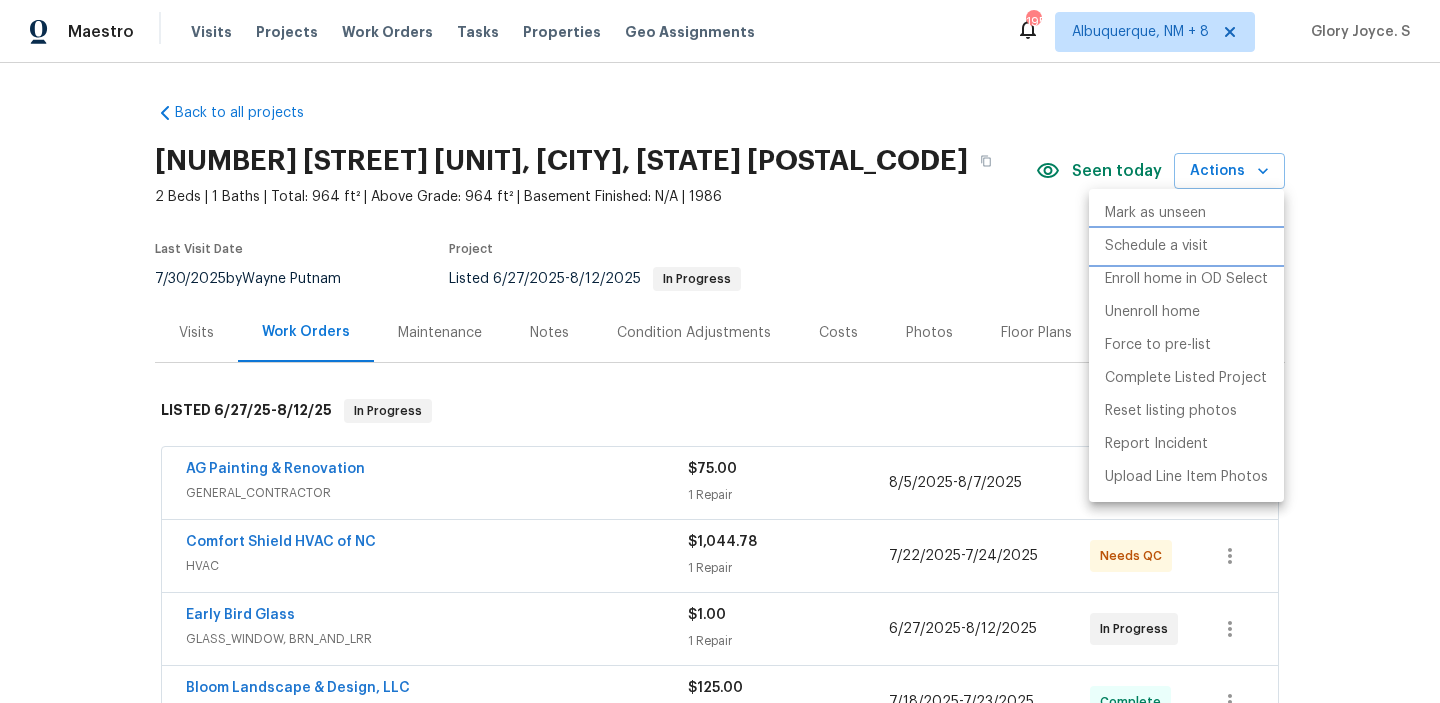 click on "Schedule a visit" at bounding box center (1156, 246) 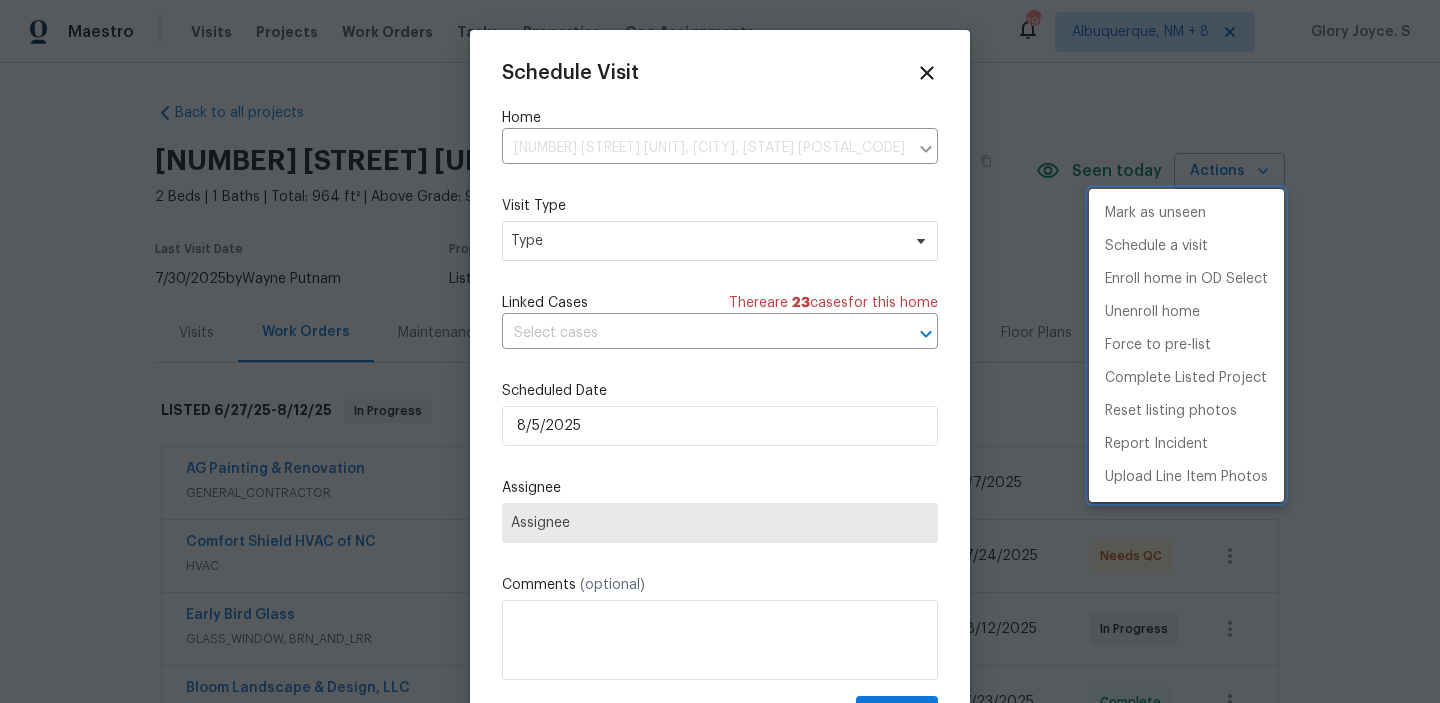 click at bounding box center [720, 351] 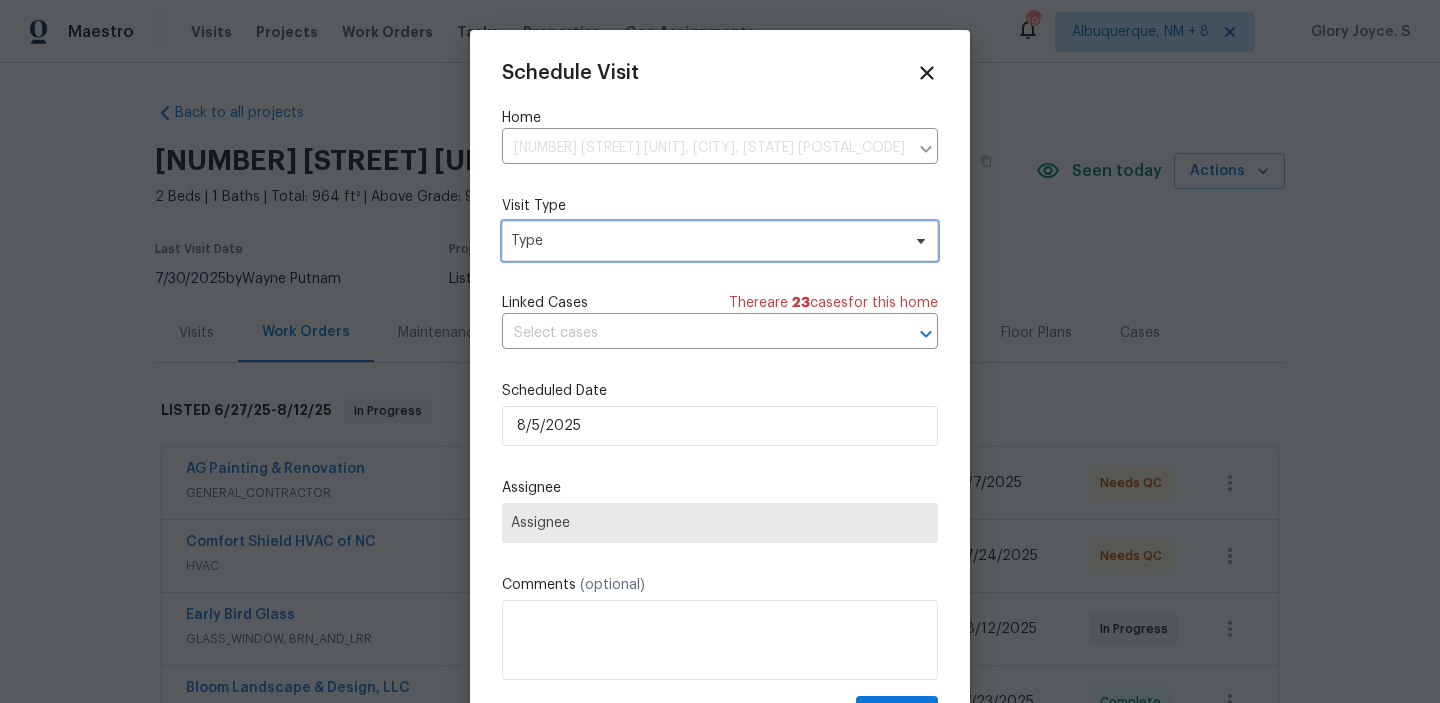 click on "Type" at bounding box center (705, 241) 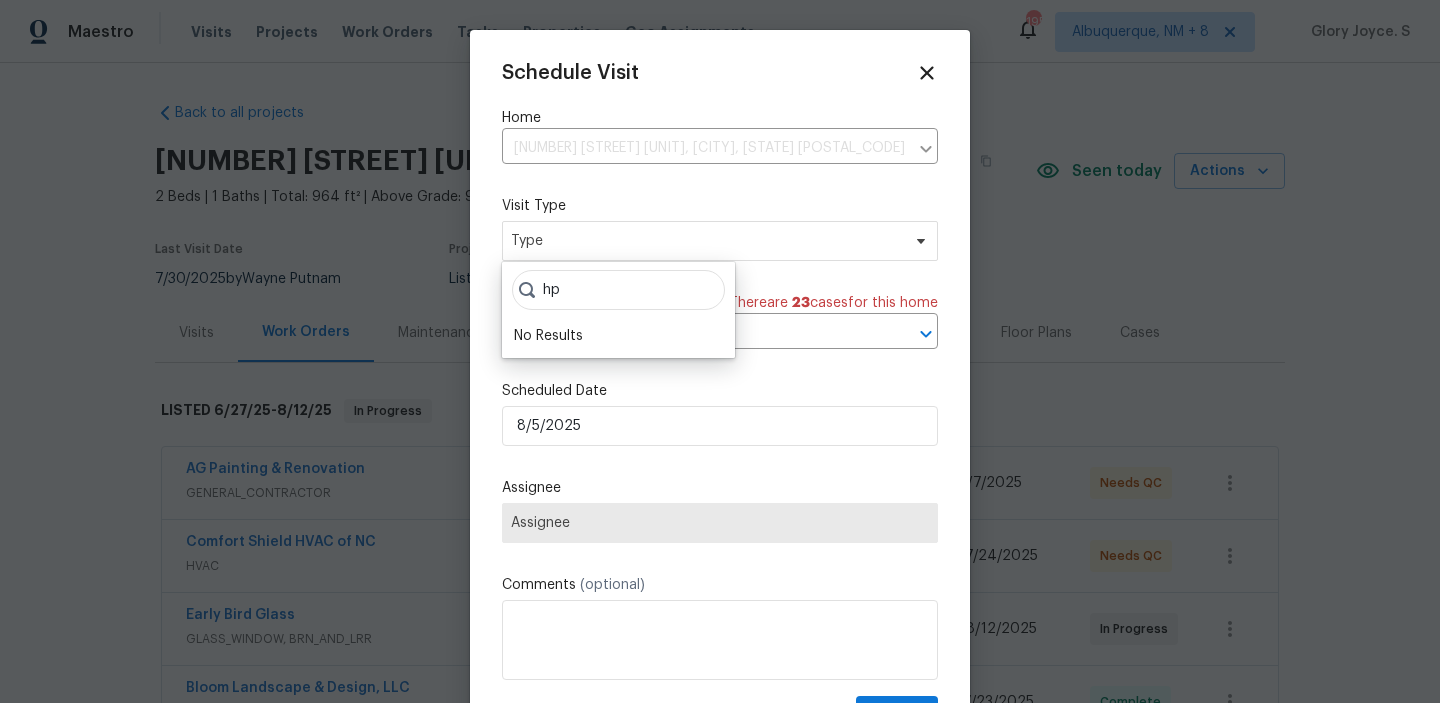 type on "h" 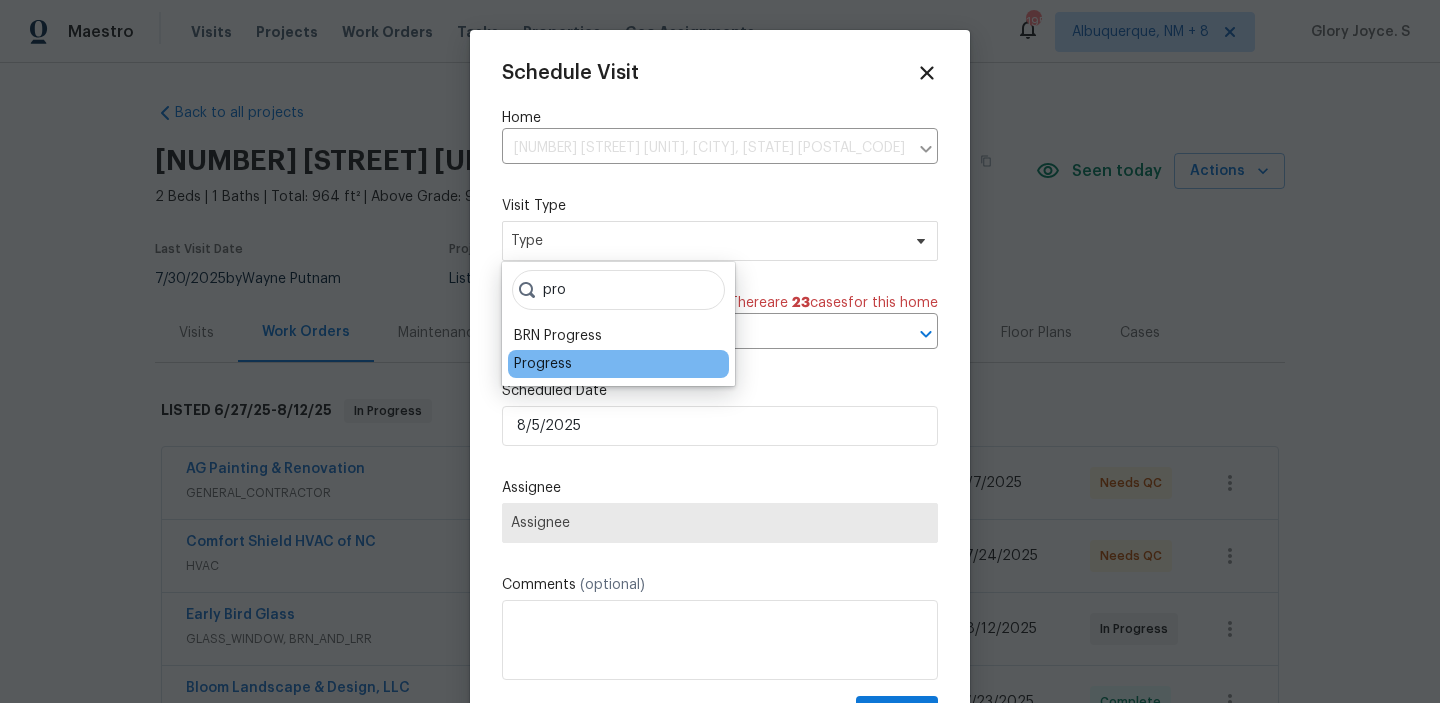 type on "pro" 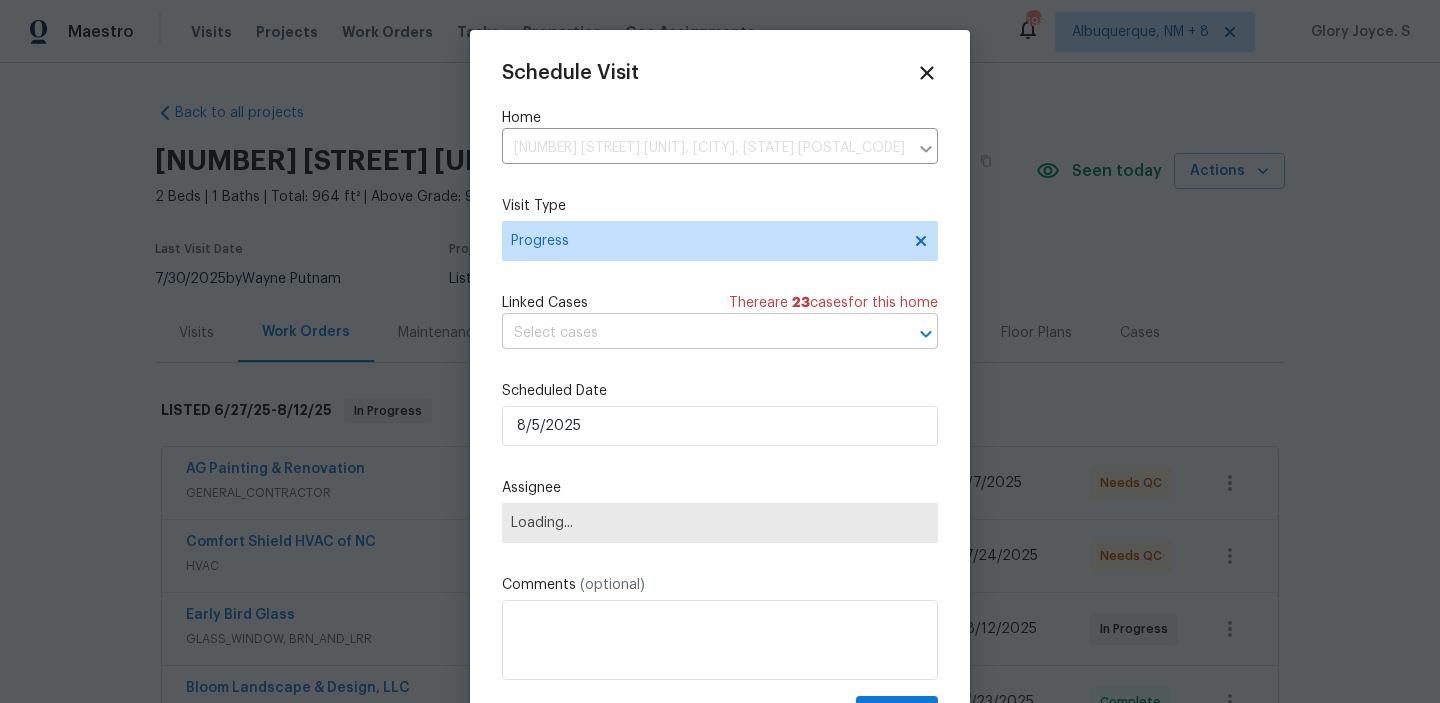 click at bounding box center [692, 333] 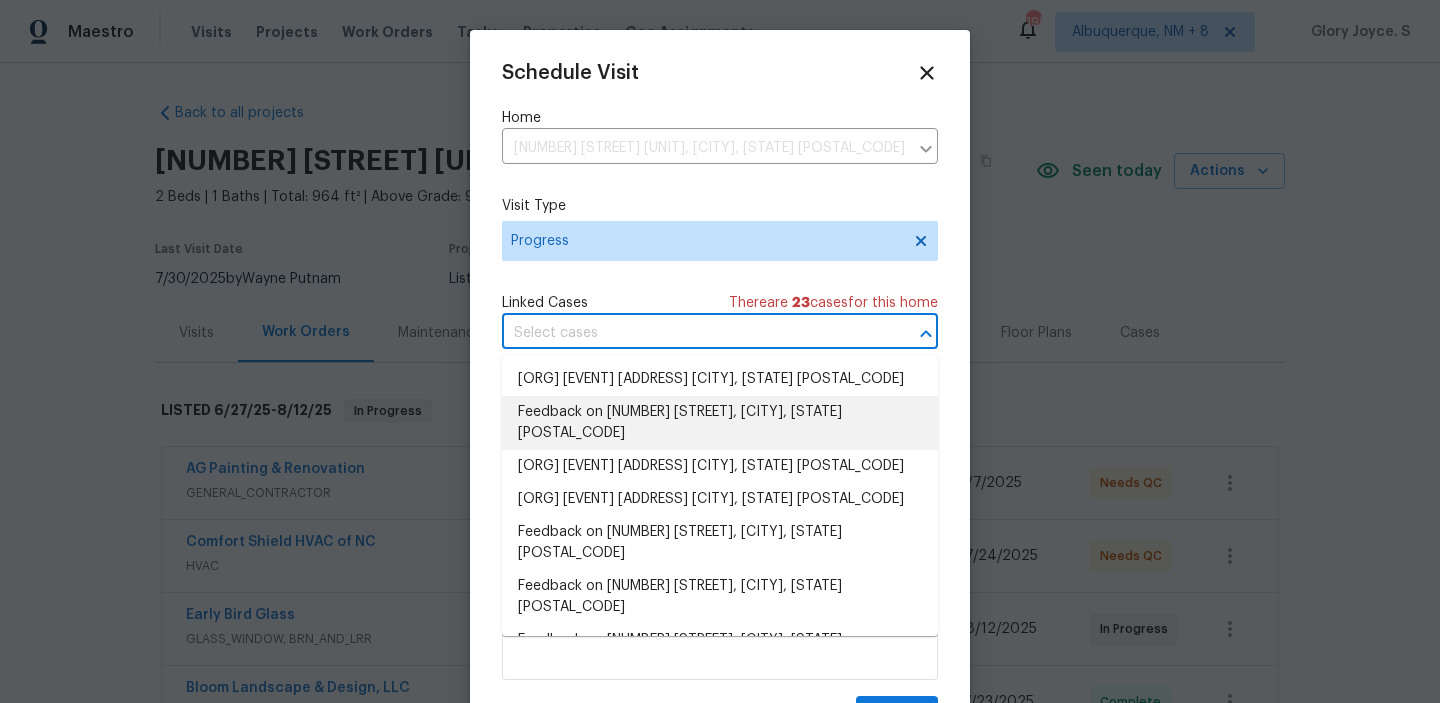 click on "Feedback on 501 Gooseneck Dr, Unit B6, Cary, NC 27513" at bounding box center [720, 423] 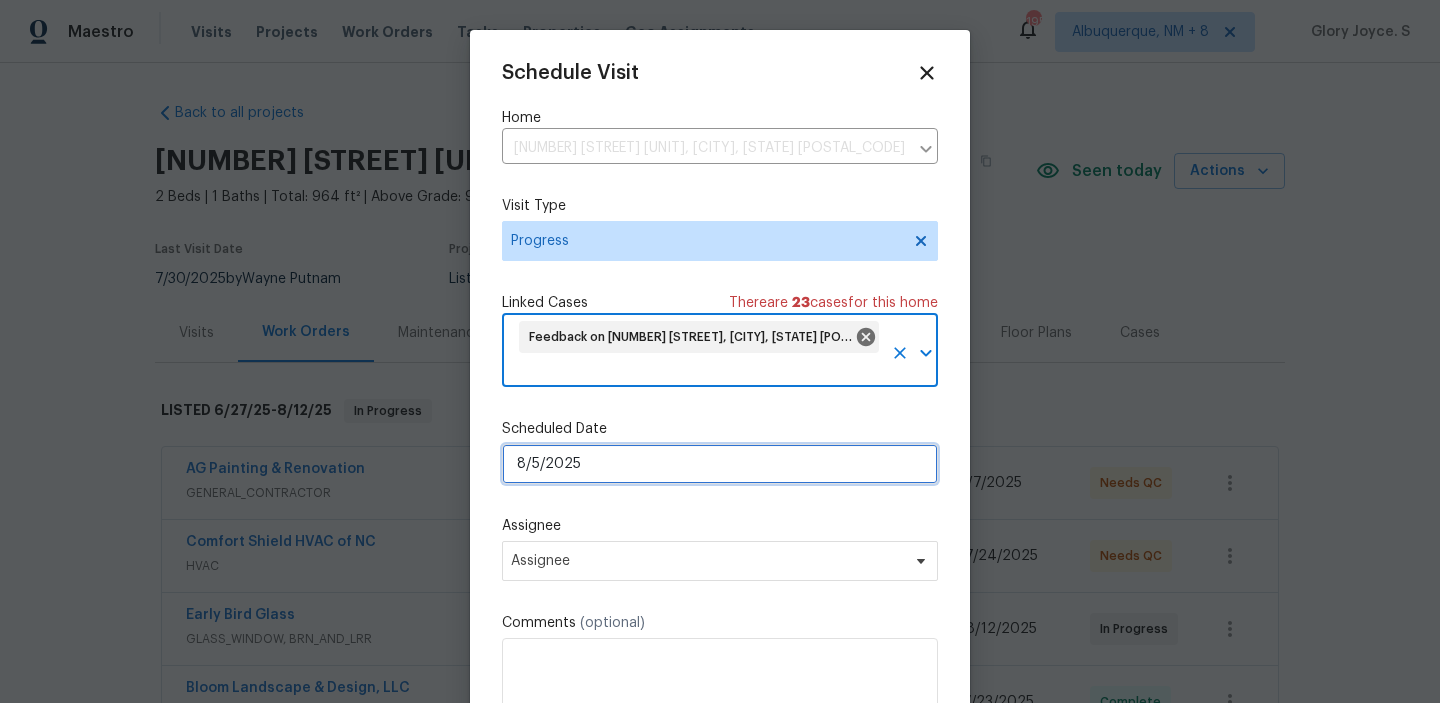 click on "8/5/2025" at bounding box center (720, 464) 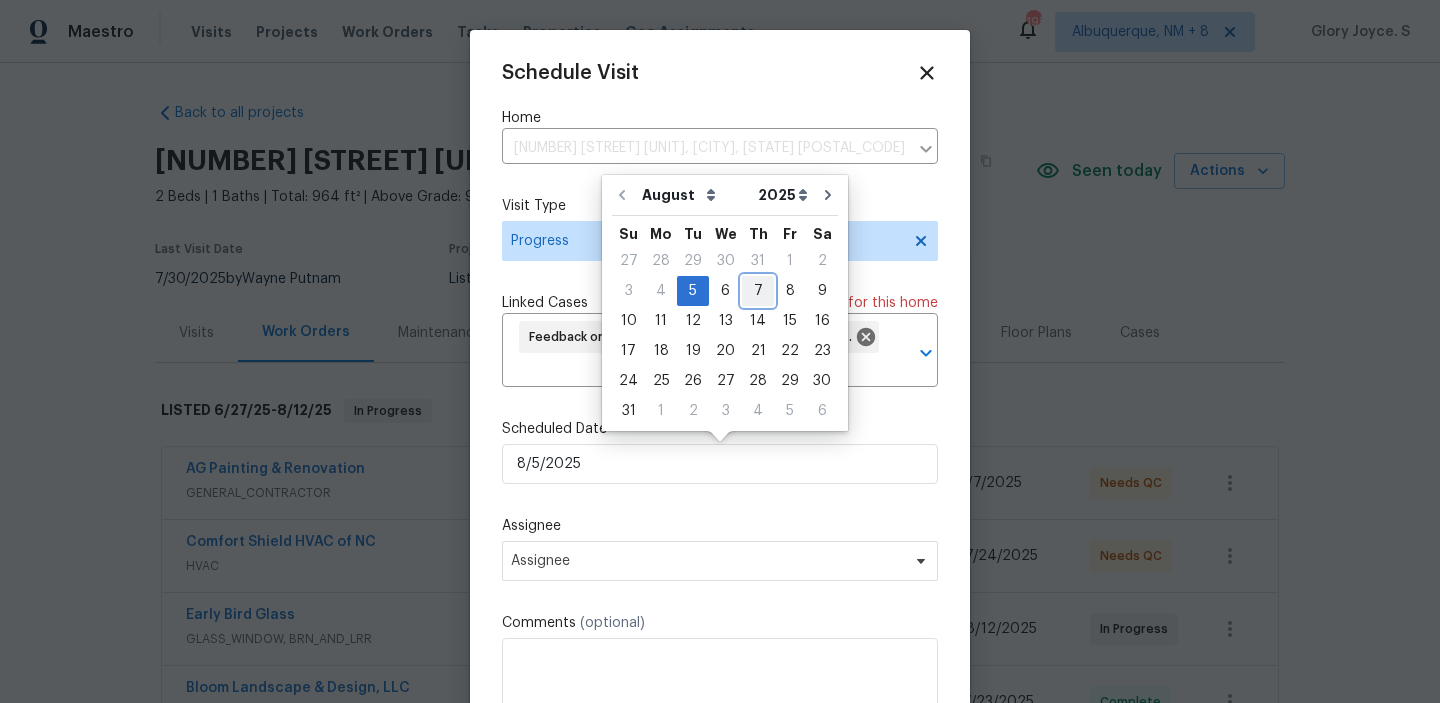 click on "7" at bounding box center [758, 291] 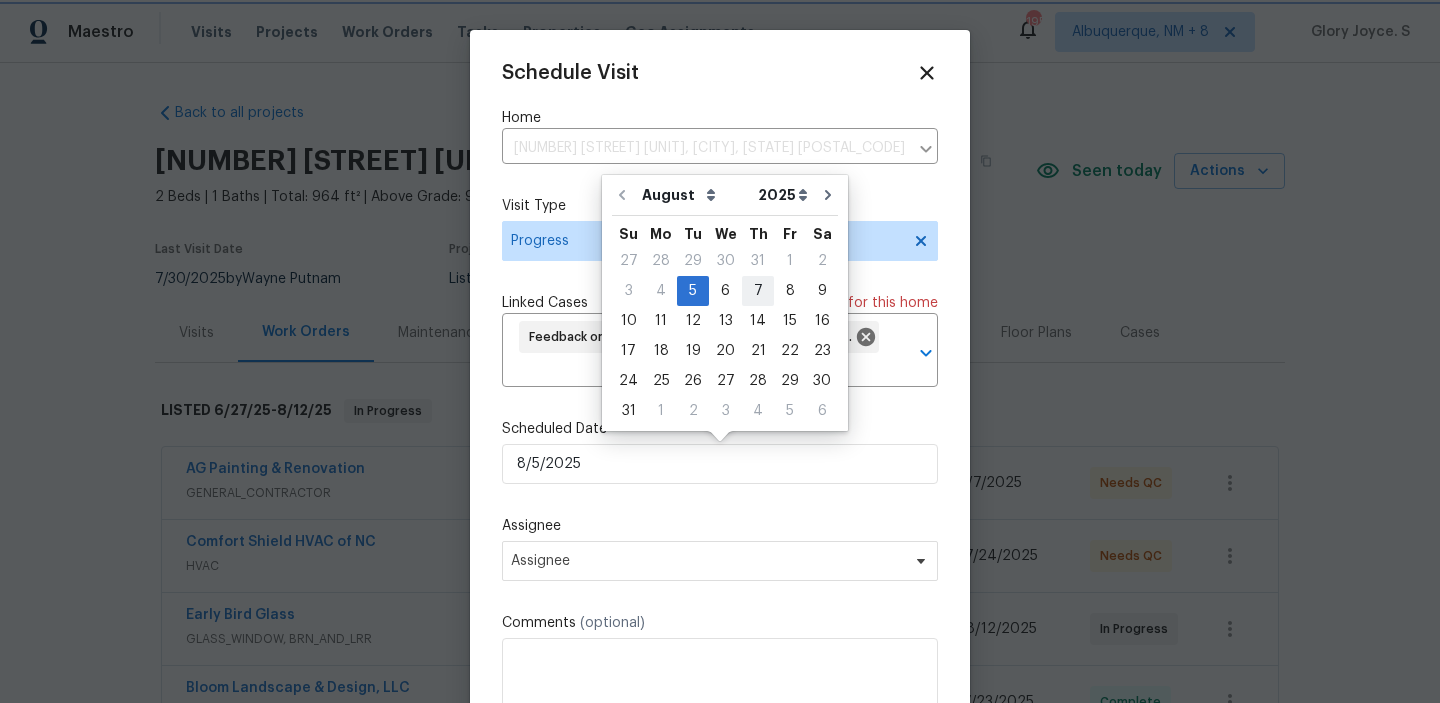 type on "8/7/2025" 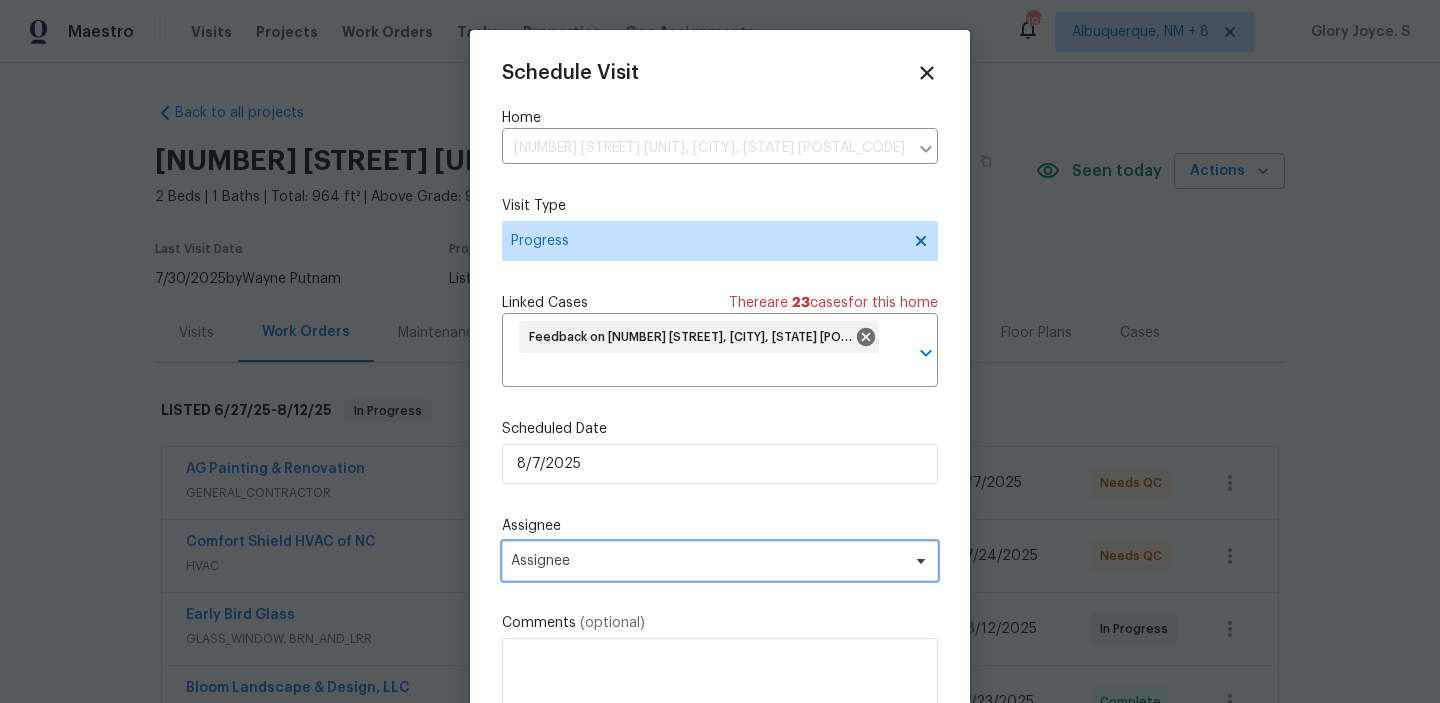 click on "Assignee" at bounding box center (720, 561) 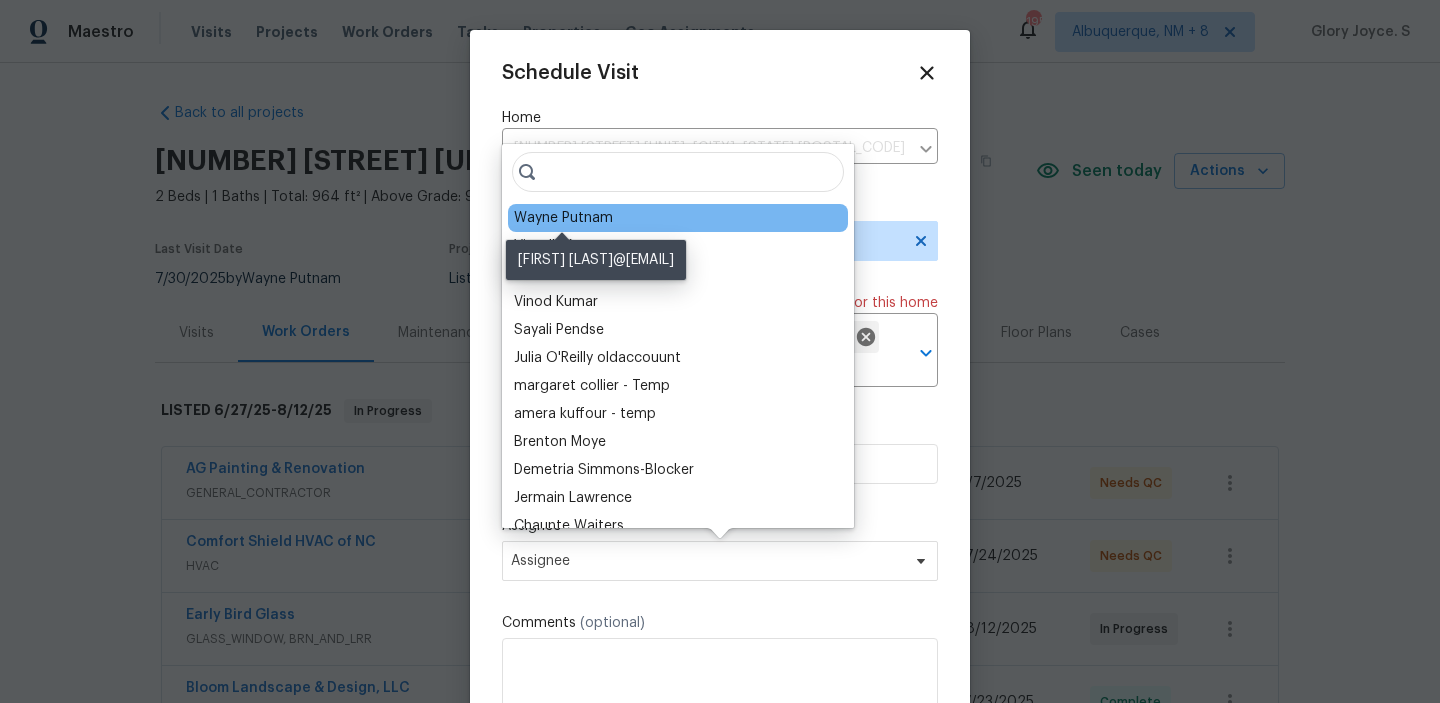 click on "Wayne Putnam" at bounding box center [563, 218] 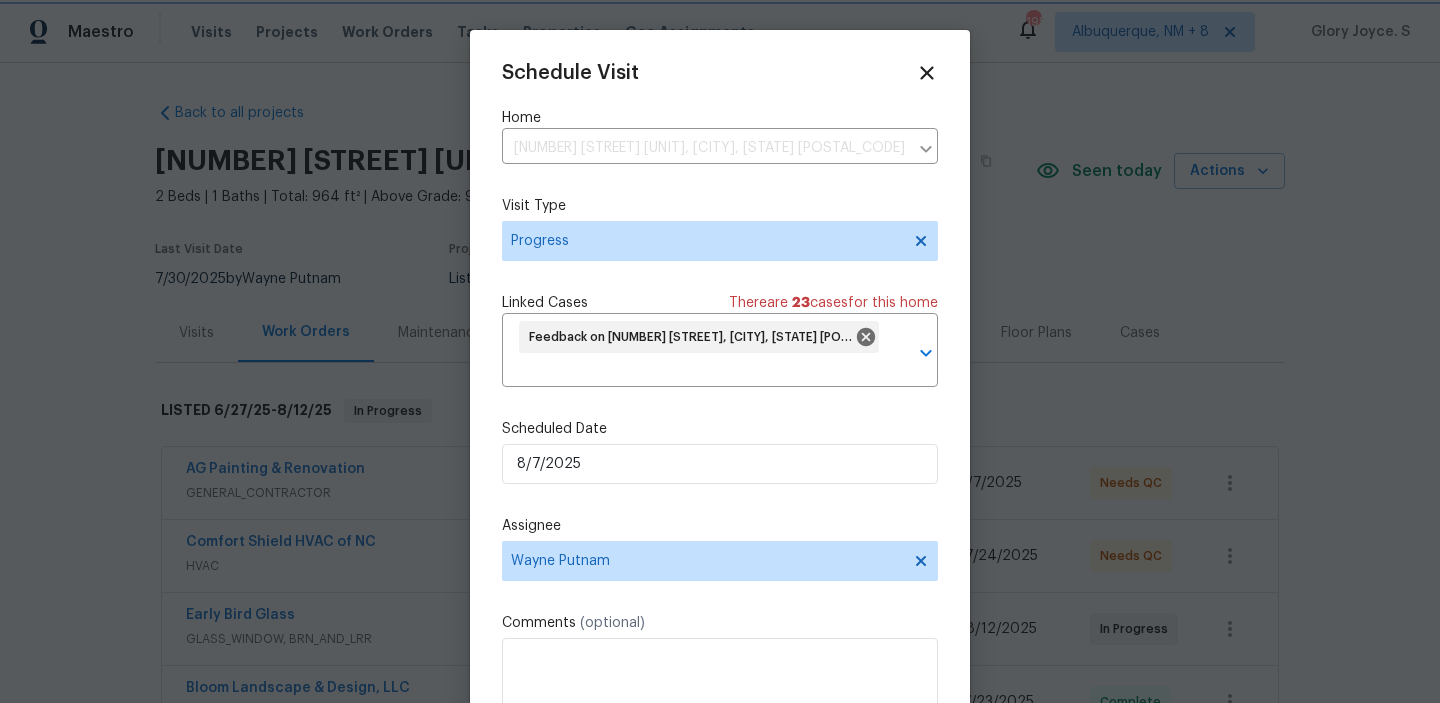 scroll, scrollTop: 74, scrollLeft: 0, axis: vertical 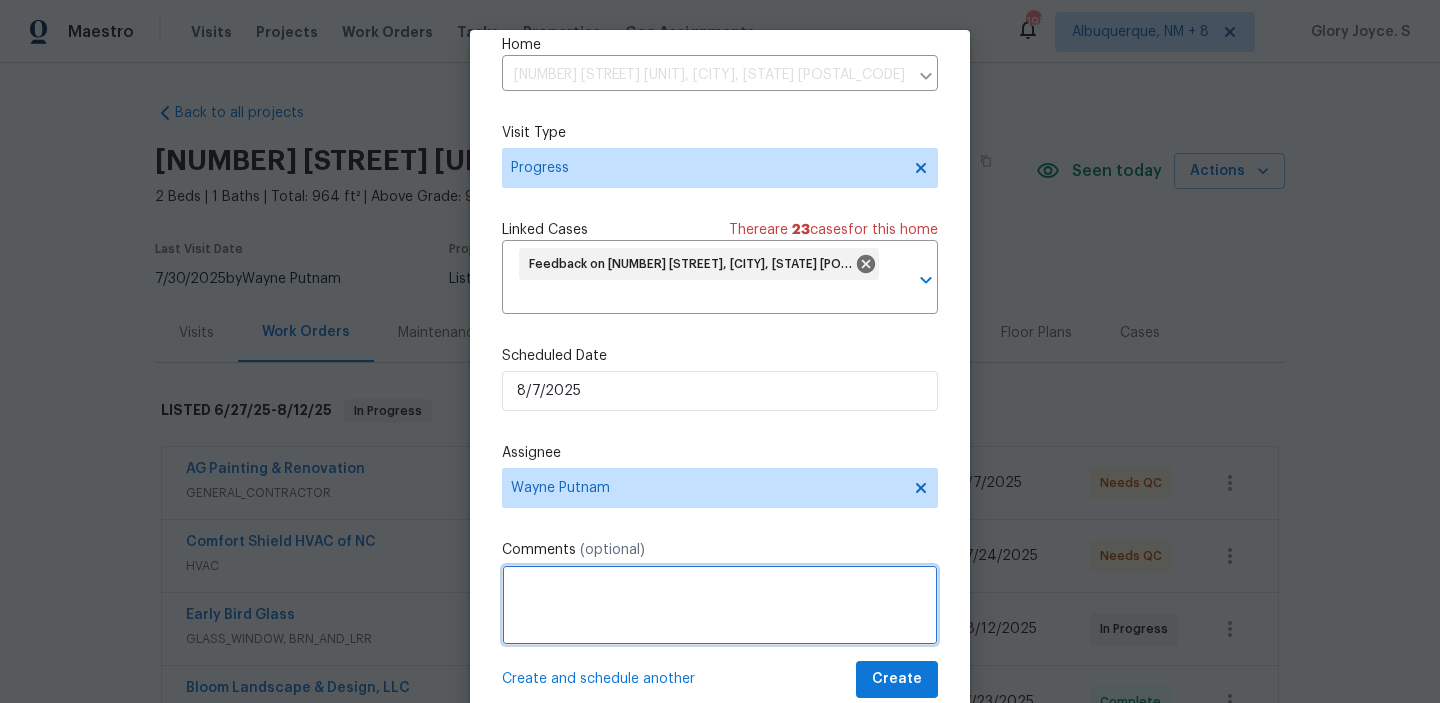click at bounding box center [720, 605] 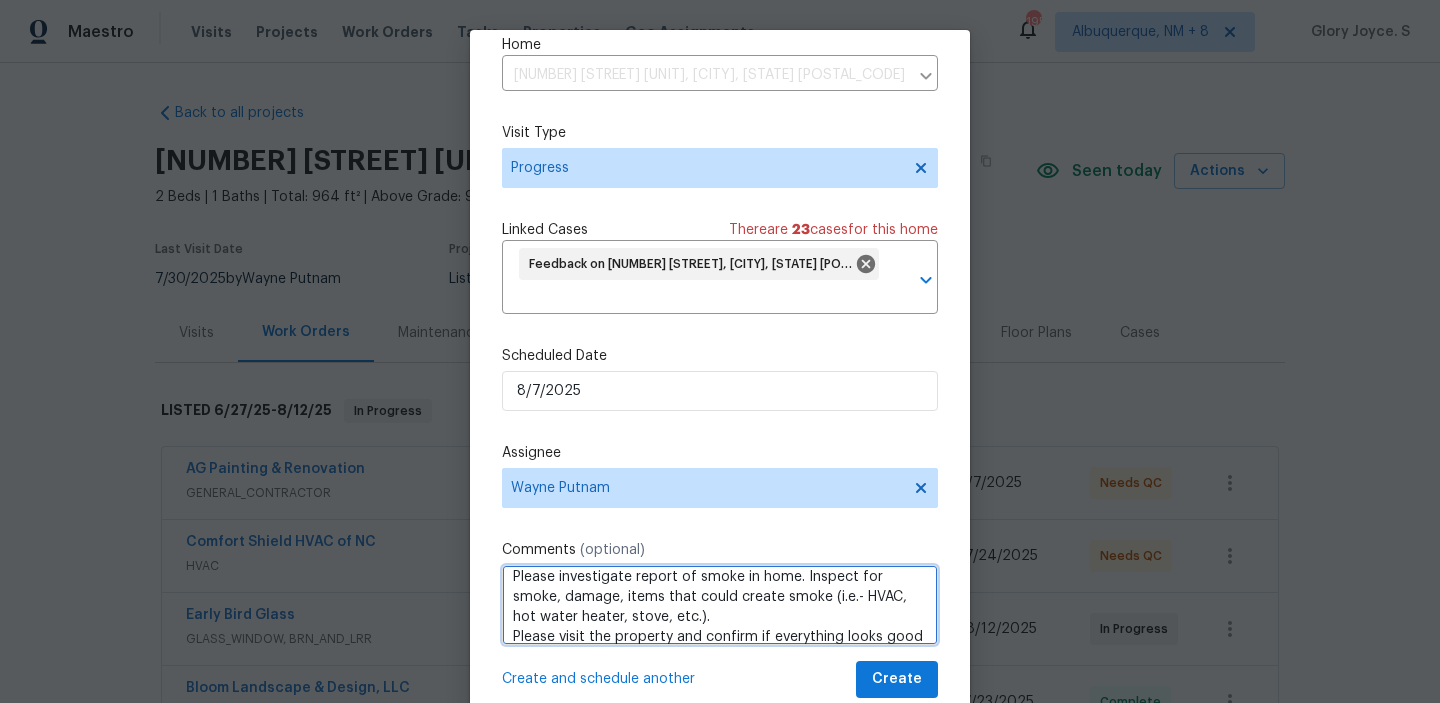 scroll, scrollTop: 29, scrollLeft: 0, axis: vertical 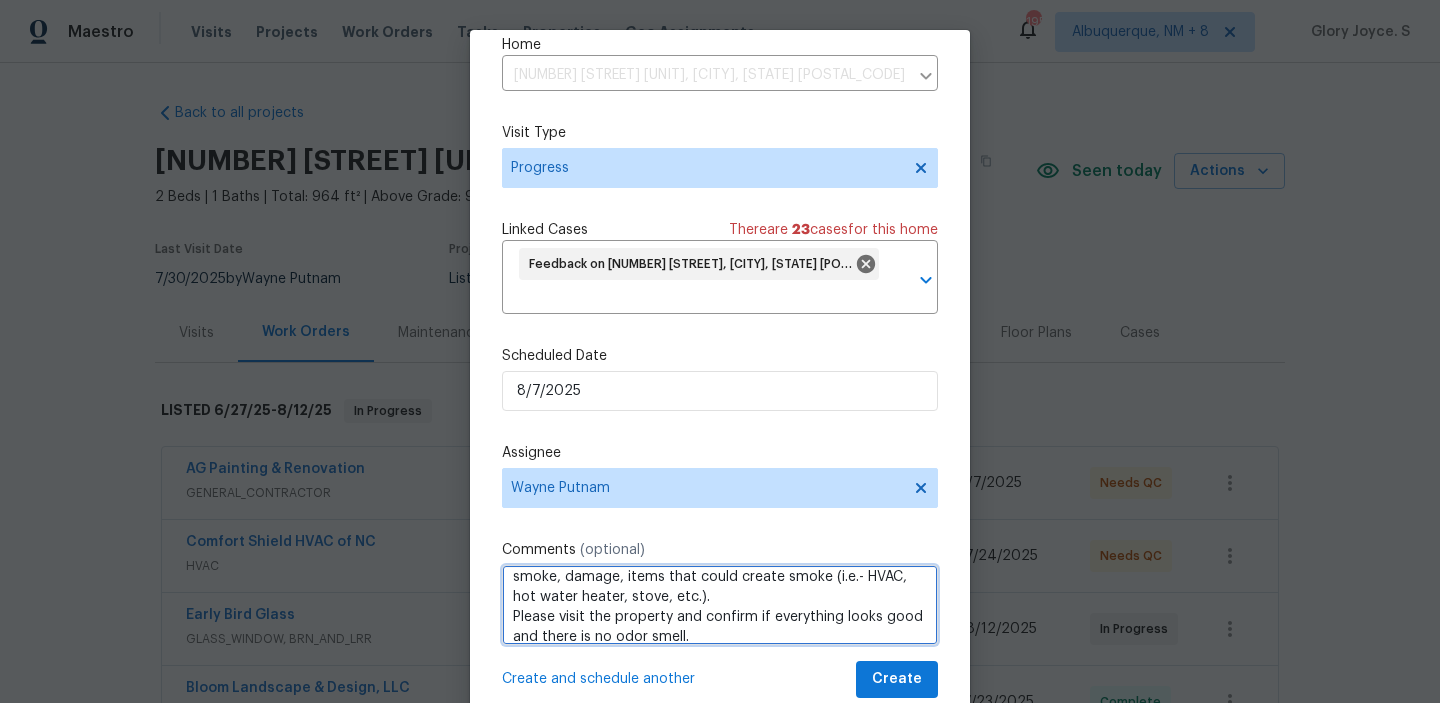 type on "Please investigate report of smoke in home. Inspect for smoke, damage, items that could create smoke (i.e.- HVAC, hot water heater, stove, etc.).
Please visit the property and confirm if everything looks good and there is no odor smell." 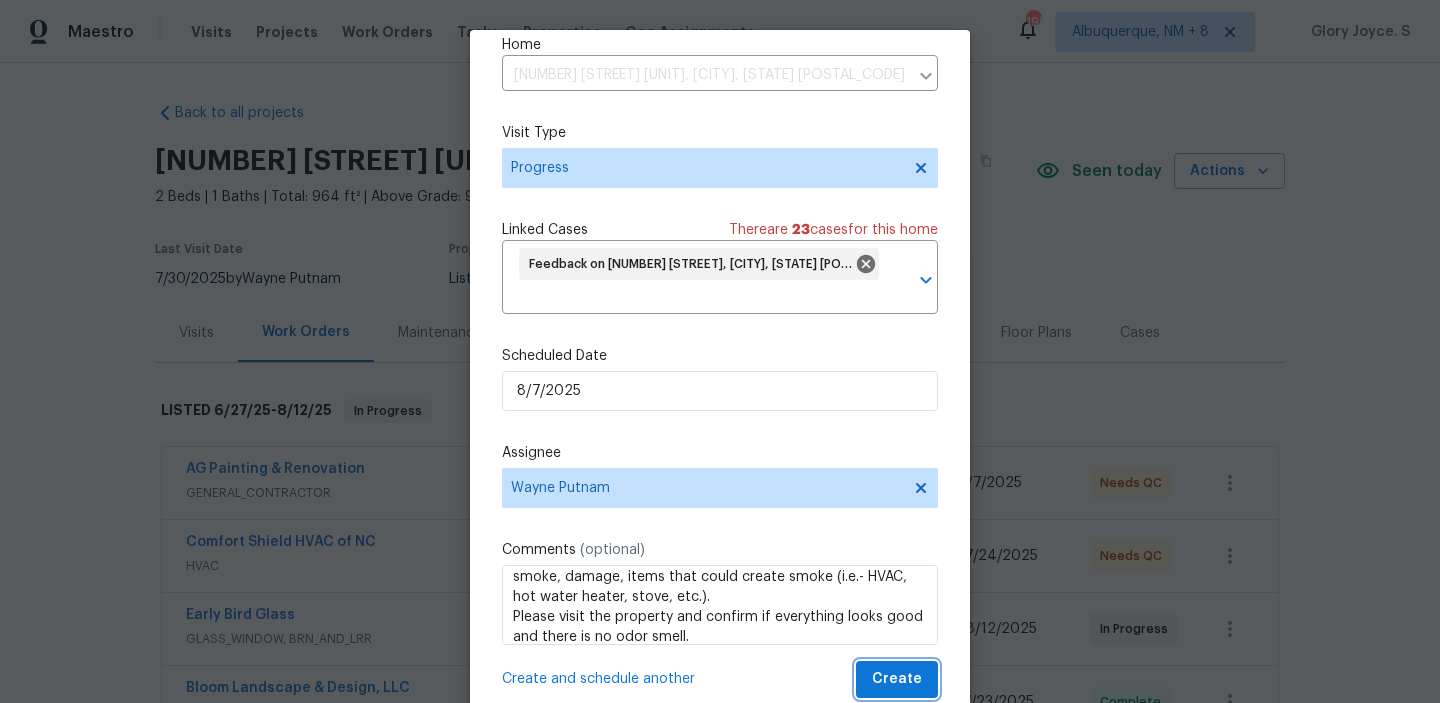 click on "Create" at bounding box center [897, 679] 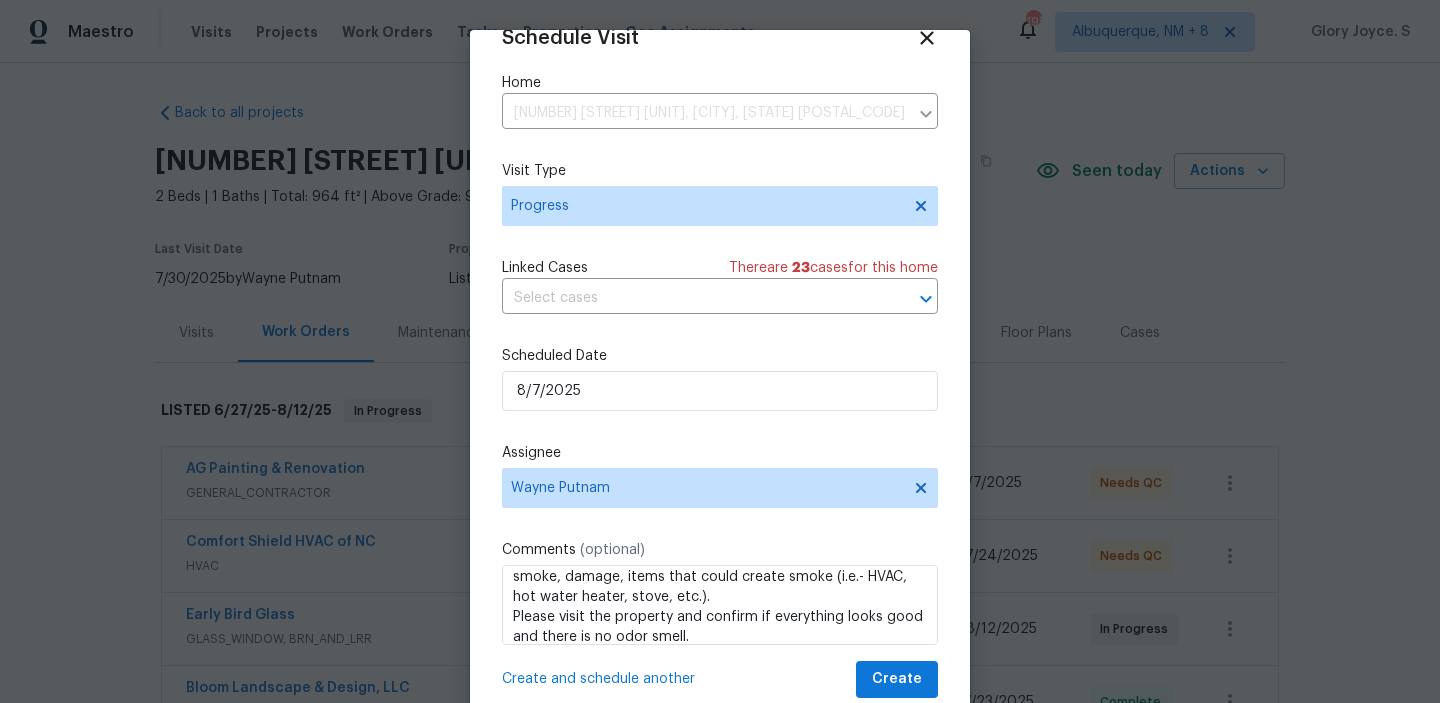 scroll, scrollTop: 36, scrollLeft: 0, axis: vertical 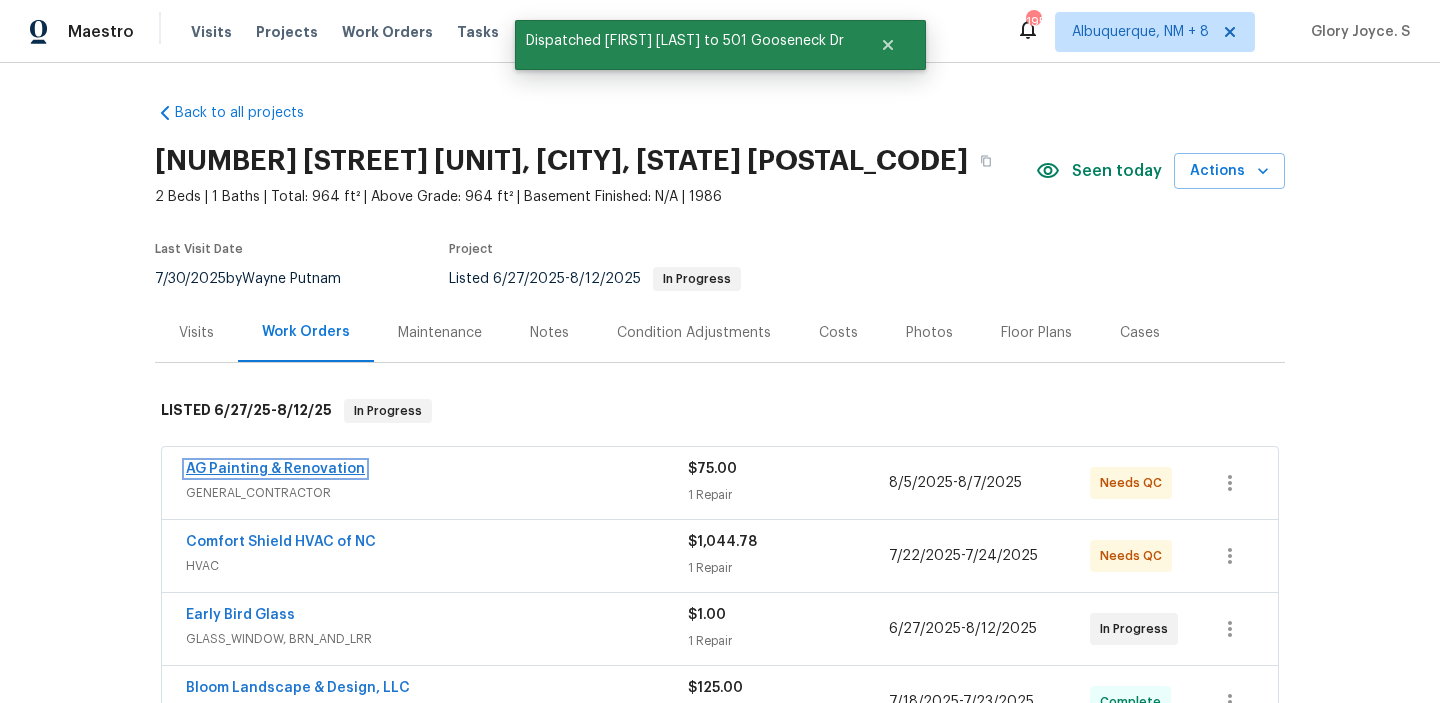 click on "AG Painting & Renovation" at bounding box center [275, 469] 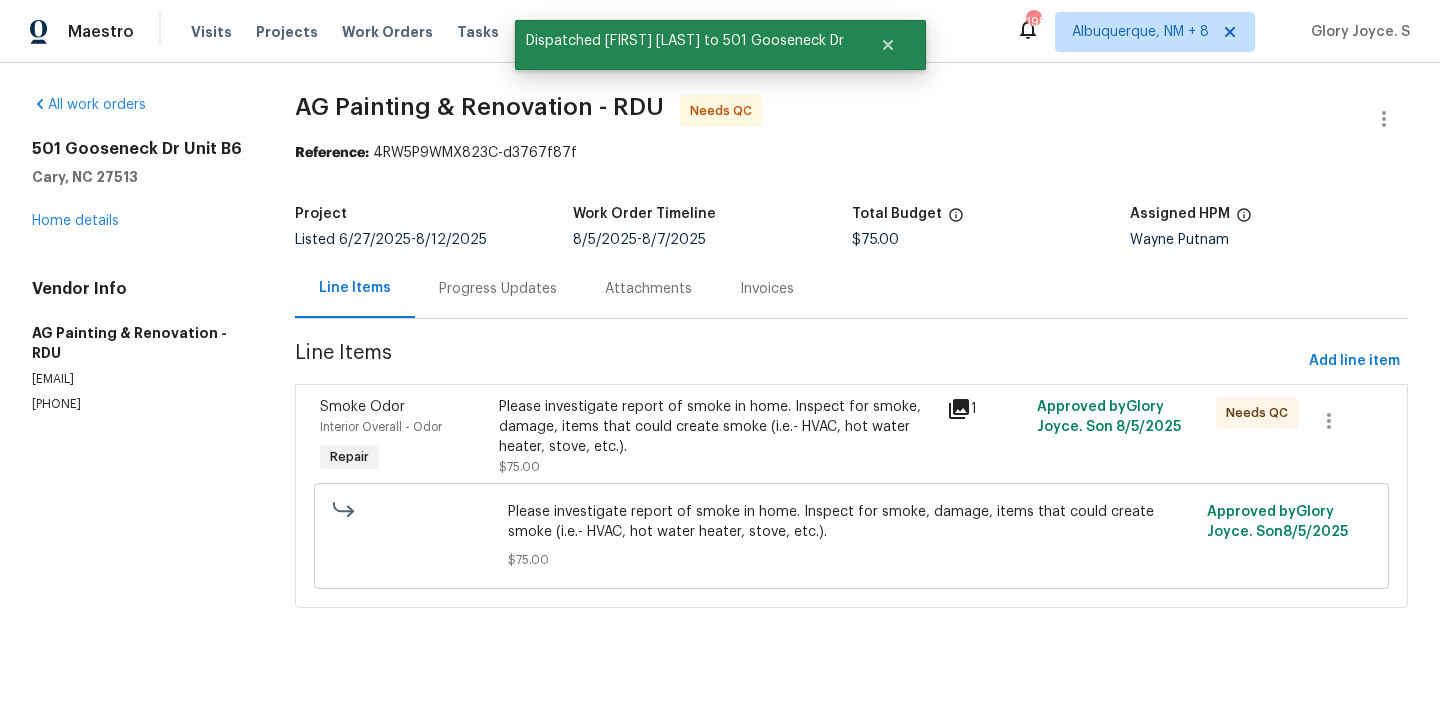 click on "AG Painting & Renovation - RDU Needs QC Reference:   4RW5P9WMX823C-d3767f87f Project Listed   6/27/2025  -  8/12/2025 Work Order Timeline 8/5/2025  -  8/7/2025 Total Budget $75.00 Assigned HPM Wayne Putnam Line Items Progress Updates Attachments Invoices Line Items Add line item Smoke Odor Interior Overall - Odor Repair Please investigate report of smoke in home. Inspect for smoke, damage, items that could create smoke (i.e.- HVAC, hot water heater, stove, etc.). $75.00   1 Approved by  Glory Joyce. S  on   8/5/2025 Needs QC Please investigate report of smoke in home. Inspect for smoke, damage, items that could create smoke (i.e.- HVAC, hot water heater, stove, etc.). $75.00 Approved by  Glory Joyce. S  on  8/5/2025" at bounding box center (851, 363) 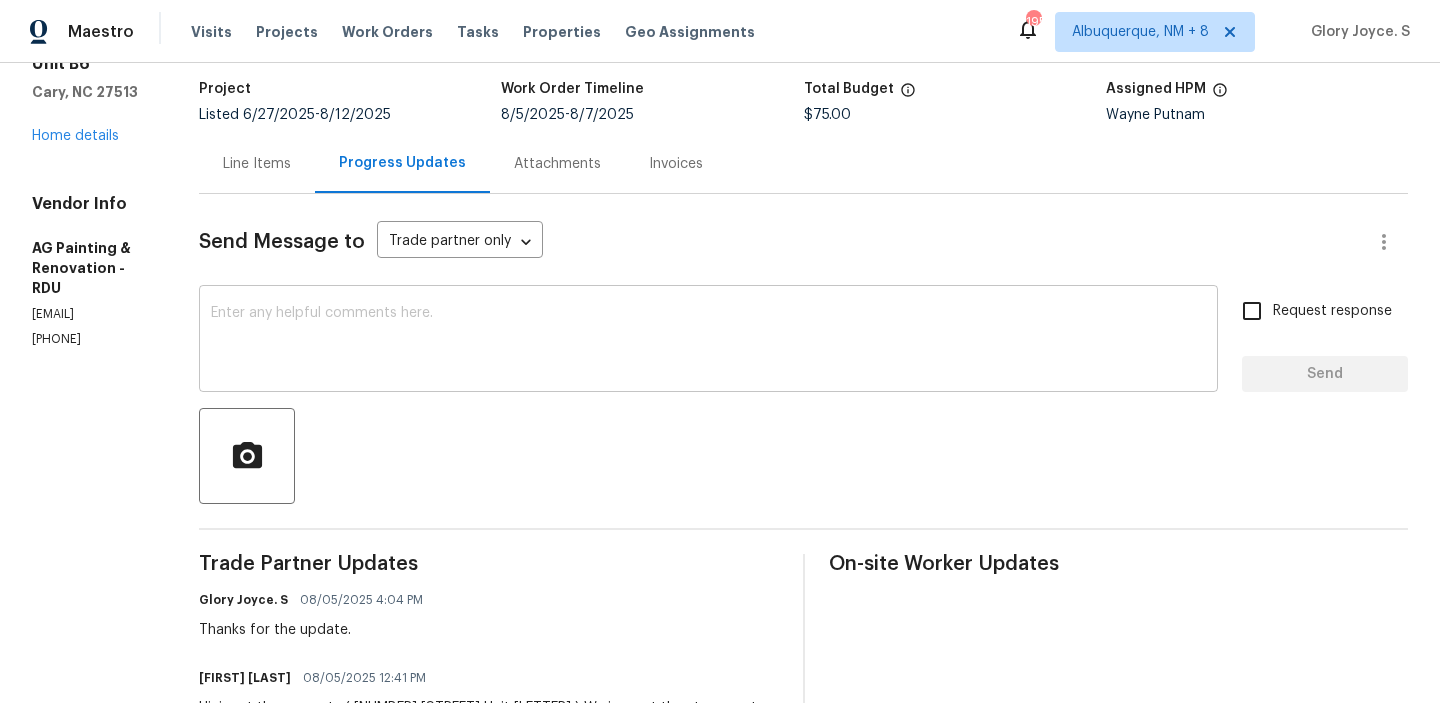 scroll, scrollTop: 151, scrollLeft: 0, axis: vertical 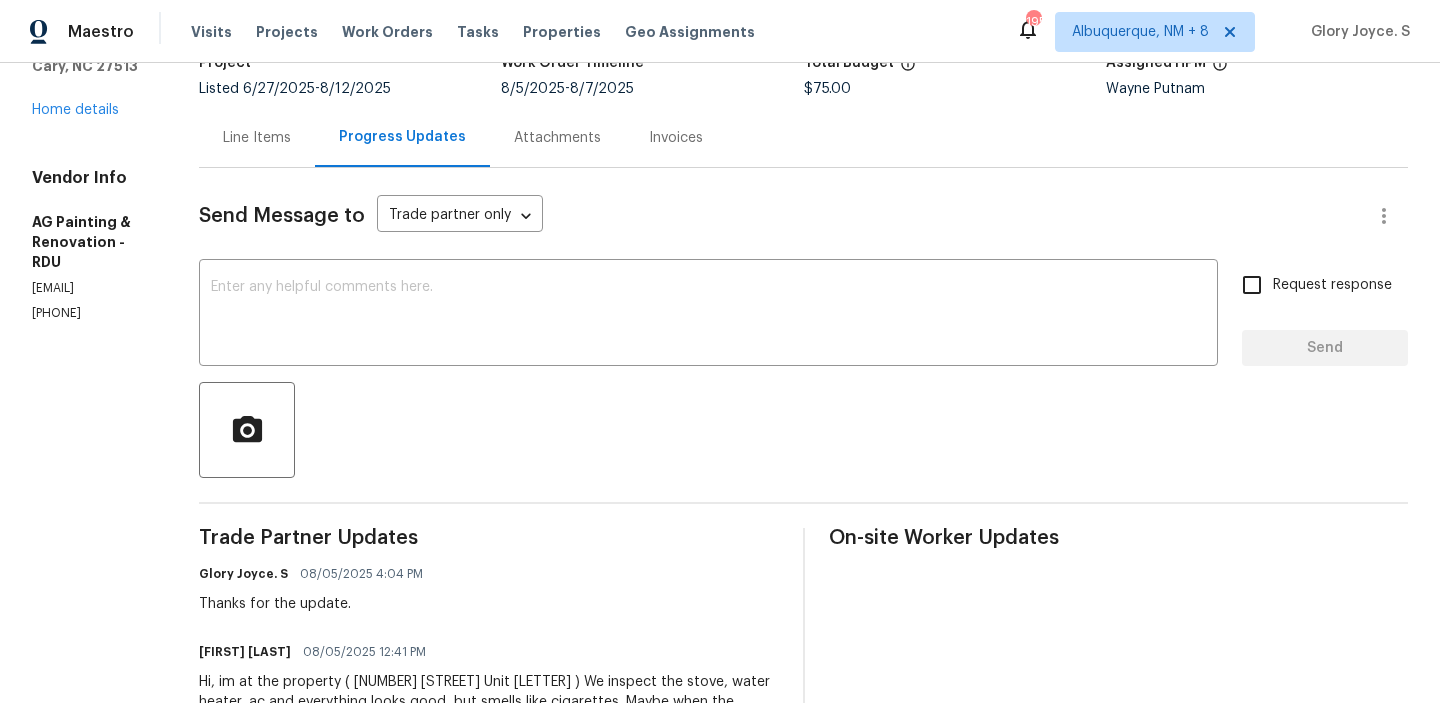 click on "Line Items Progress Updates Attachments Invoices" at bounding box center (803, 138) 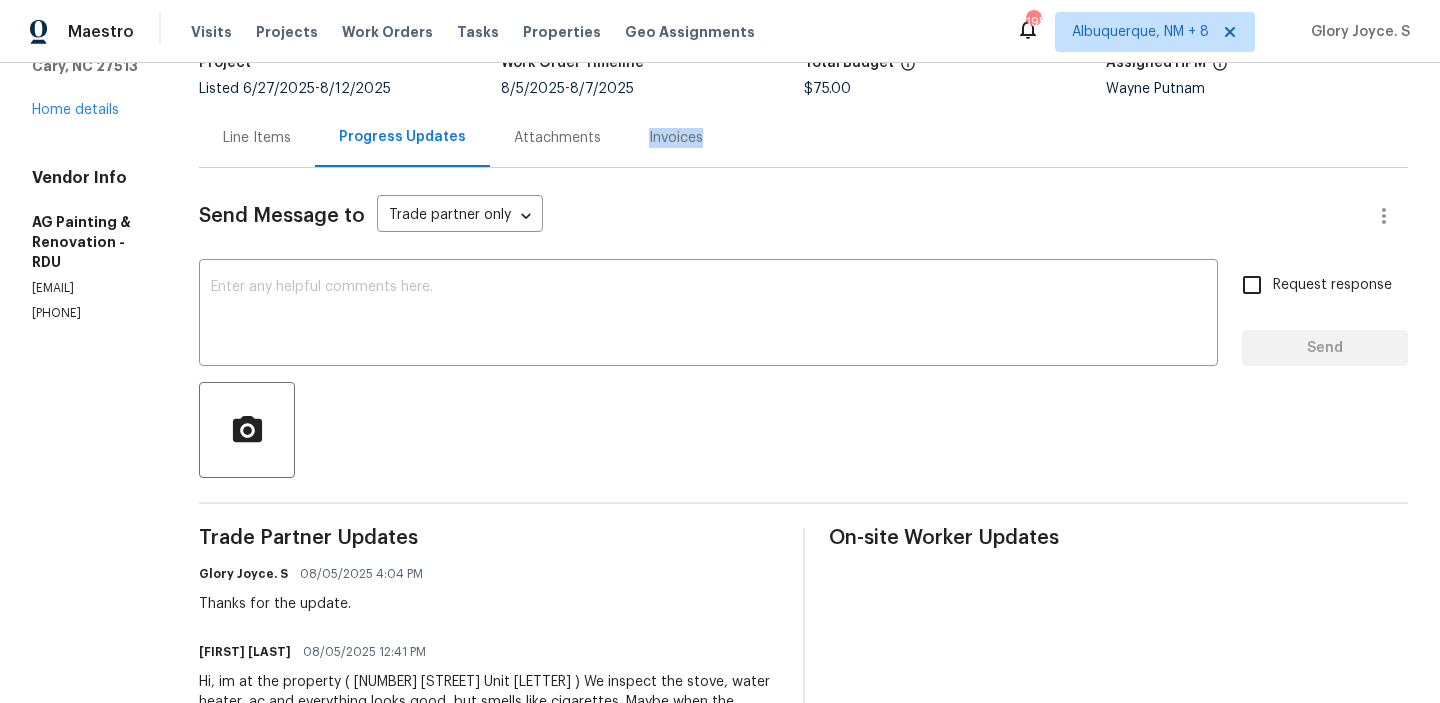 click on "Line Items Progress Updates Attachments Invoices" at bounding box center [803, 138] 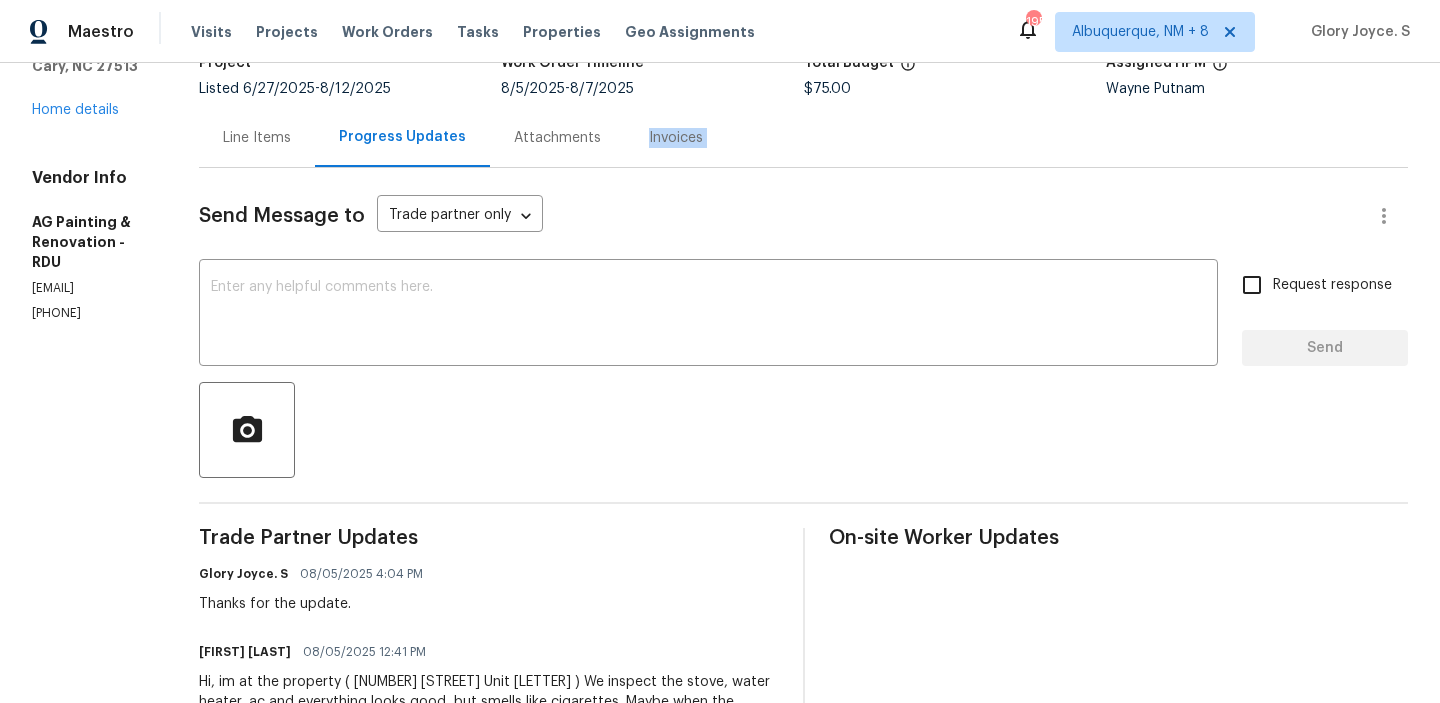click on "Wayne Putnam" at bounding box center (1257, 89) 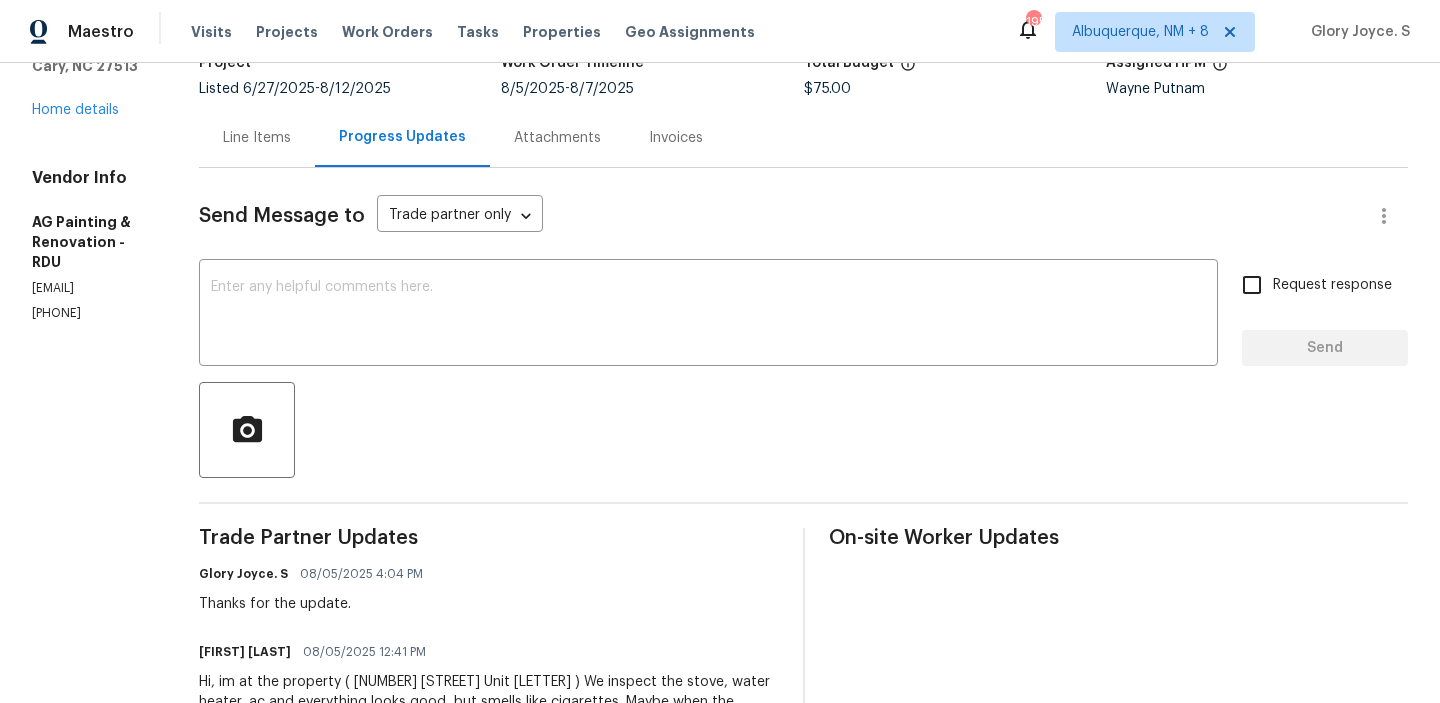 click on "Wayne Putnam" at bounding box center (1257, 89) 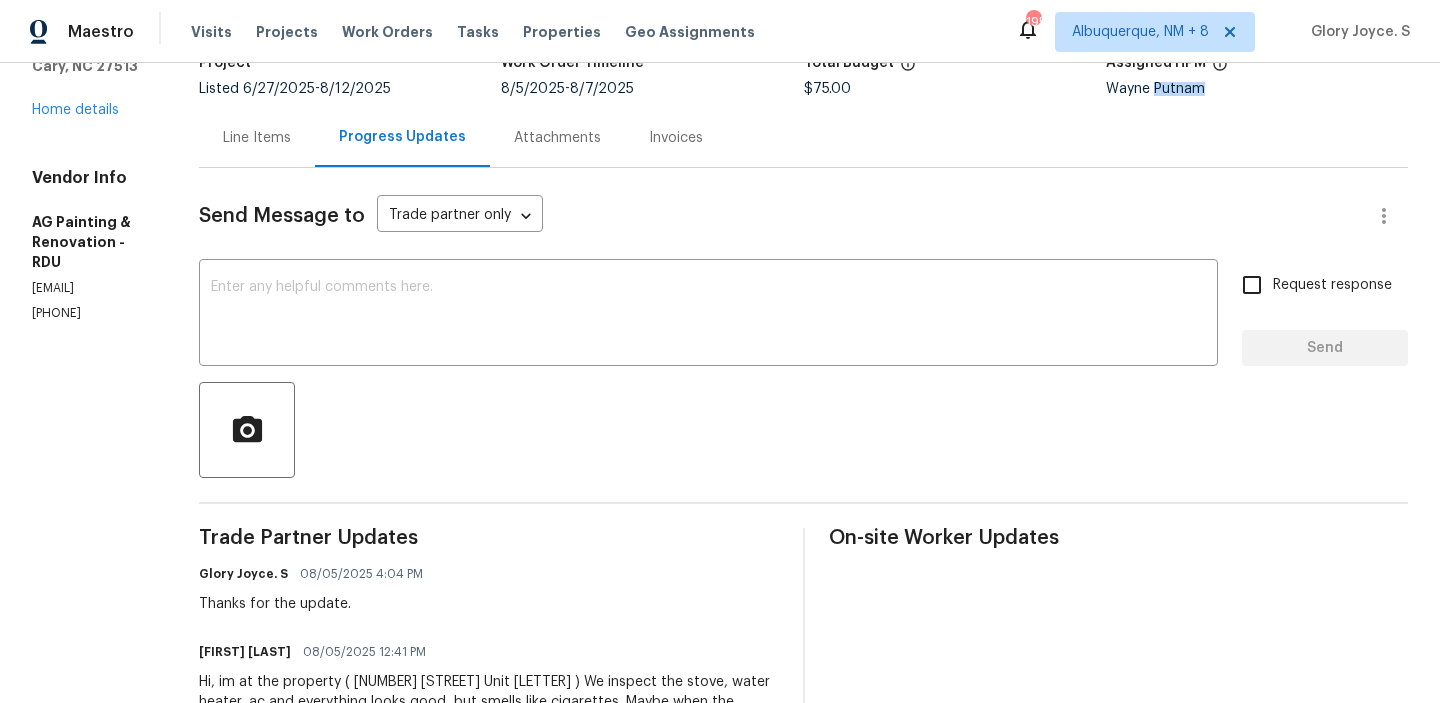 click on "Wayne Putnam" at bounding box center [1257, 89] 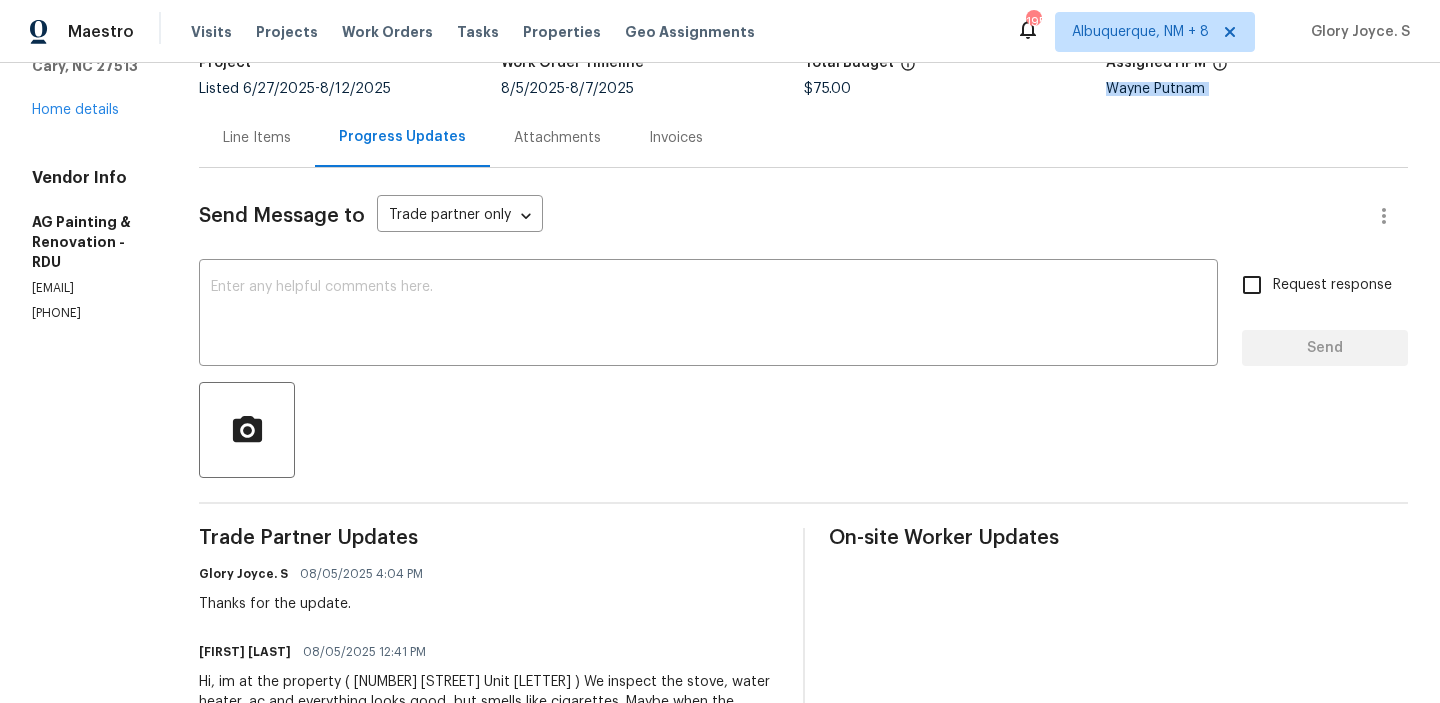 copy on "Wayne Putnam" 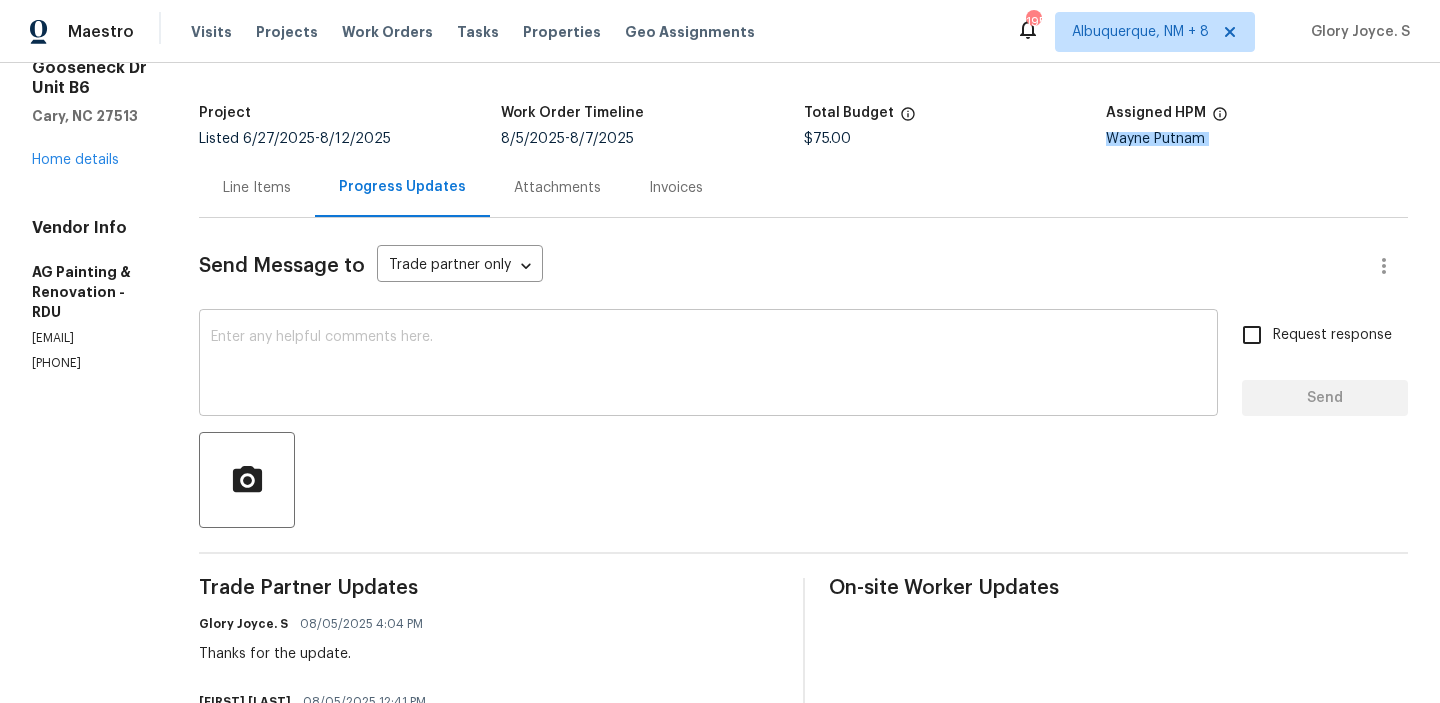 scroll, scrollTop: 250, scrollLeft: 0, axis: vertical 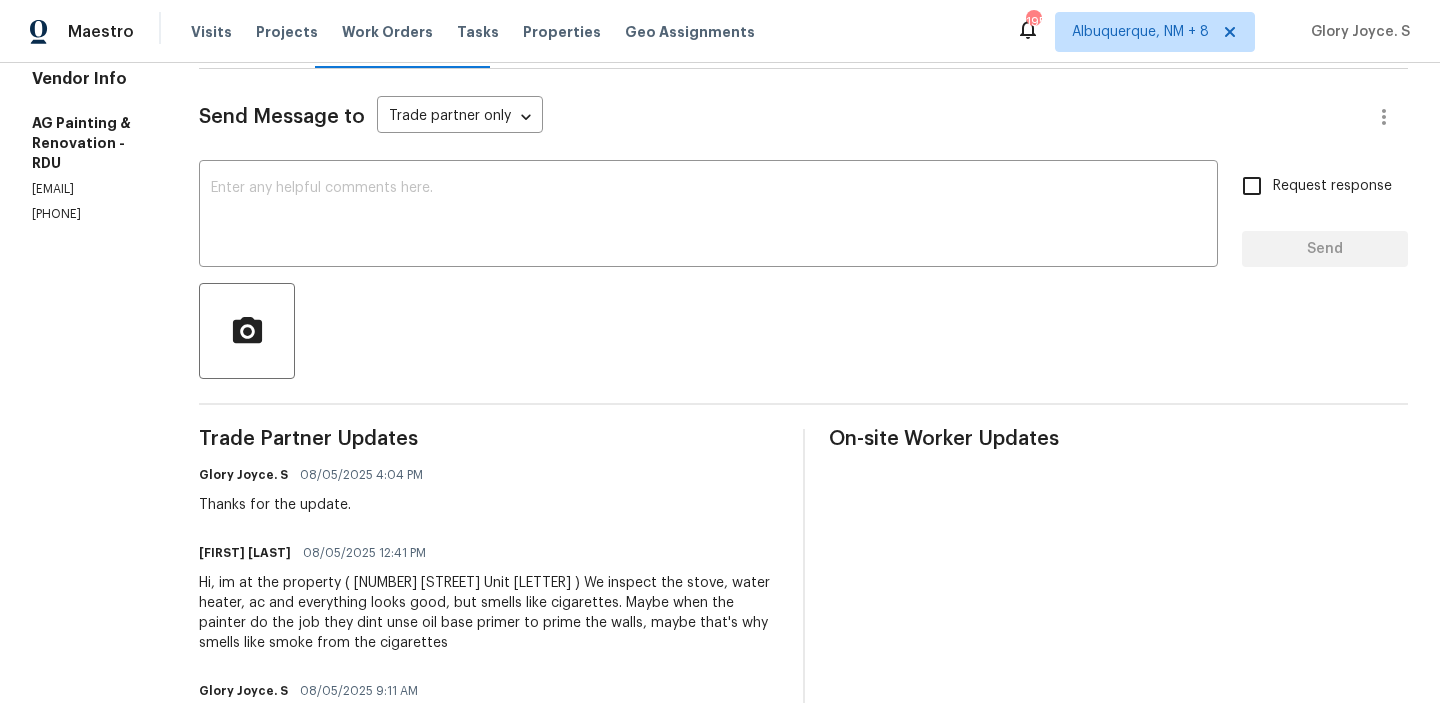 click on "Hi, im at the property ( 501 Gooseneck Dr Unit B6 )
We inspect the stove, water heater, ac and everything looks good, but smells like cigarettes.
Maybe when the painter do the job they dint unse oil base primer to prime the walls, maybe that's why smells like smoke from the cigarettes" at bounding box center [488, 613] 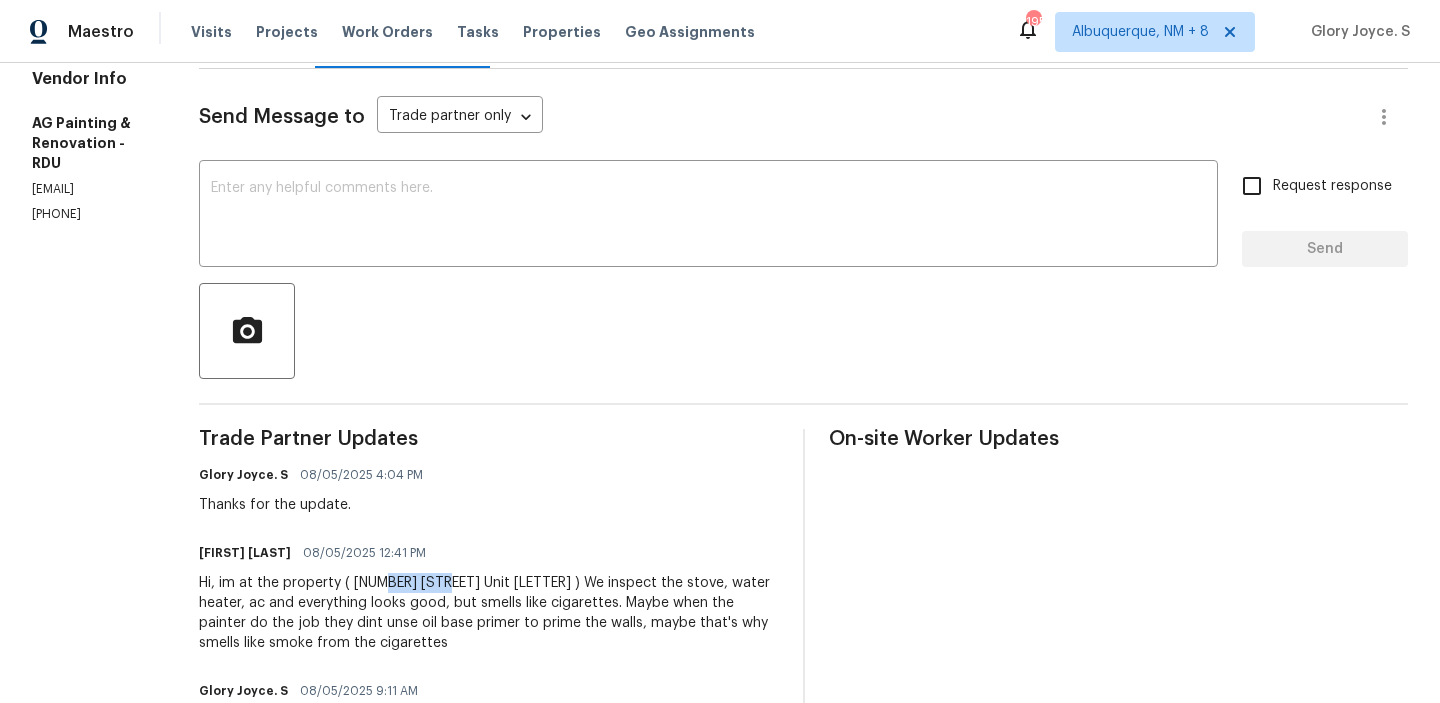 click on "Hi, im at the property ( 501 Gooseneck Dr Unit B6 )
We inspect the stove, water heater, ac and everything looks good, but smells like cigarettes.
Maybe when the painter do the job they dint unse oil base primer to prime the walls, maybe that's why smells like smoke from the cigarettes" at bounding box center [488, 613] 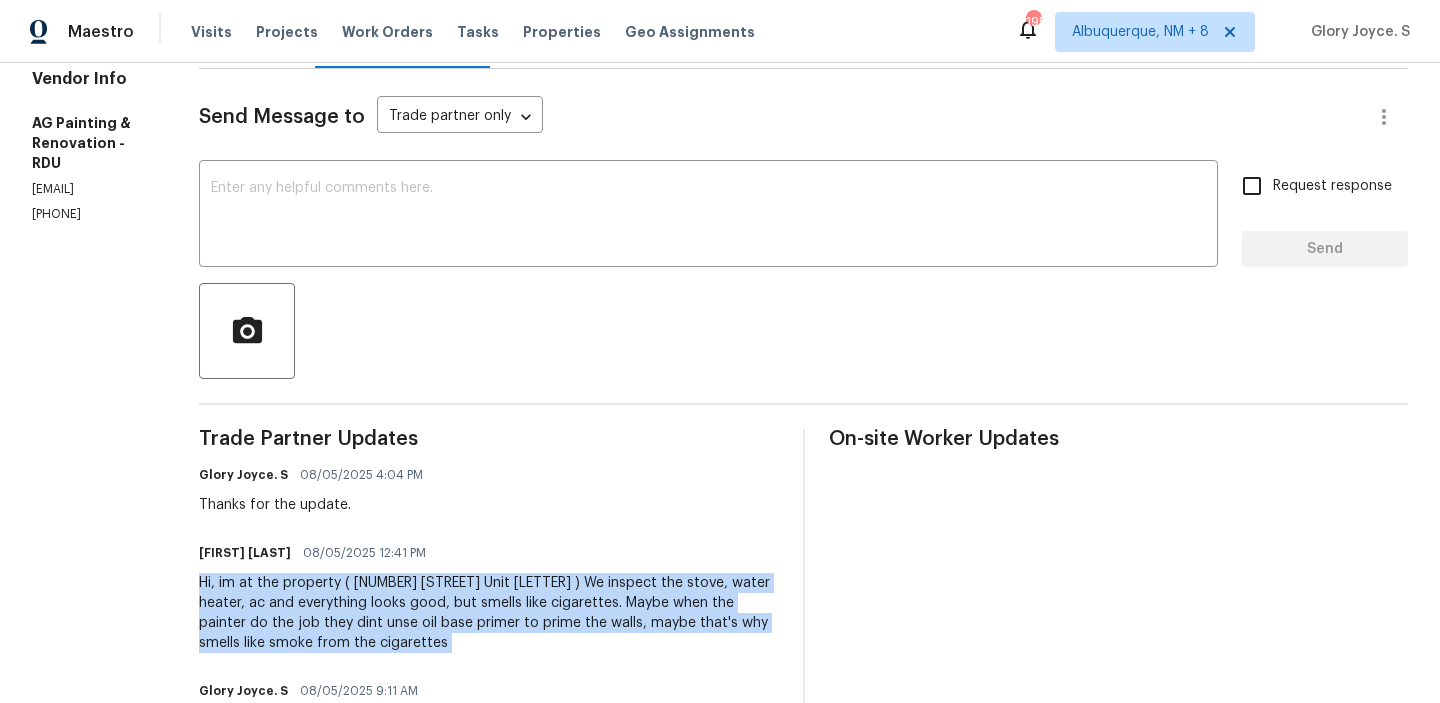copy on "Hi, im at the property ( 501 Gooseneck Dr Unit B6 )
We inspect the stove, water heater, ac and everything looks good, but smells like cigarettes.
Maybe when the painter do the job they dint unse oil base primer to prime the walls, maybe that's why smells like smoke from the cigarettes" 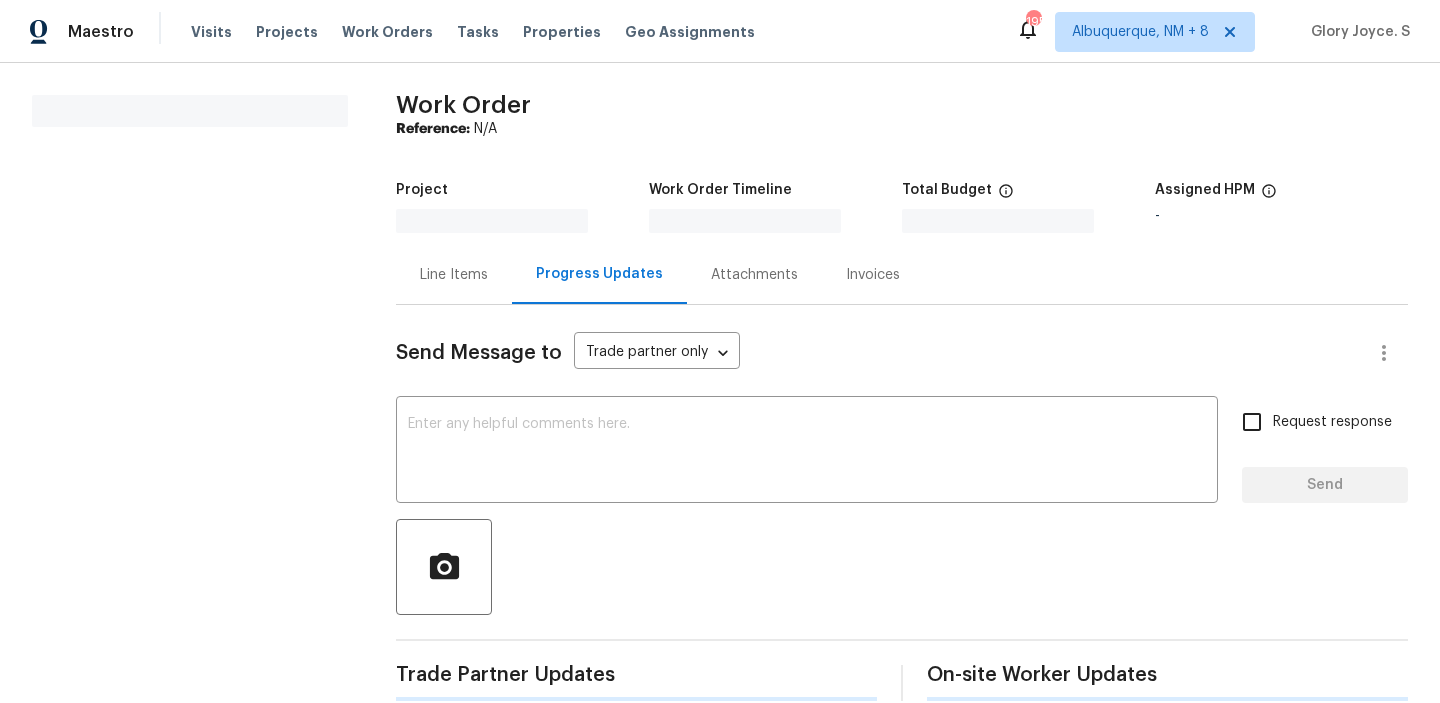 scroll, scrollTop: 0, scrollLeft: 0, axis: both 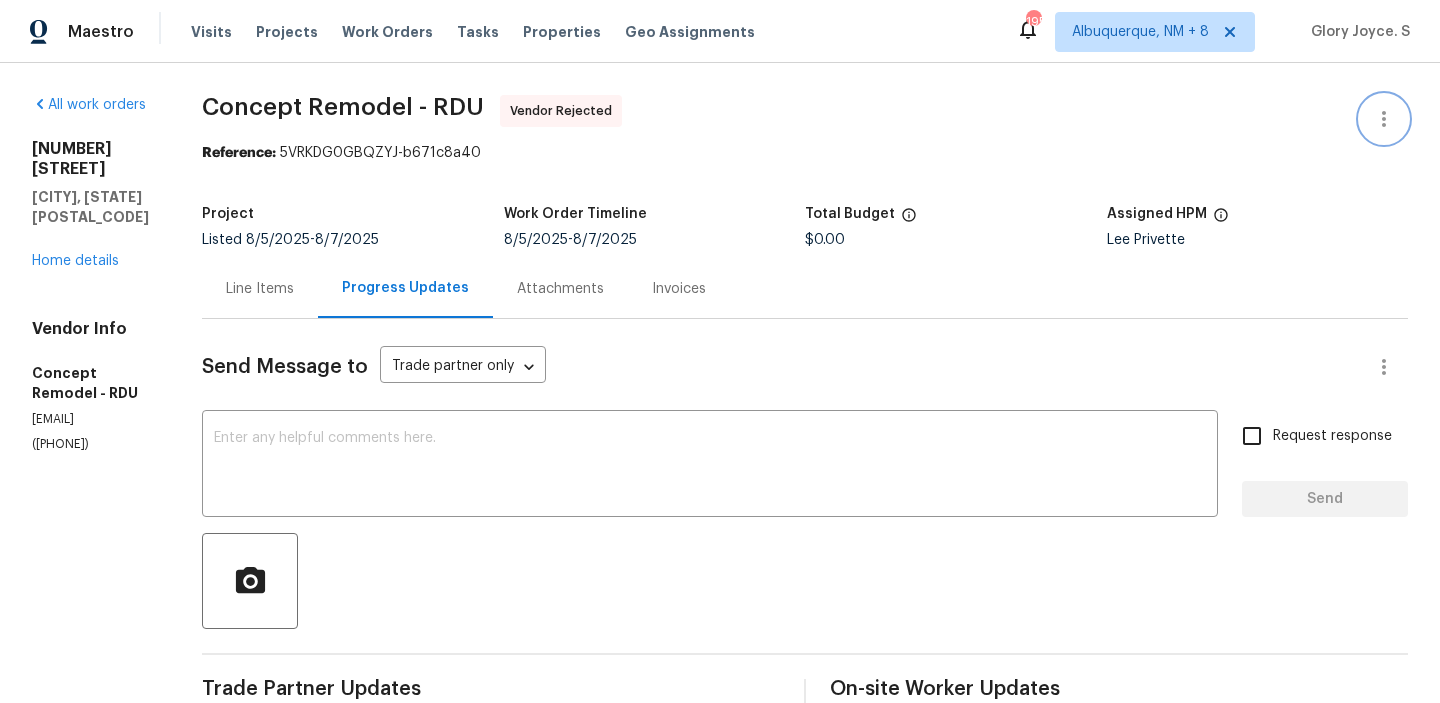 click at bounding box center [1384, 119] 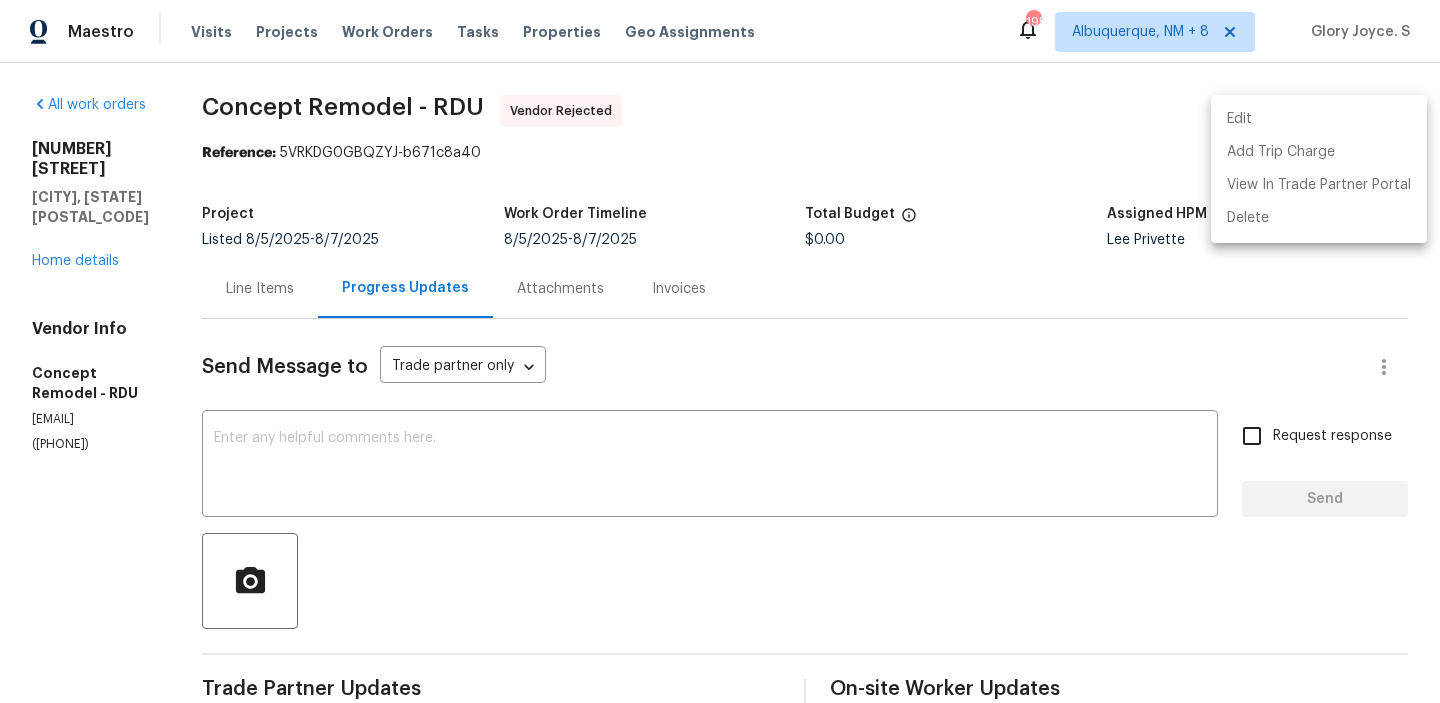 click on "Edit" at bounding box center [1319, 119] 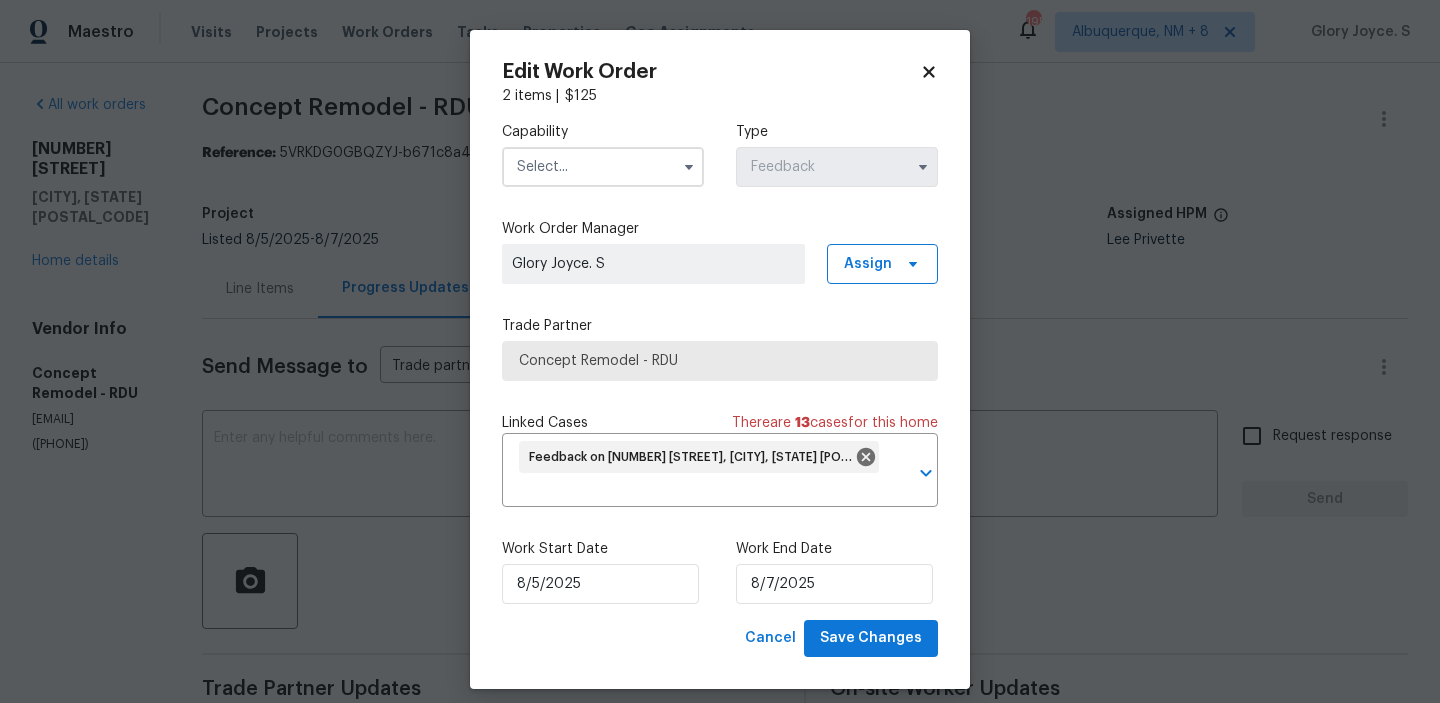 click at bounding box center (603, 167) 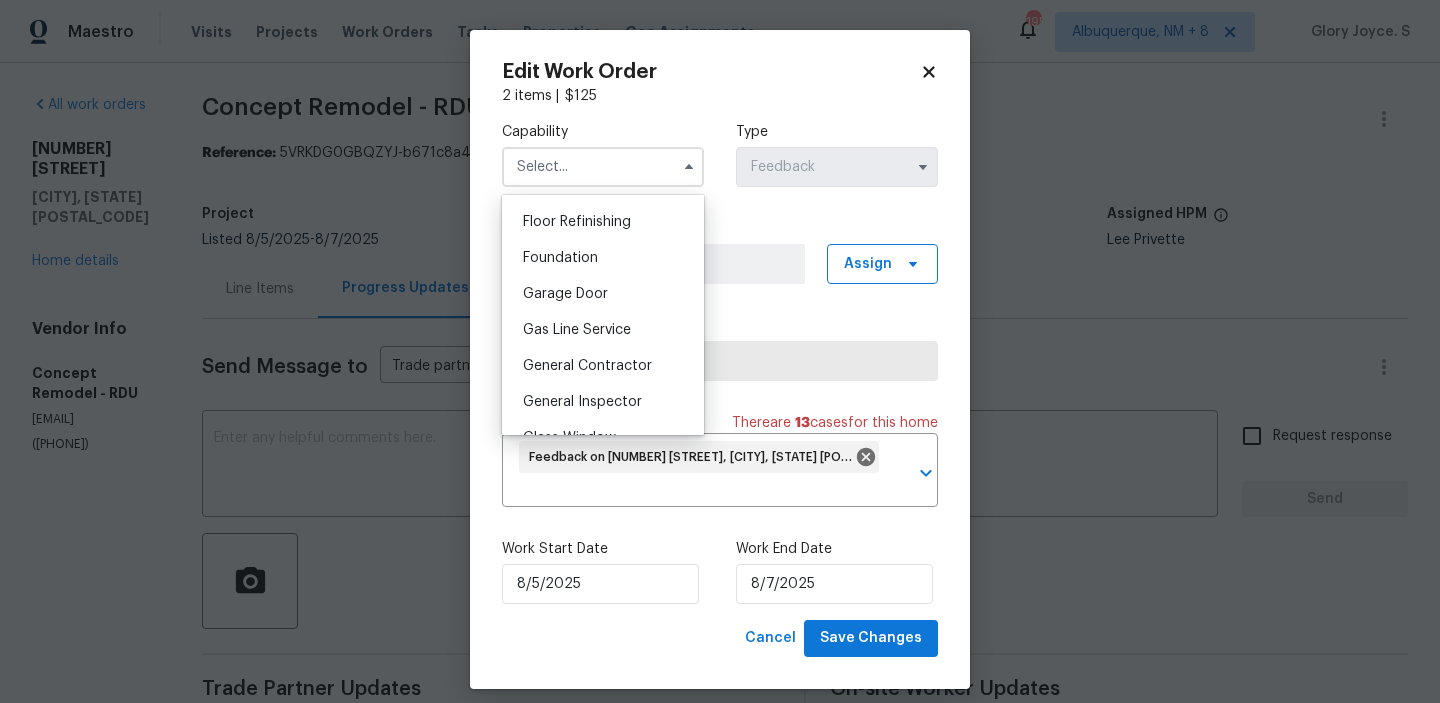 scroll, scrollTop: 839, scrollLeft: 0, axis: vertical 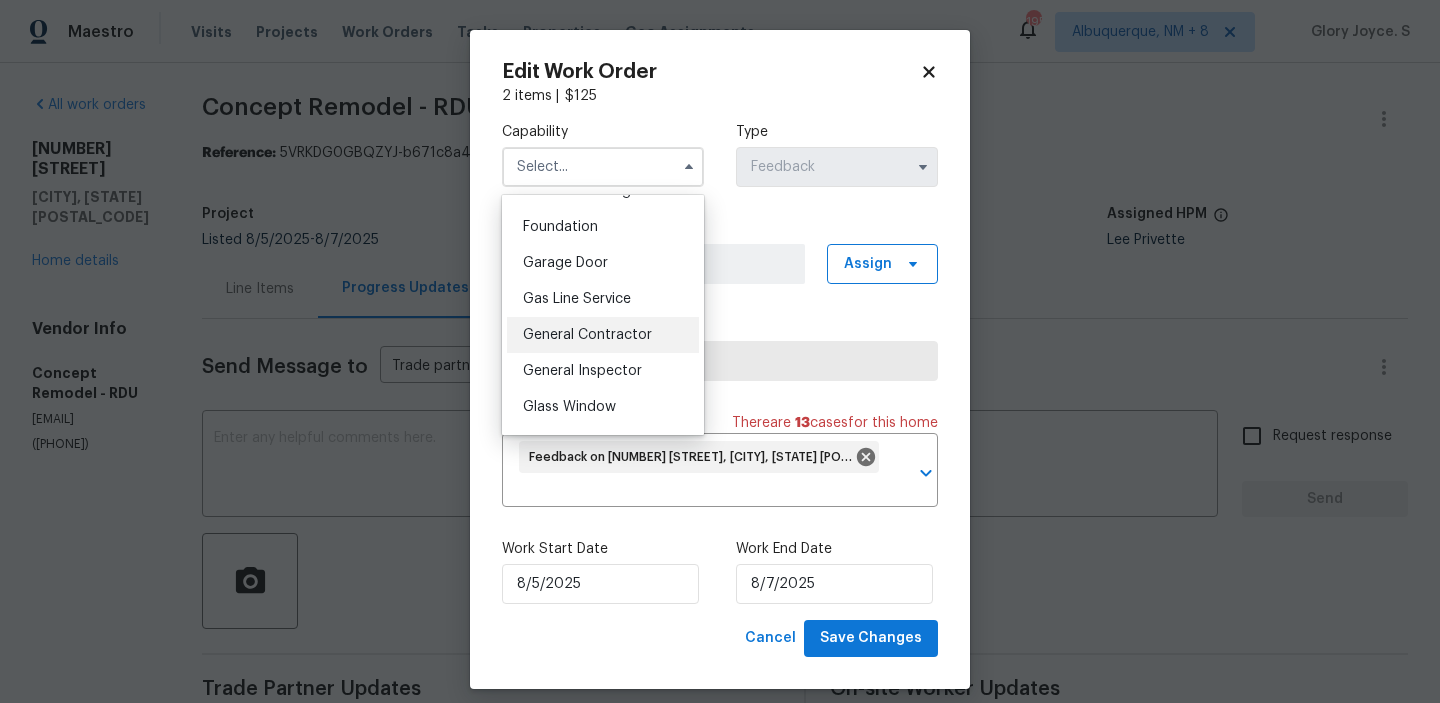 click on "General Contractor" at bounding box center [603, 335] 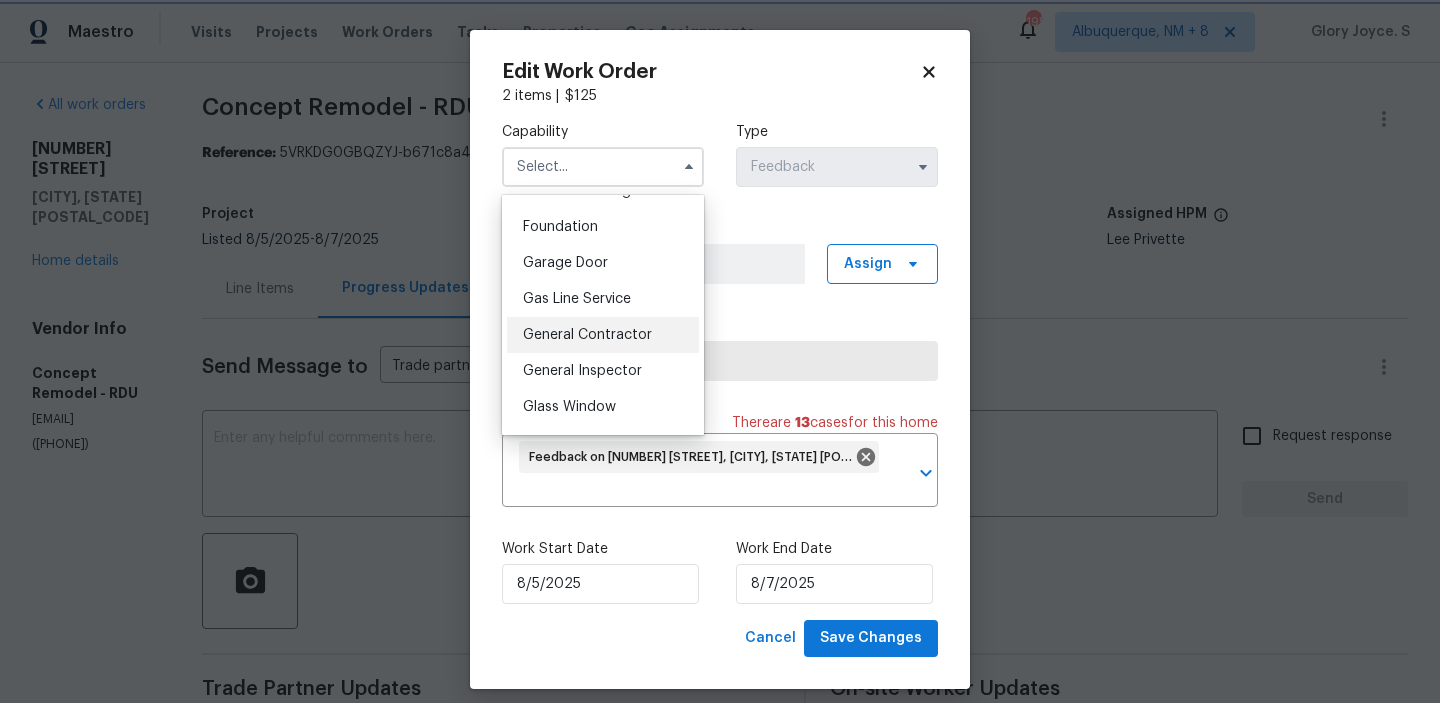 type on "General Contractor" 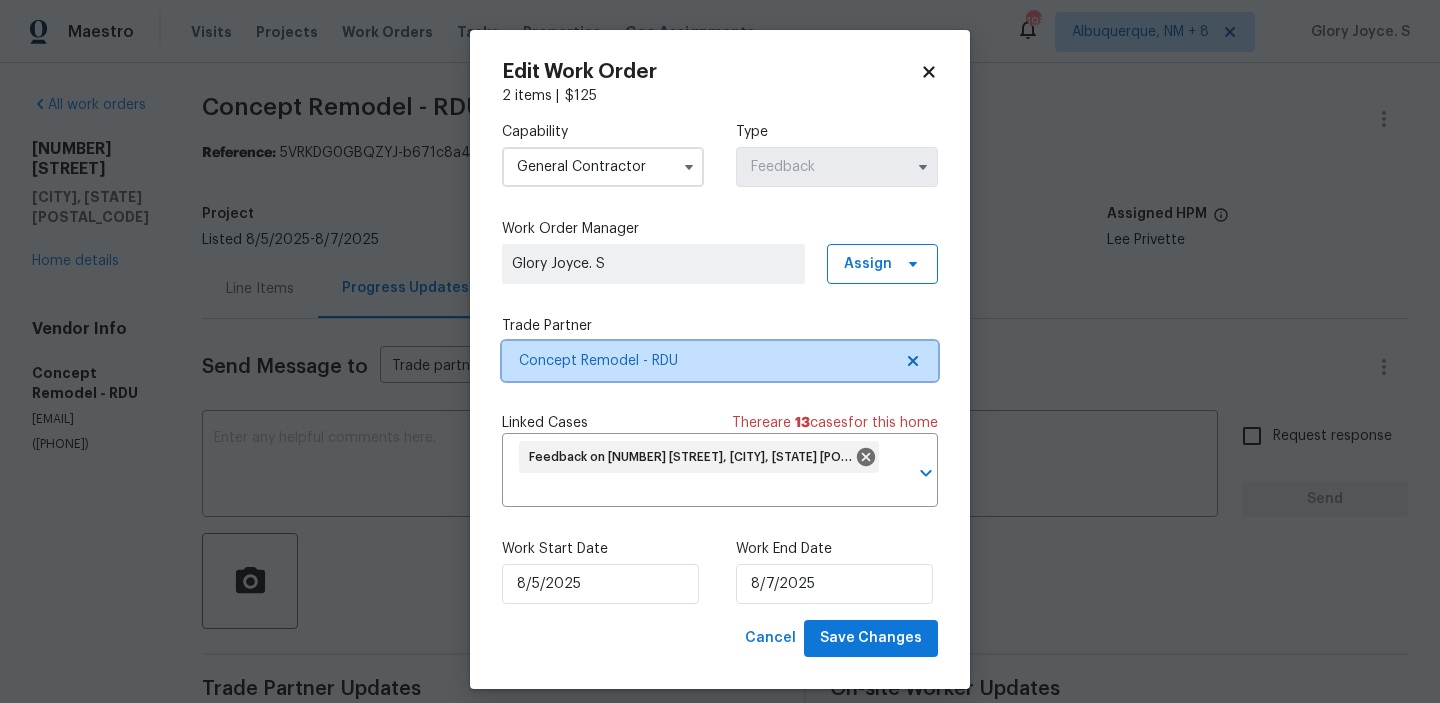 click 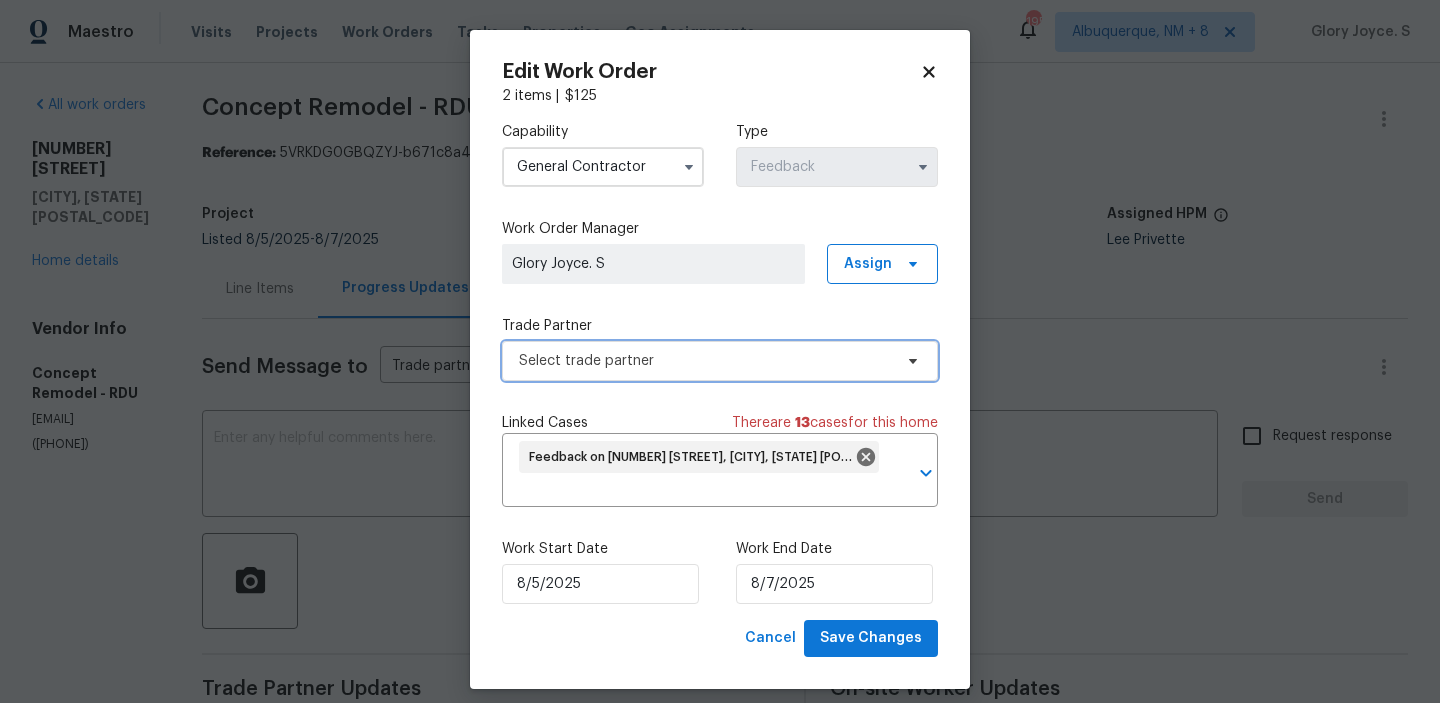 click 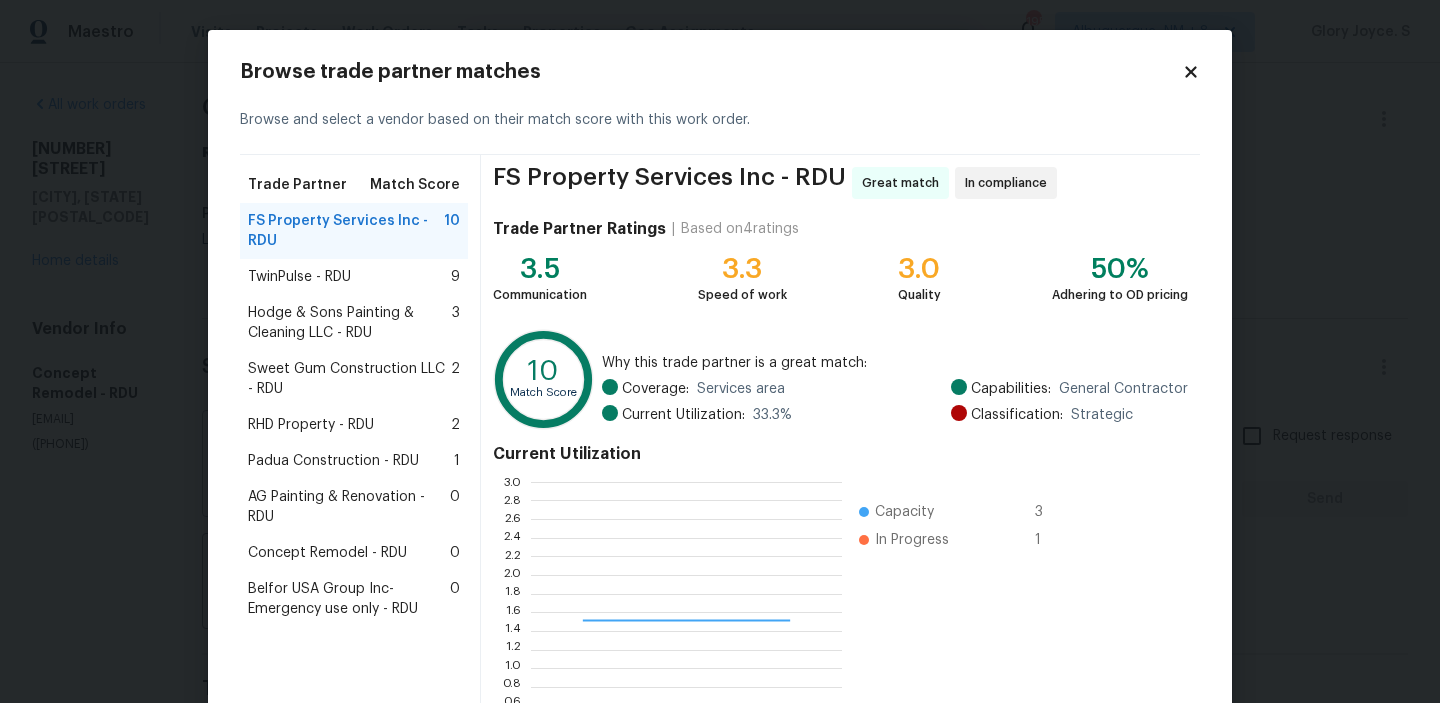scroll, scrollTop: 2, scrollLeft: 1, axis: both 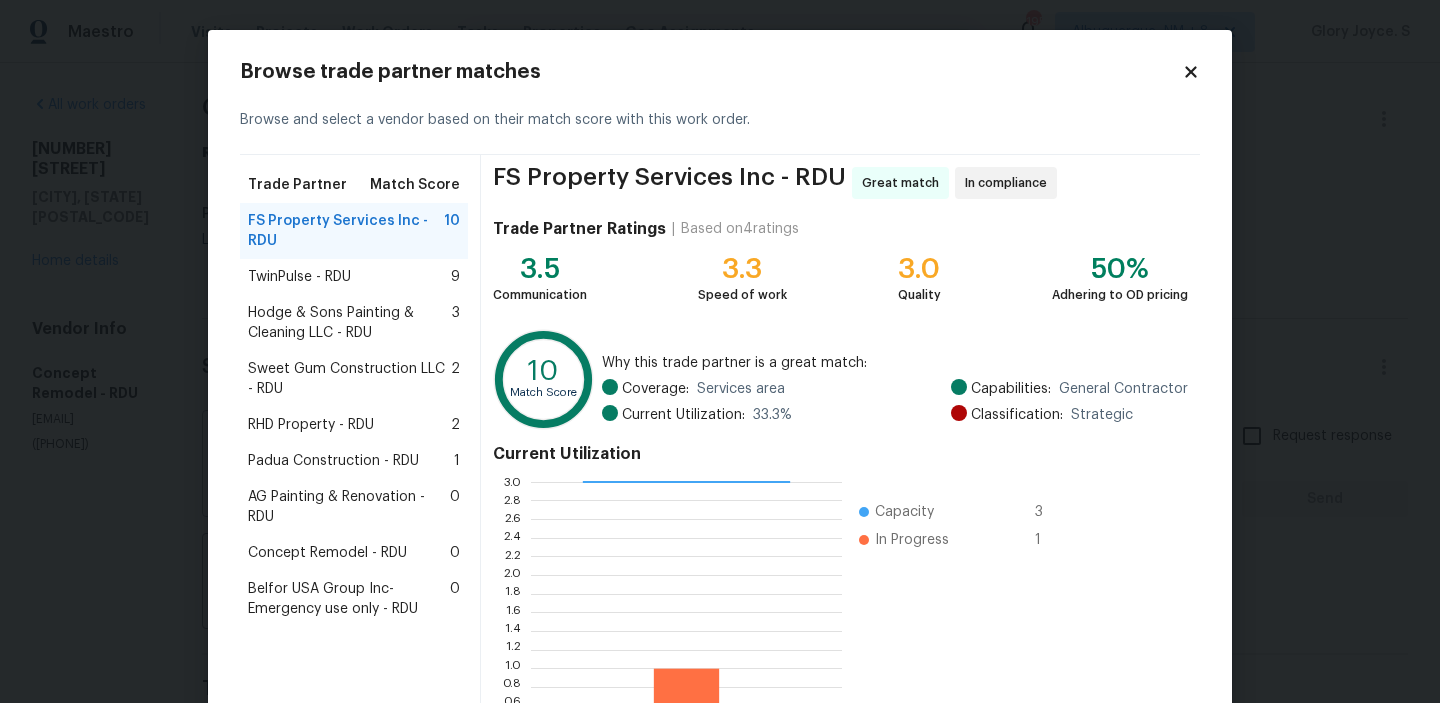 click on "Sweet Gum Construction LLC - RDU" at bounding box center [349, 379] 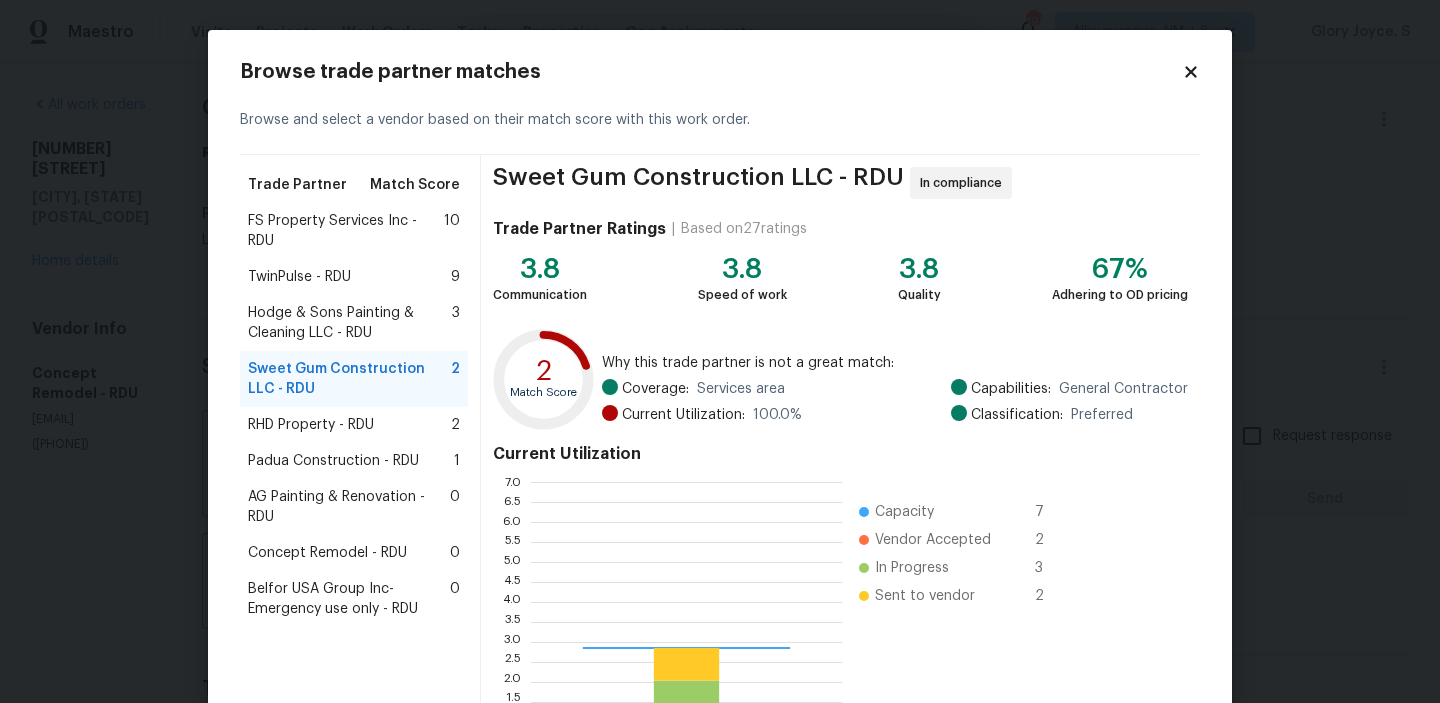 scroll, scrollTop: 2, scrollLeft: 1, axis: both 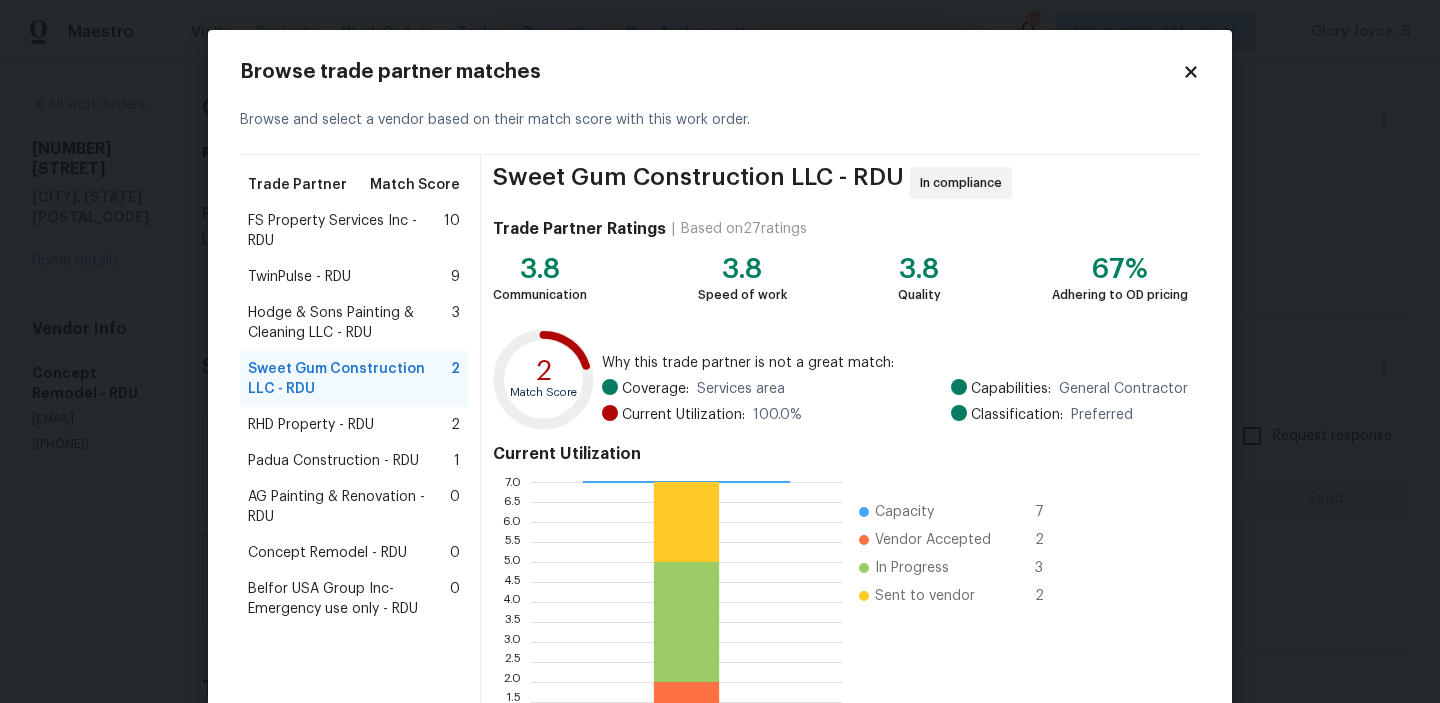 click on "Padua Construction - RDU" at bounding box center (333, 461) 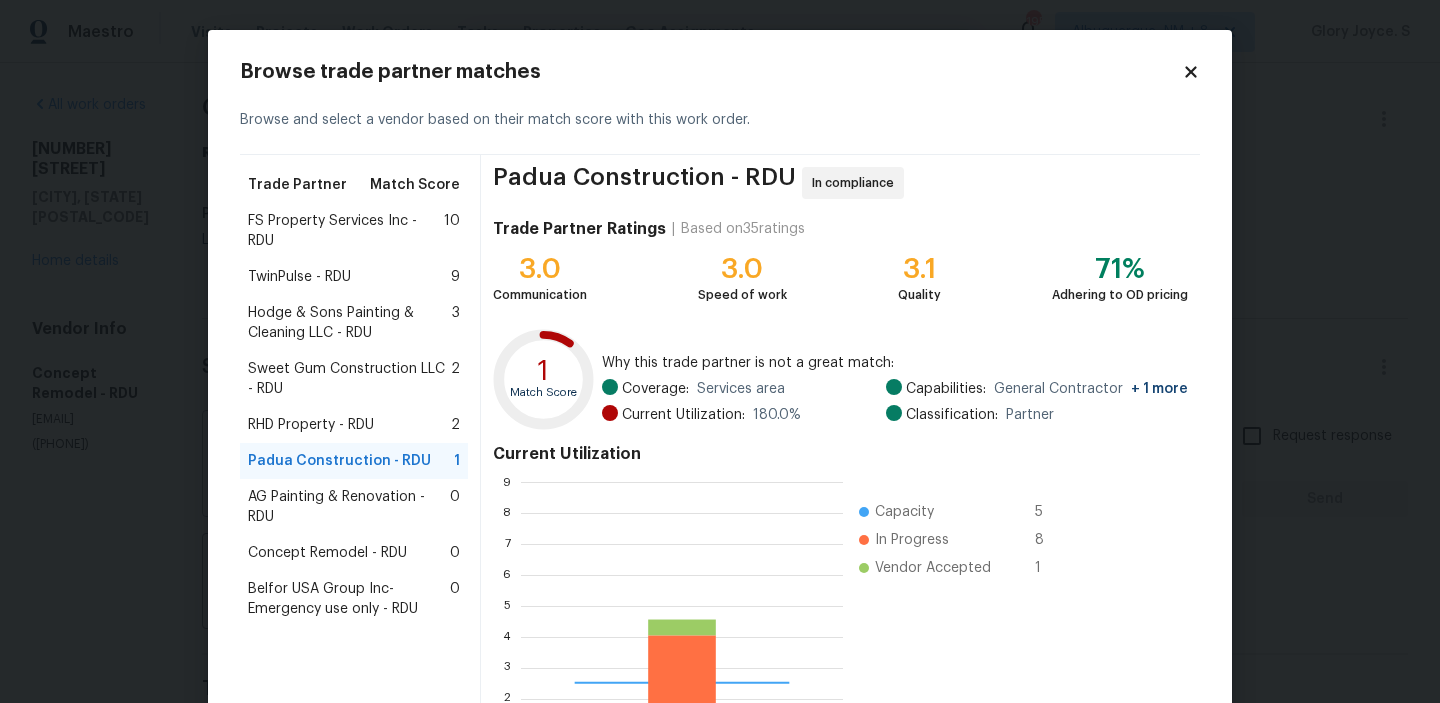 scroll, scrollTop: 2, scrollLeft: 2, axis: both 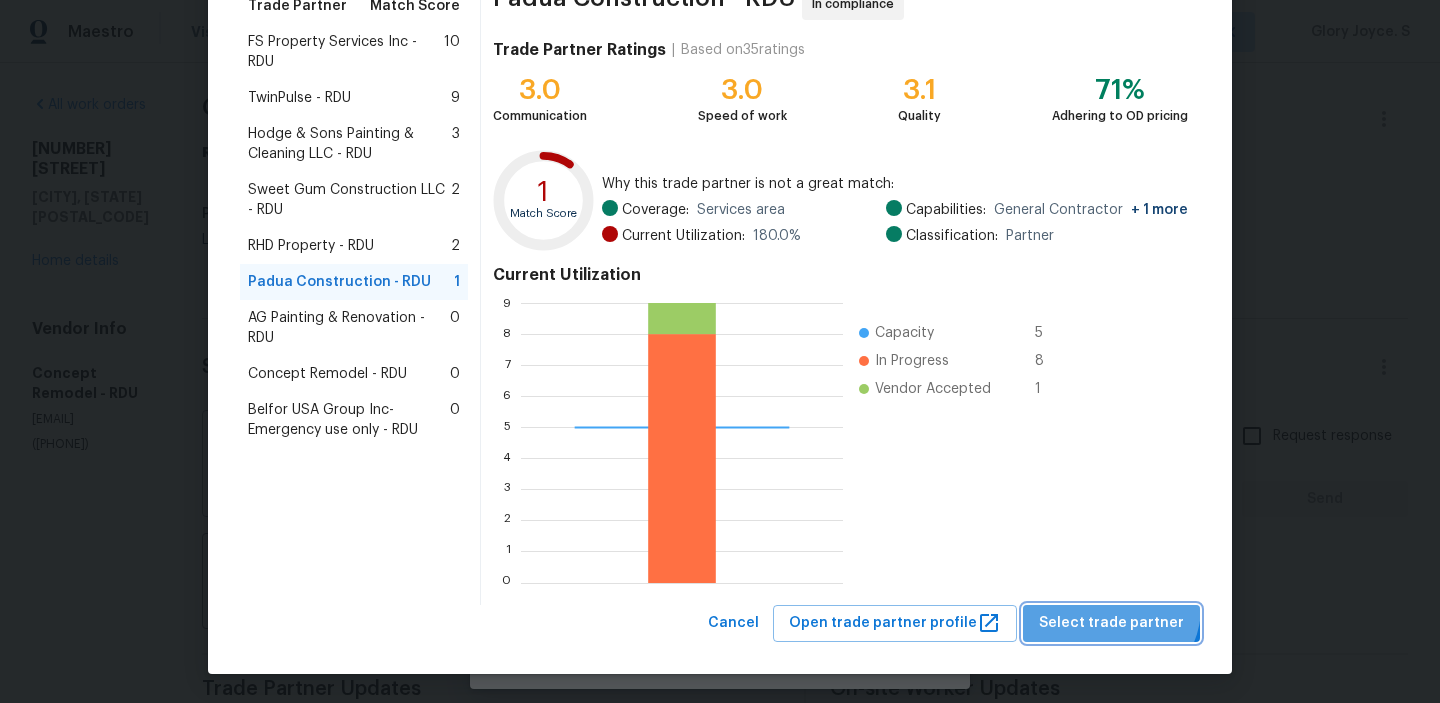 click on "Select trade partner" at bounding box center [1111, 623] 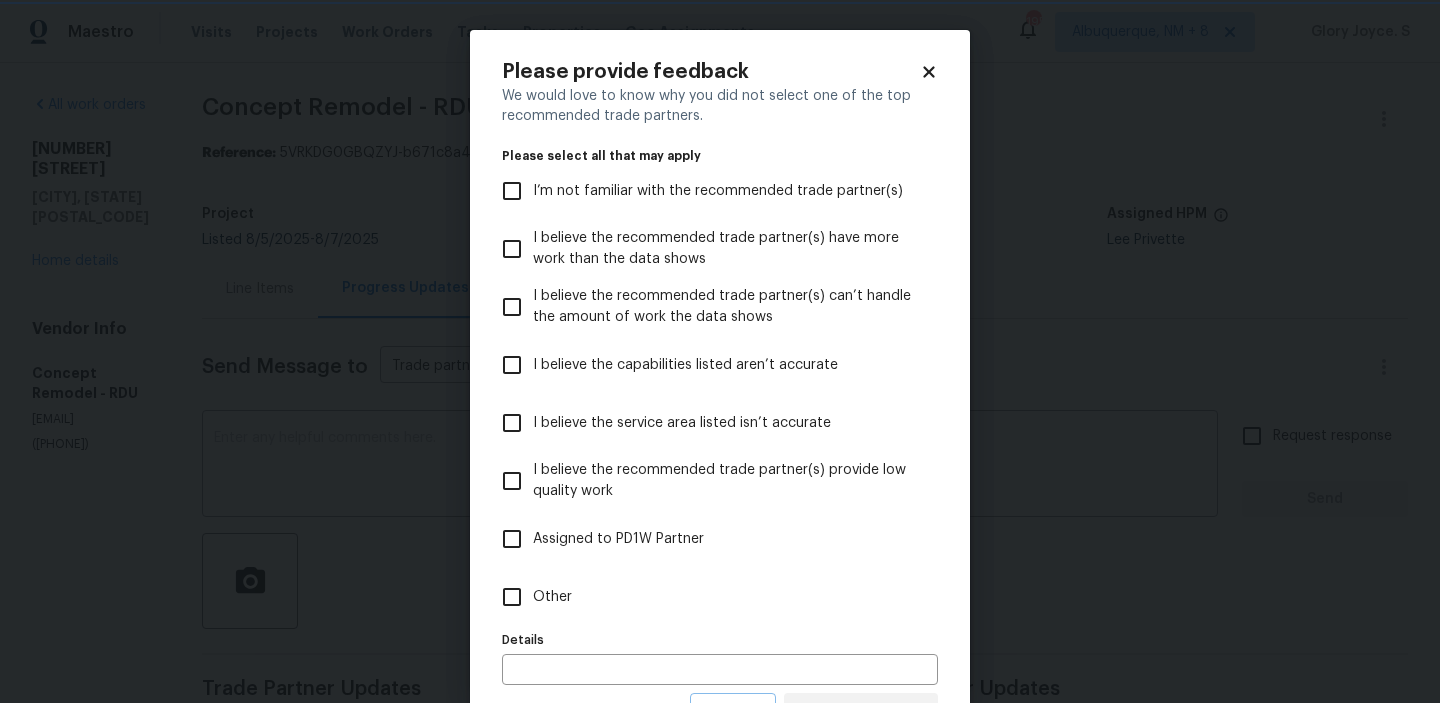 scroll, scrollTop: 0, scrollLeft: 0, axis: both 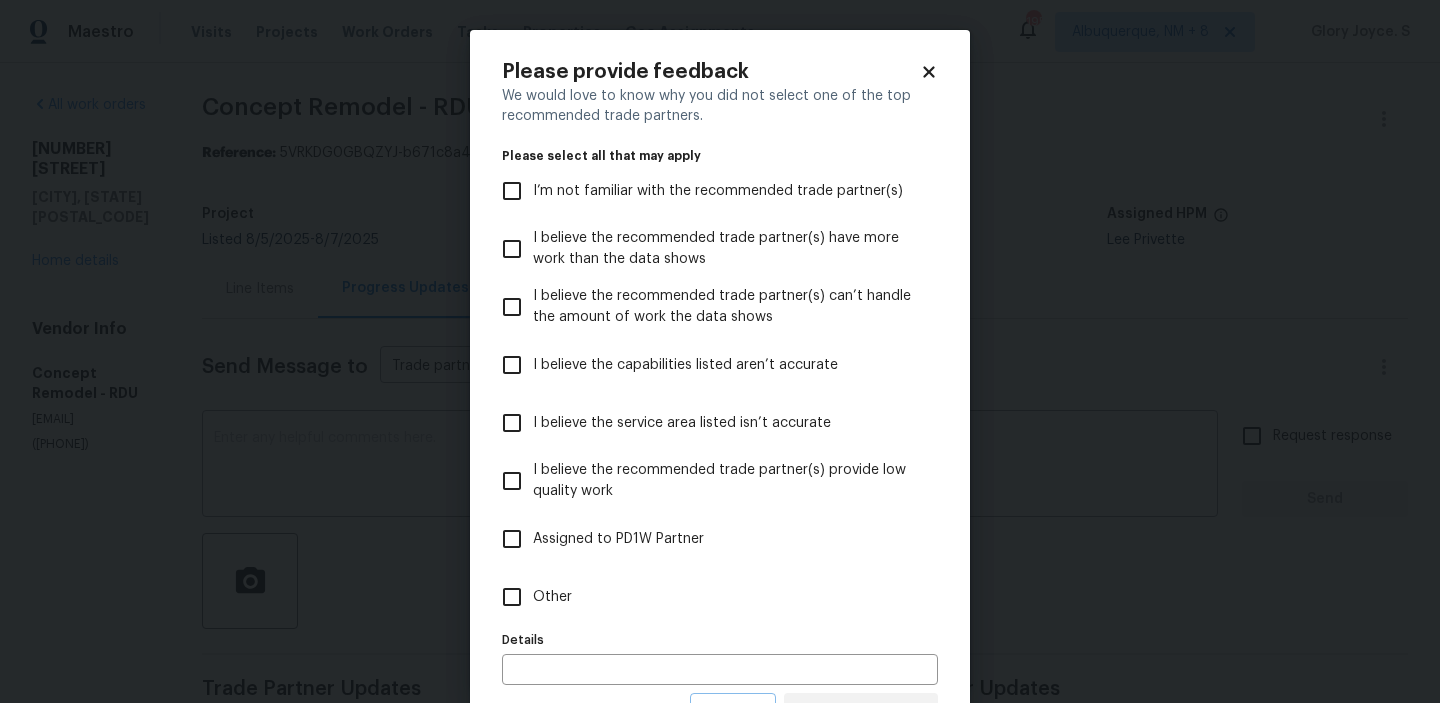 click on "Other" at bounding box center [706, 597] 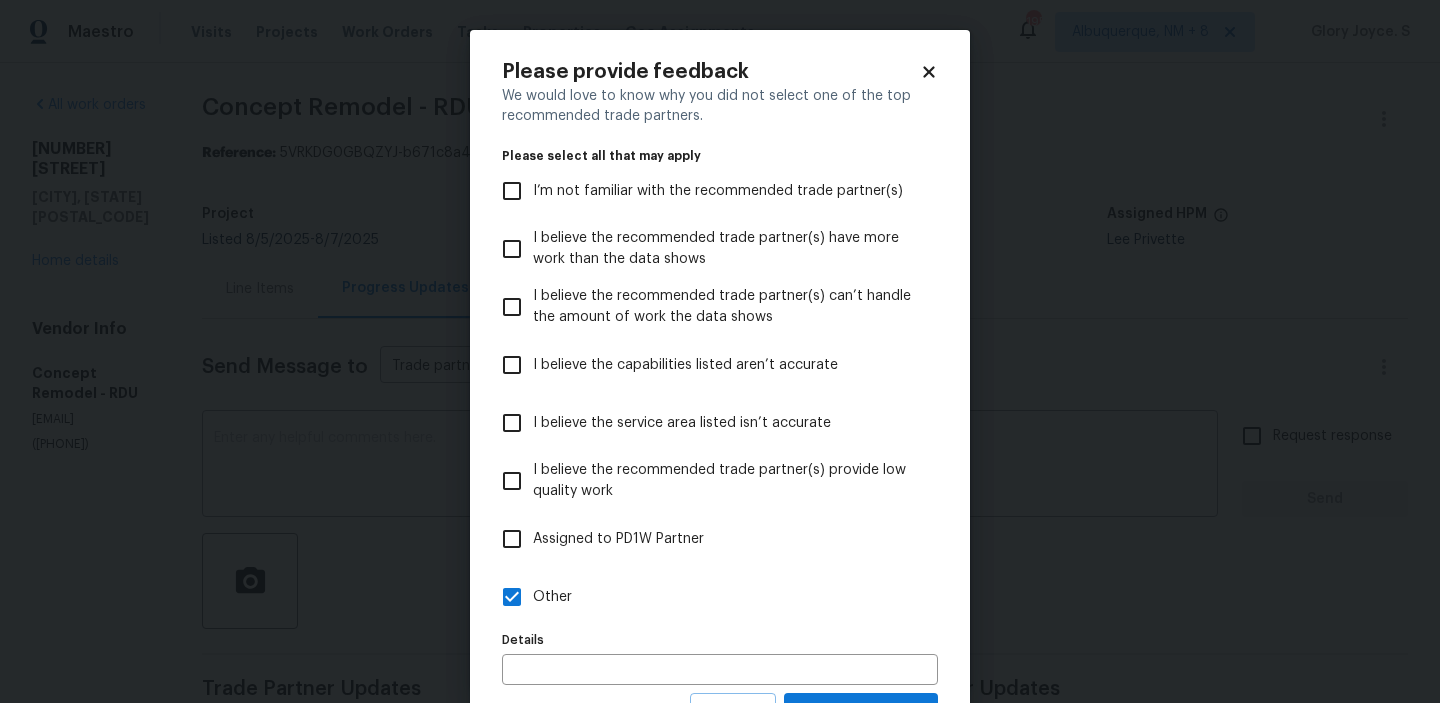 scroll, scrollTop: 89, scrollLeft: 0, axis: vertical 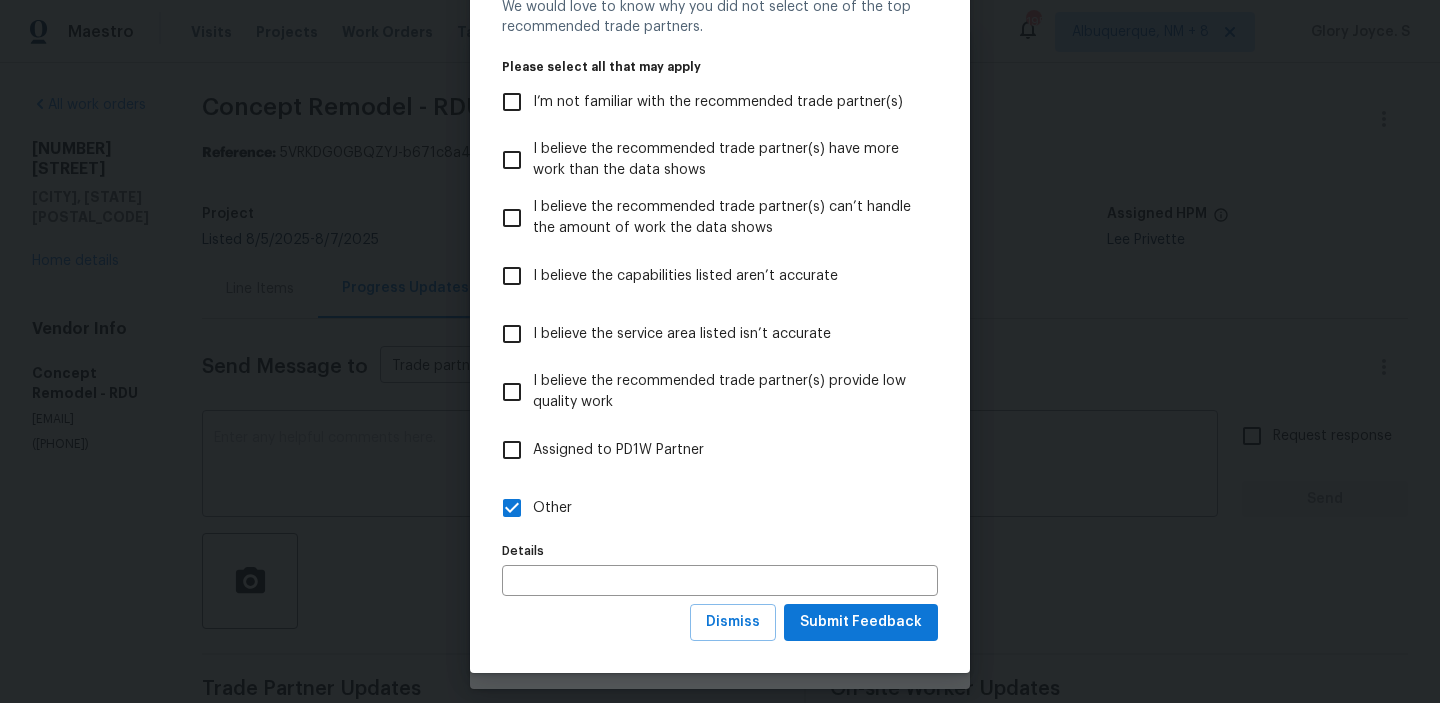 click on "We would love to know why you did not select one of the top recommended trade partners. Please select all that may apply I’m not familiar with the recommended trade partner(s) I believe the recommended trade partner(s) have more work than the data shows I believe the recommended trade partner(s) can’t handle the amount of work the data shows I believe the capabilities listed aren’t accurate I believe the service area listed isn’t accurate I believe the recommended trade partner(s) provide low quality work Assigned to PD1W Partner Other Details Details" at bounding box center [720, 300] 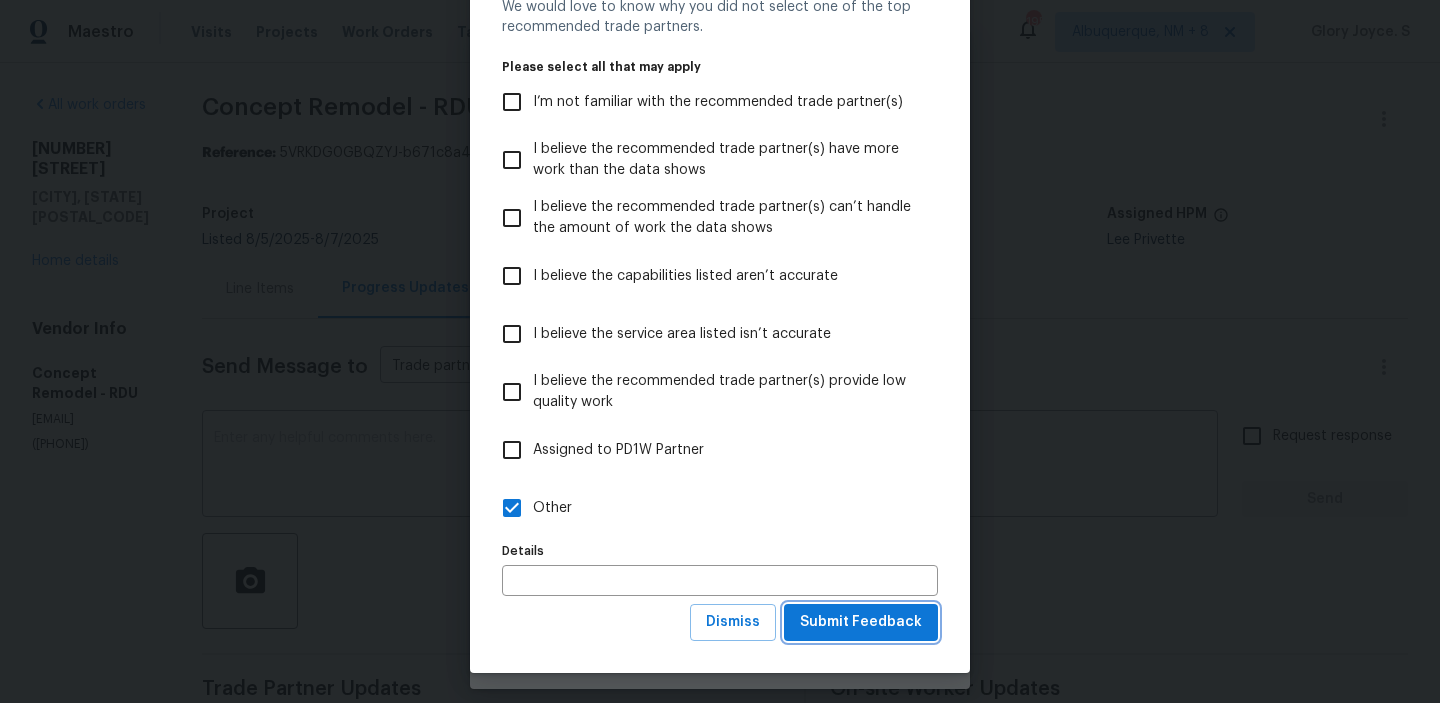 click on "Submit Feedback" at bounding box center (861, 622) 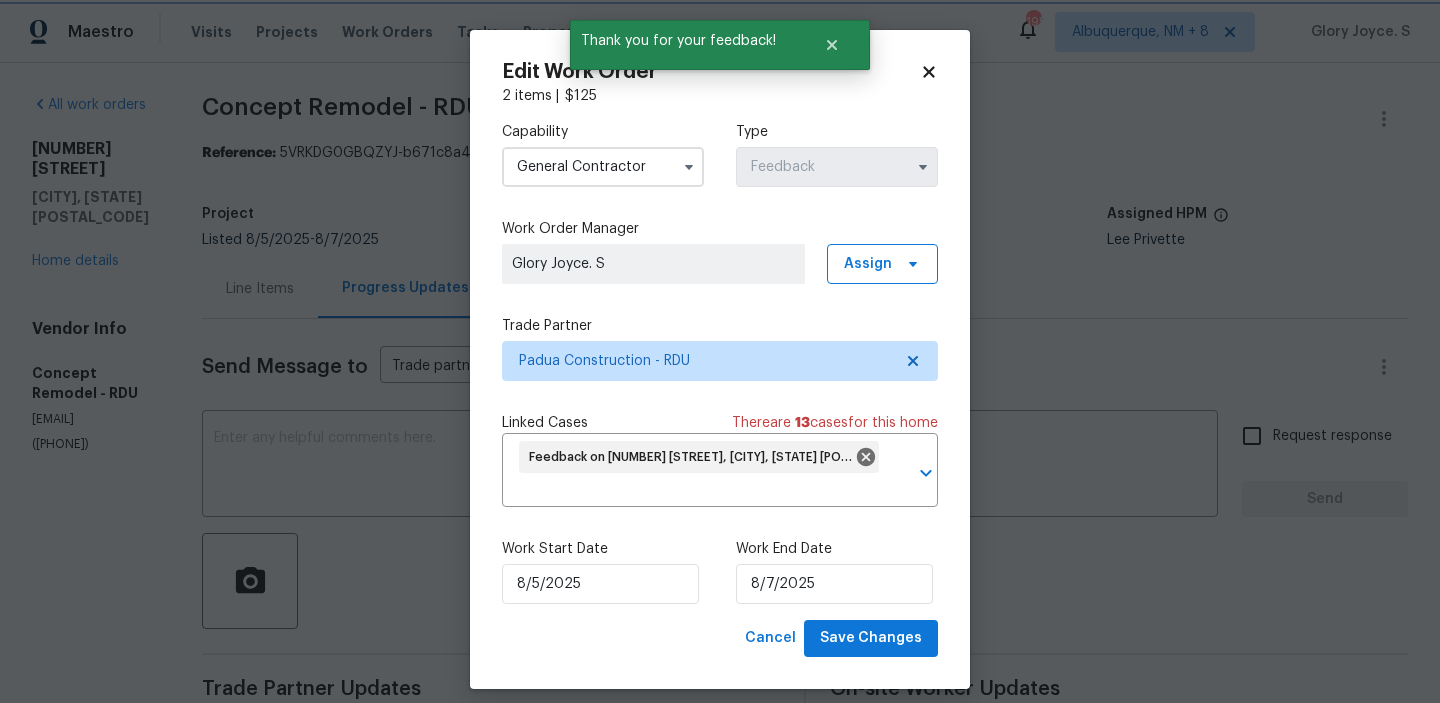 scroll, scrollTop: 0, scrollLeft: 0, axis: both 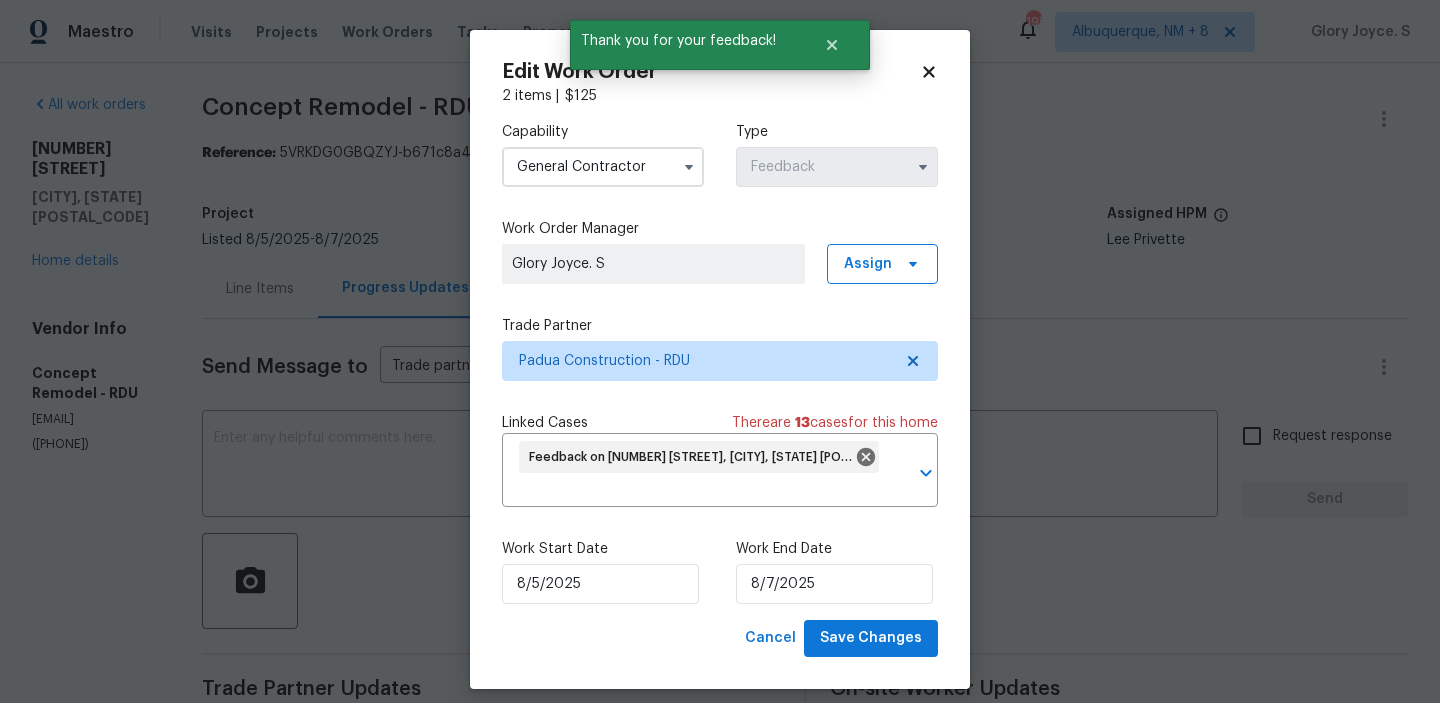 click on "Work Start Date" at bounding box center (603, 549) 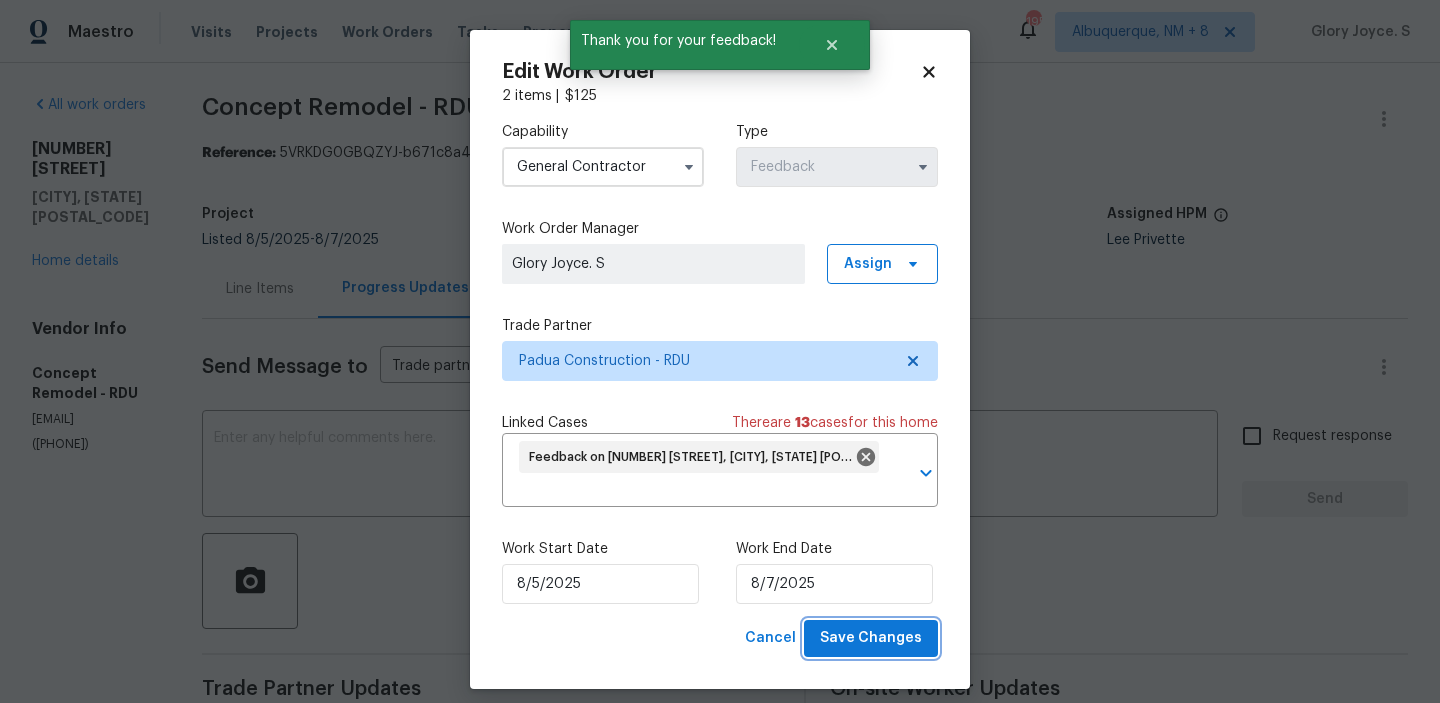 click on "Save Changes" at bounding box center (871, 638) 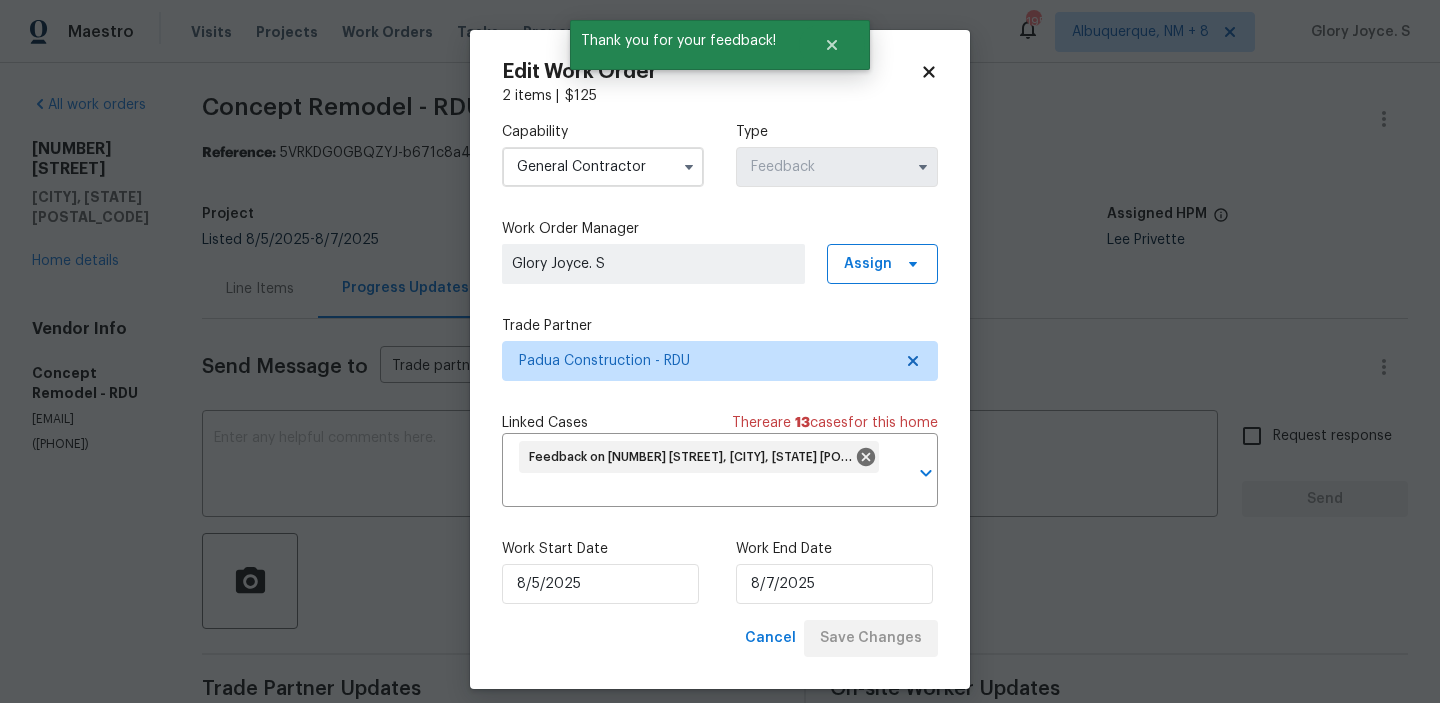 click on "Maestro Visits Projects Work Orders Tasks Properties Geo Assignments 195 Albuquerque, NM + 8 Glory Joyce. S All work orders 1216 Briarwood Dr Mebane, NC 27302 Home details Vendor Info Concept Remodel - RDU contact@concept-remodel.com (407) 791-3217 Concept Remodel - RDU Vendor Rejected Reference:   5VRKDG0GBQZYJ-b671c8a40 Project Listed   8/5/2025  -  8/7/2025 Work Order Timeline 8/5/2025  -  8/7/2025 Total Budget $0.00 Assigned HPM Lee Privette Line Items Progress Updates Attachments Invoices Send Message to Trade partner only Trade partner only ​ x ​ Request response Send Trade Partner Updates Glory Joyce. S 08/05/2025 12:25 PM On-site Worker Updates Thank you for your feedback!
Edit Work Order 2 items | $ 125 Capability   General Contractor Type   Feedback Work Order Manager   Glory Joyce. S Assign Trade Partner   Padua Construction - RDU Linked Cases There  are   13  case s  for this home   Feedback on 1216 Briarwood Dr, Mebane, NC 27302 ​ Work Start Date   8/5/2025 Work End Date   8/7/2025" at bounding box center (720, 351) 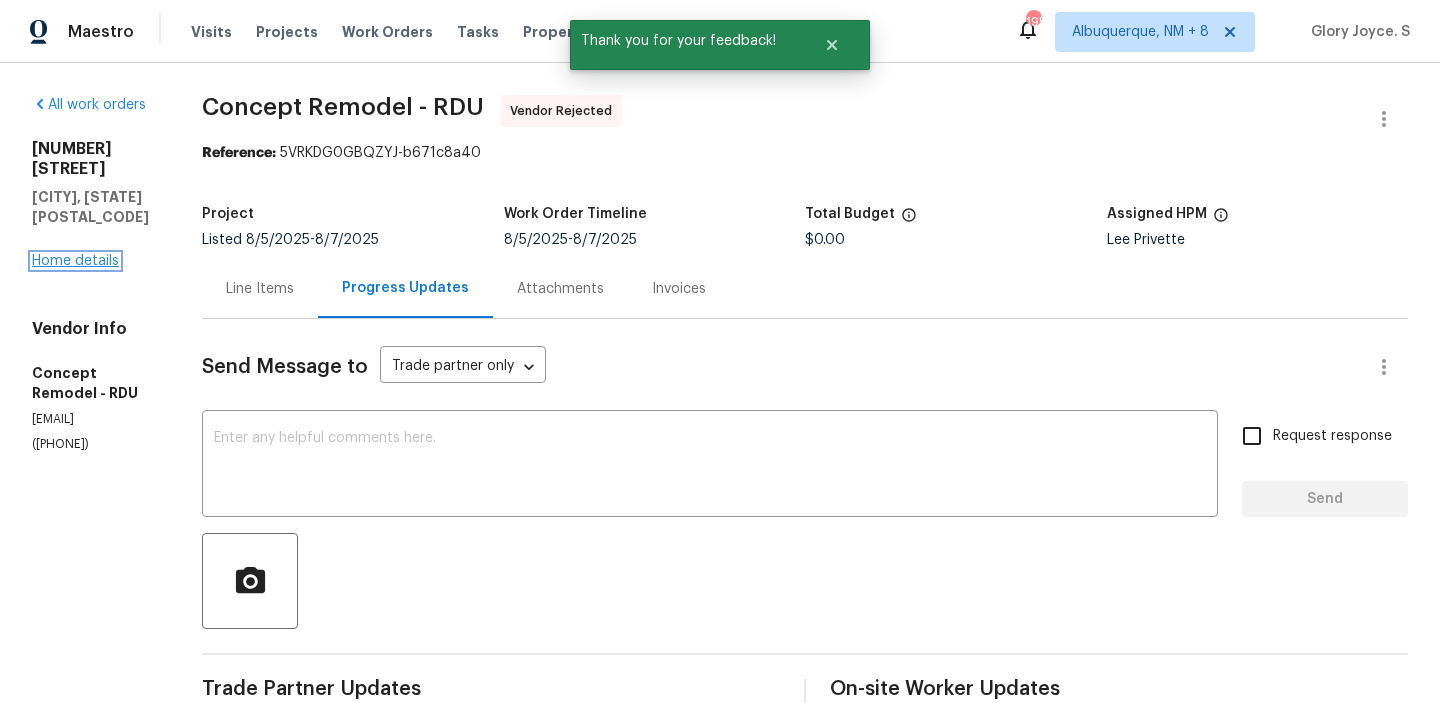 click on "Home details" at bounding box center (75, 261) 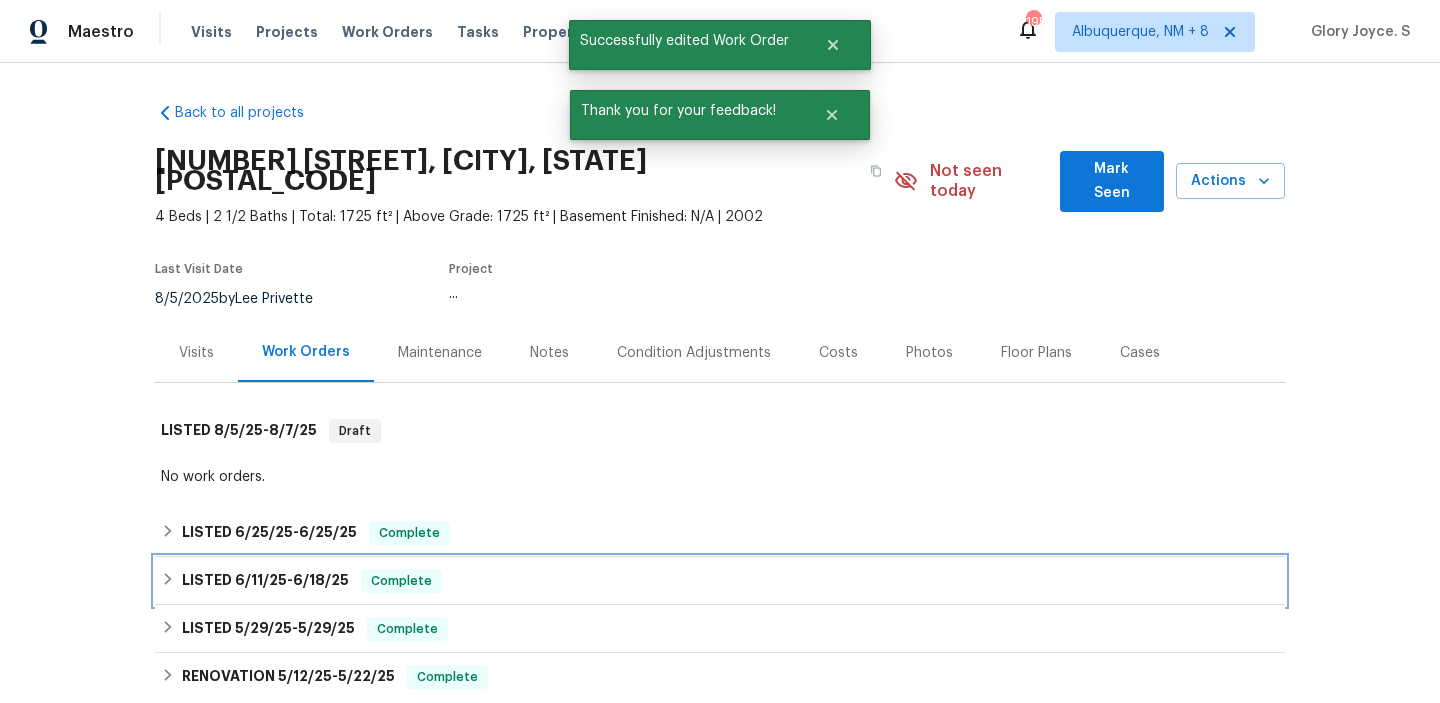 click on "LISTED   6/11/25  -  6/18/25 Complete" at bounding box center (720, 581) 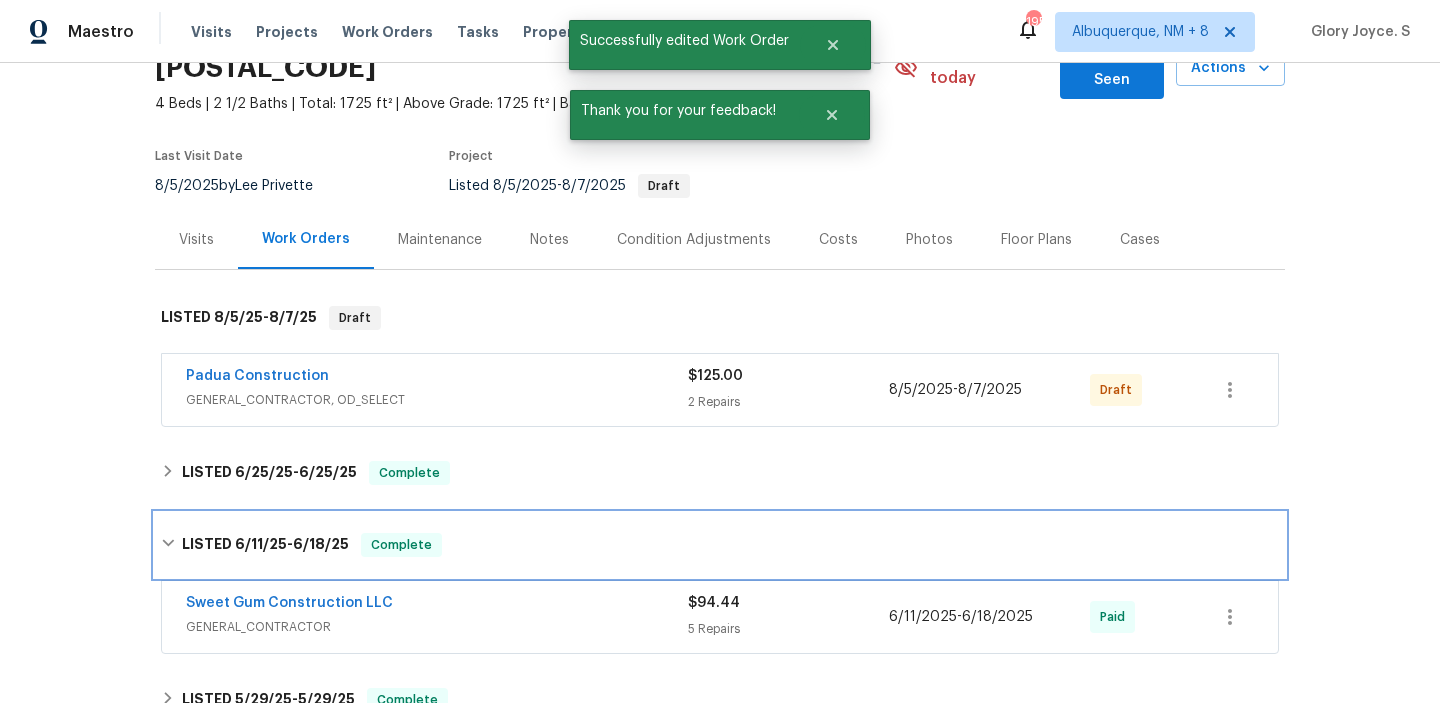 scroll, scrollTop: 122, scrollLeft: 0, axis: vertical 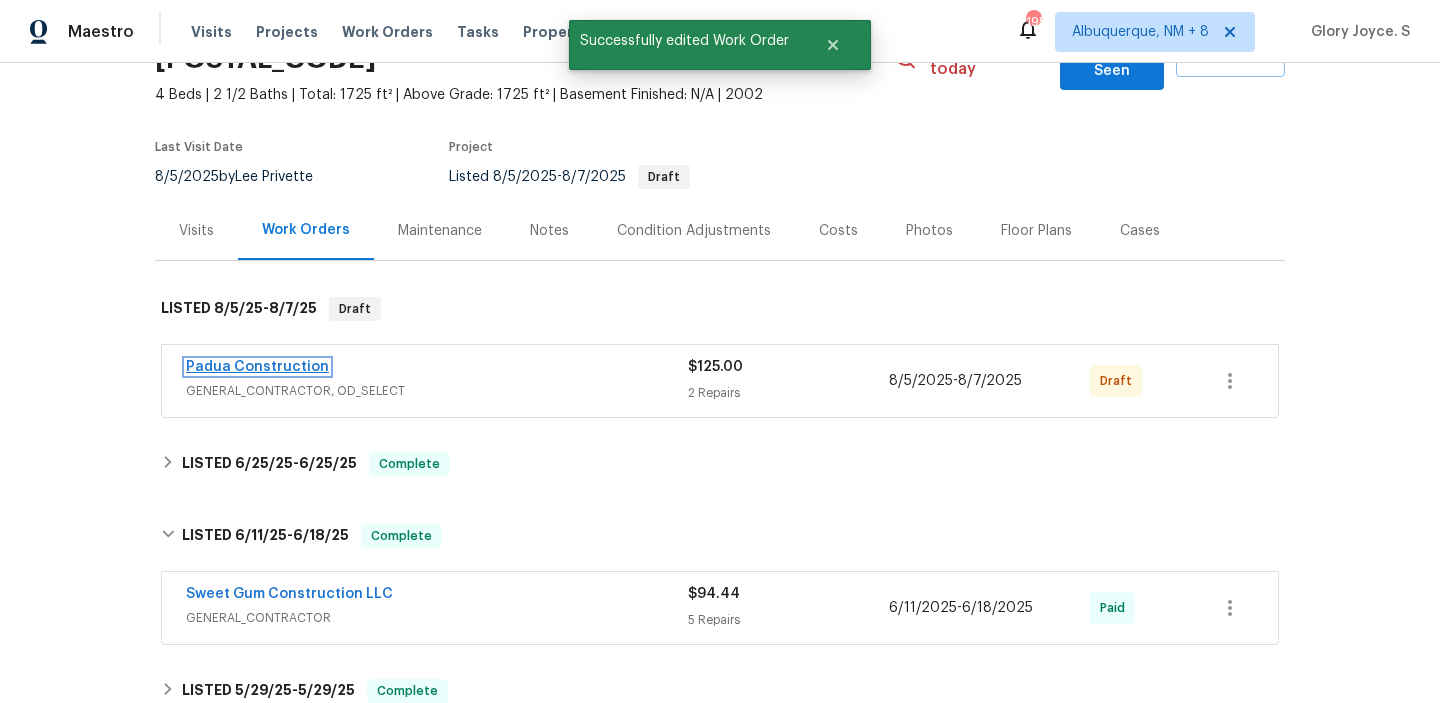 click on "Padua Construction" at bounding box center (257, 367) 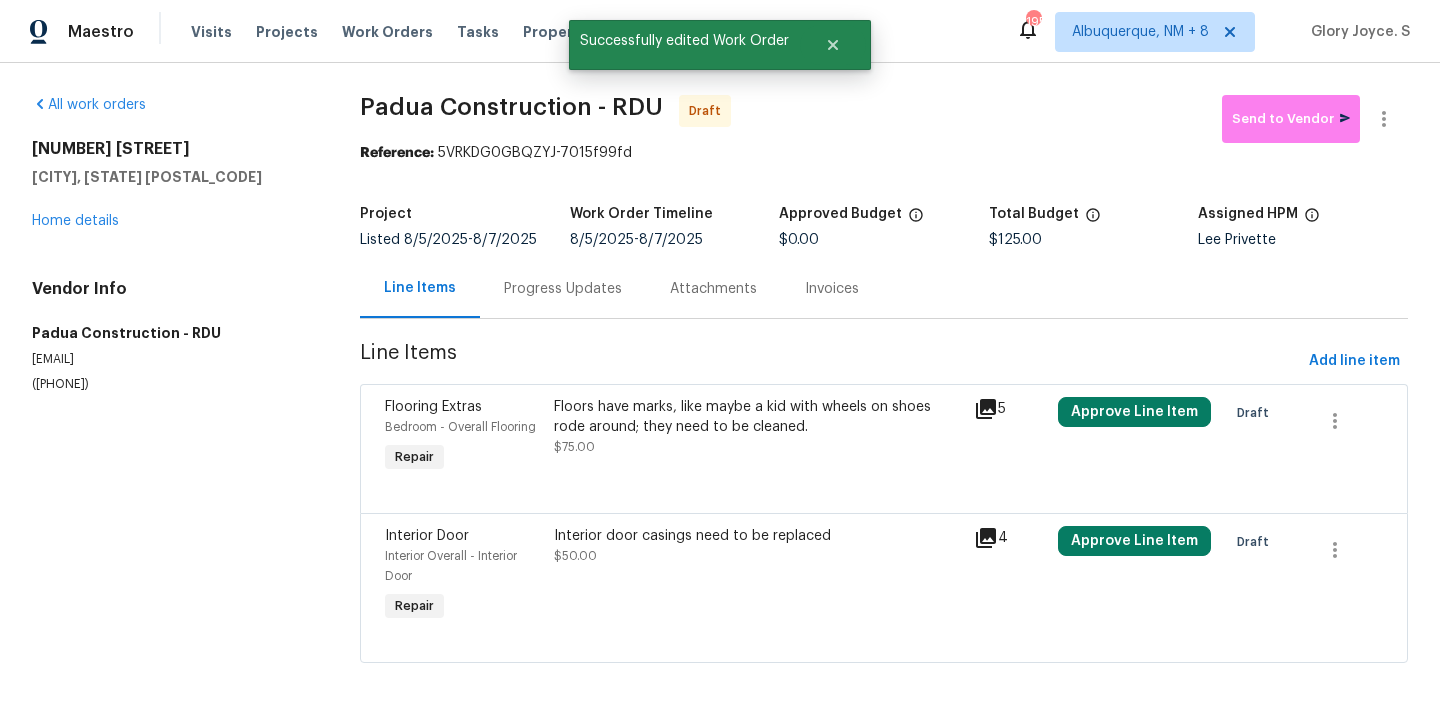 click on "Floors have marks, like maybe a kid with wheels on shoes rode around; they need to be cleaned. $75.00" at bounding box center [758, 427] 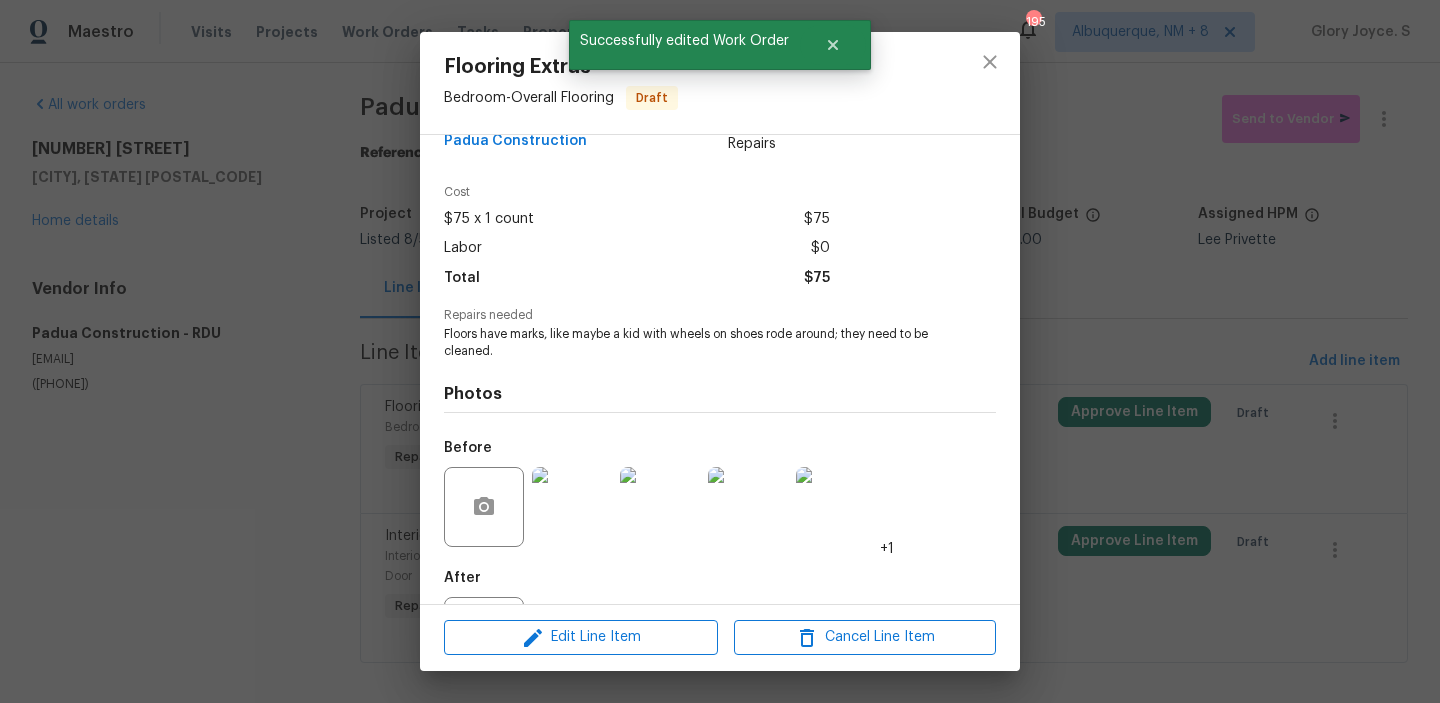 scroll, scrollTop: 62, scrollLeft: 0, axis: vertical 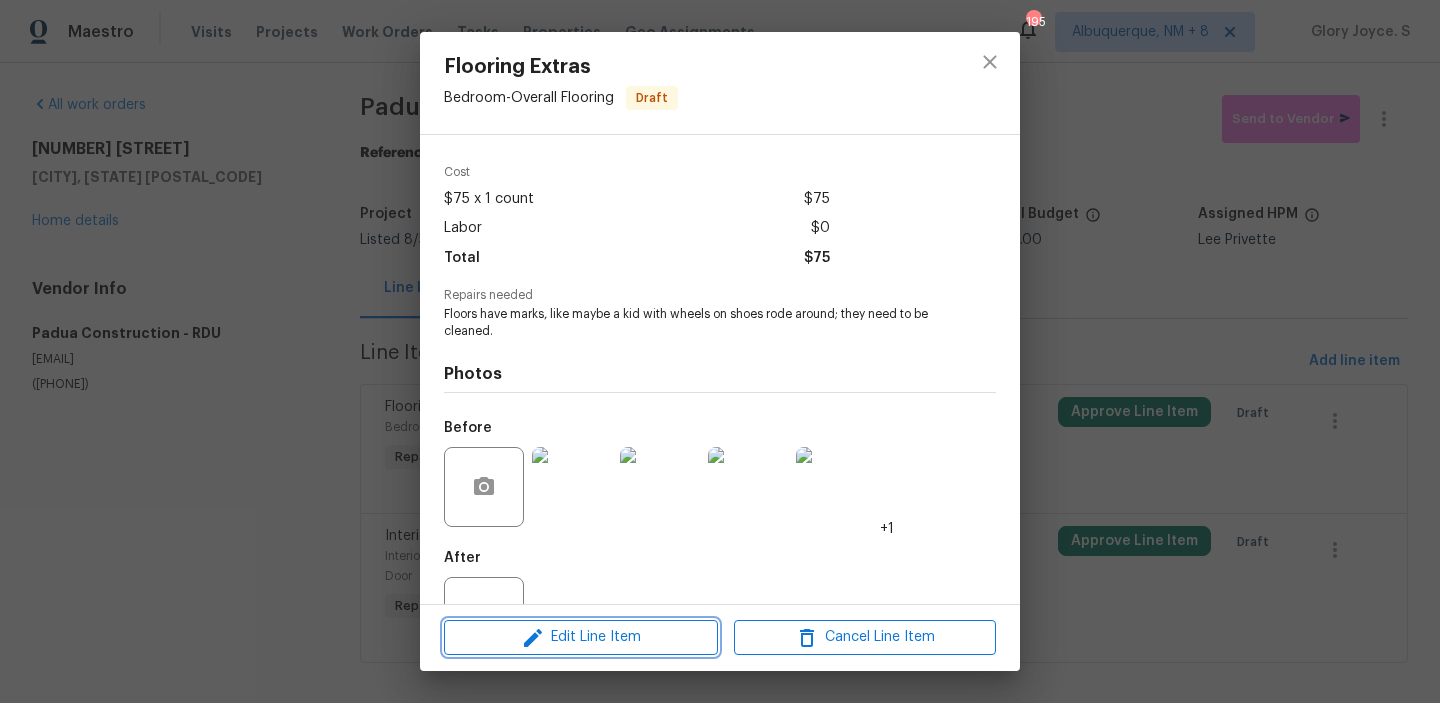 click on "Edit Line Item" at bounding box center [581, 637] 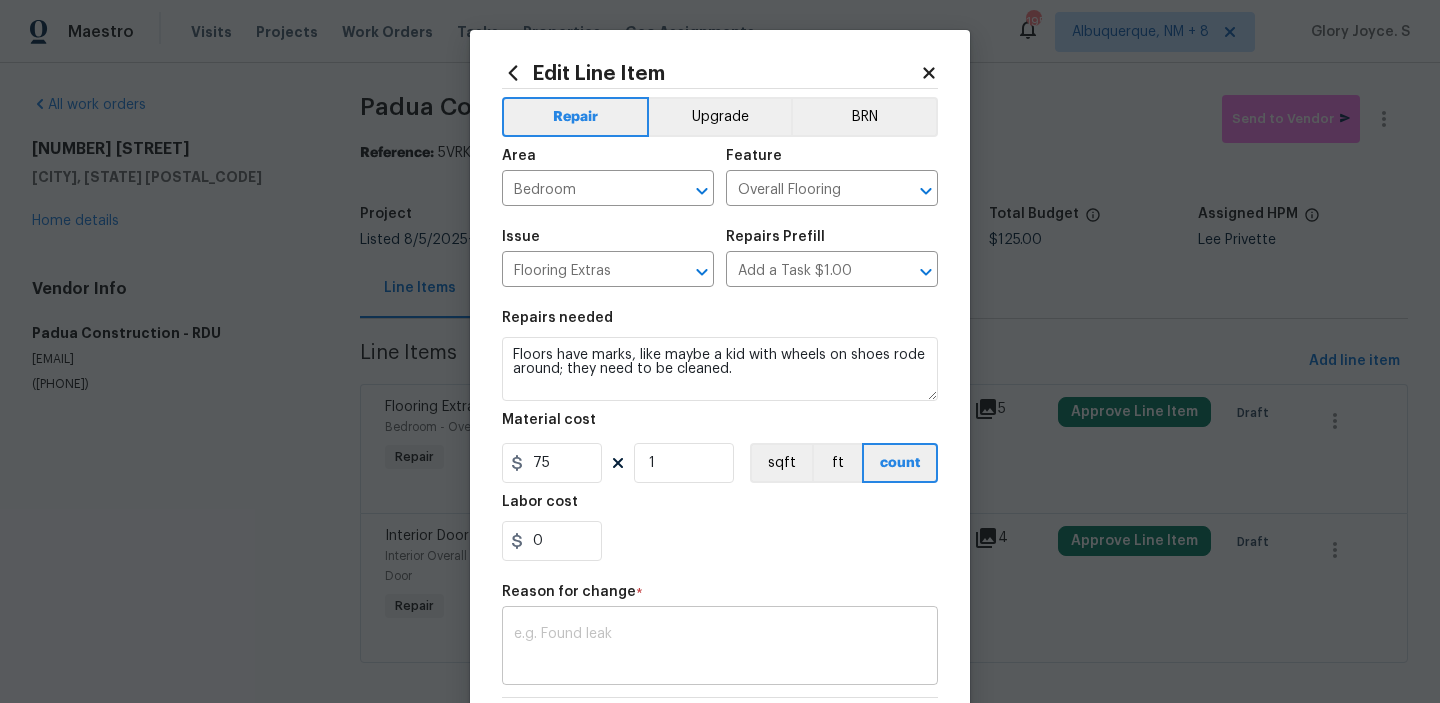 click at bounding box center (720, 648) 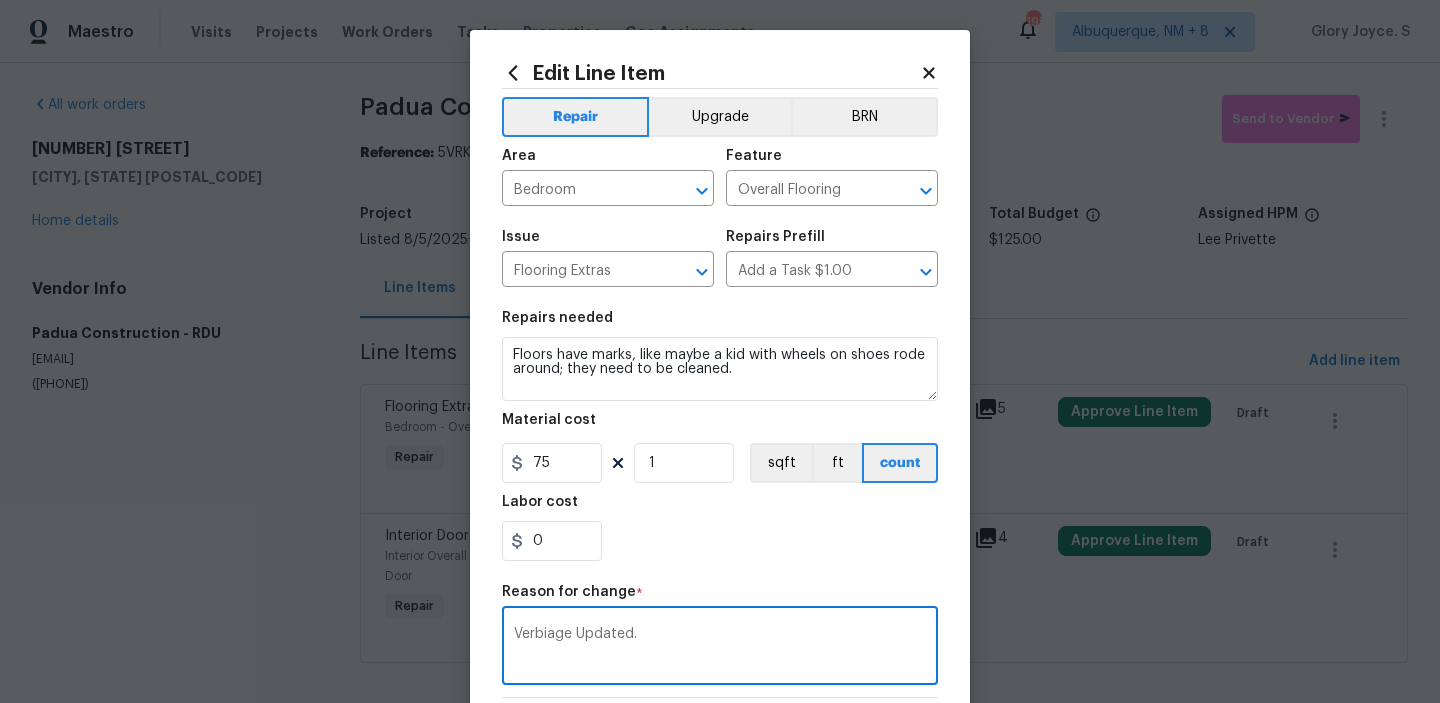click on "Verbiage Updated." at bounding box center (720, 648) 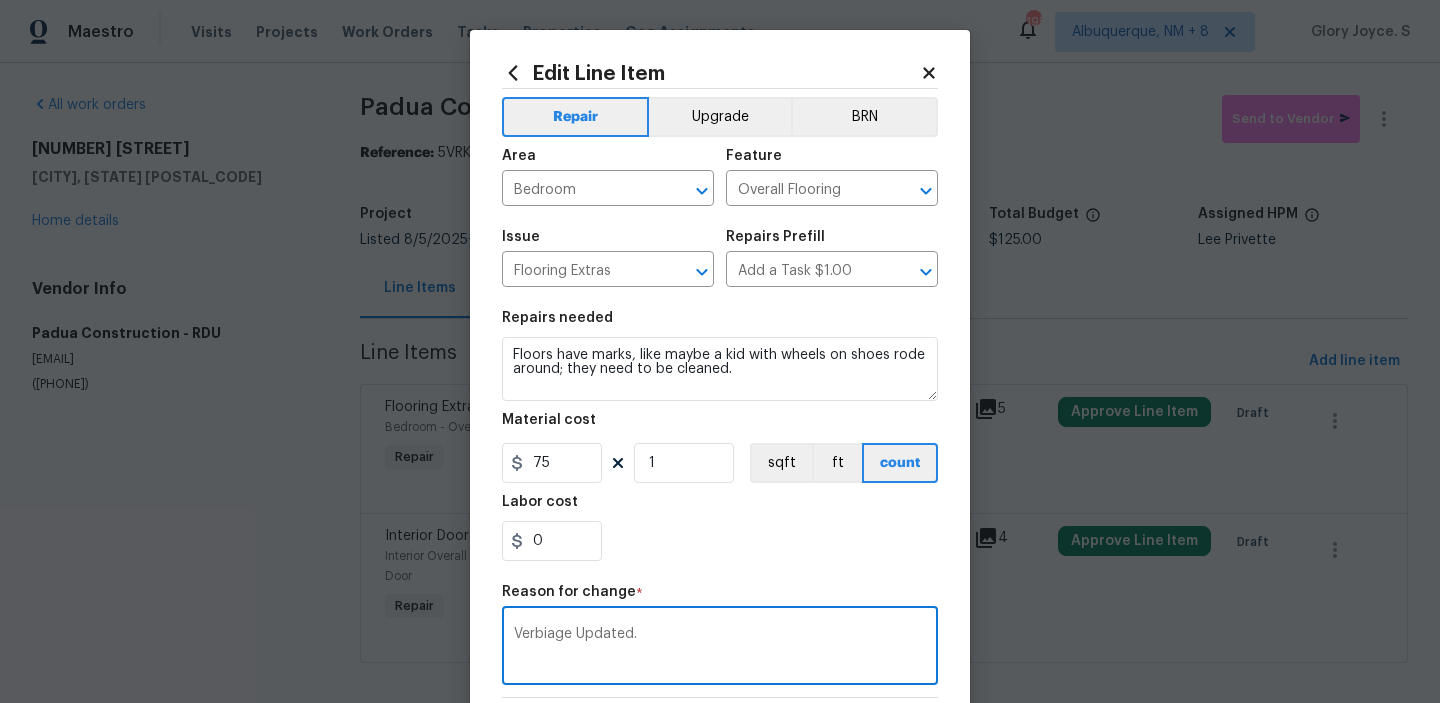 click on "Verbiage Updated." at bounding box center [720, 648] 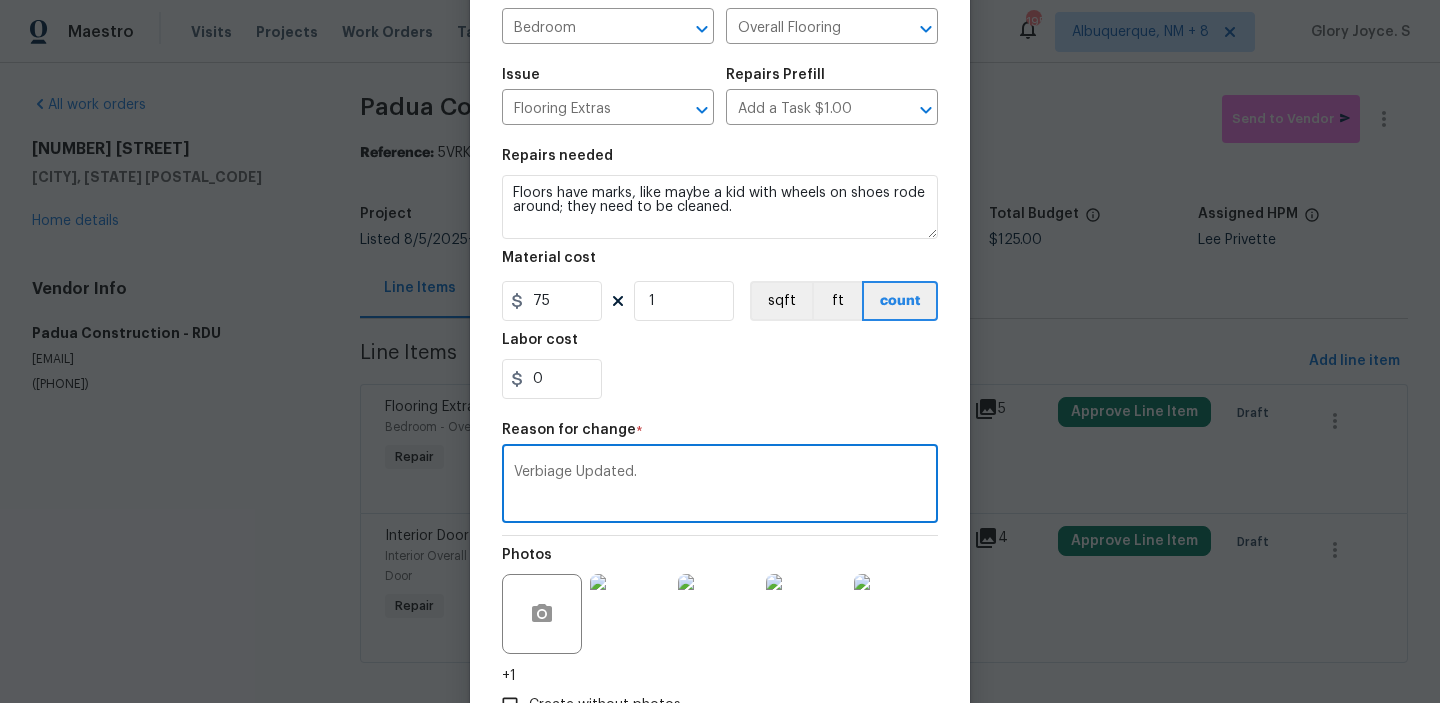 scroll, scrollTop: 303, scrollLeft: 0, axis: vertical 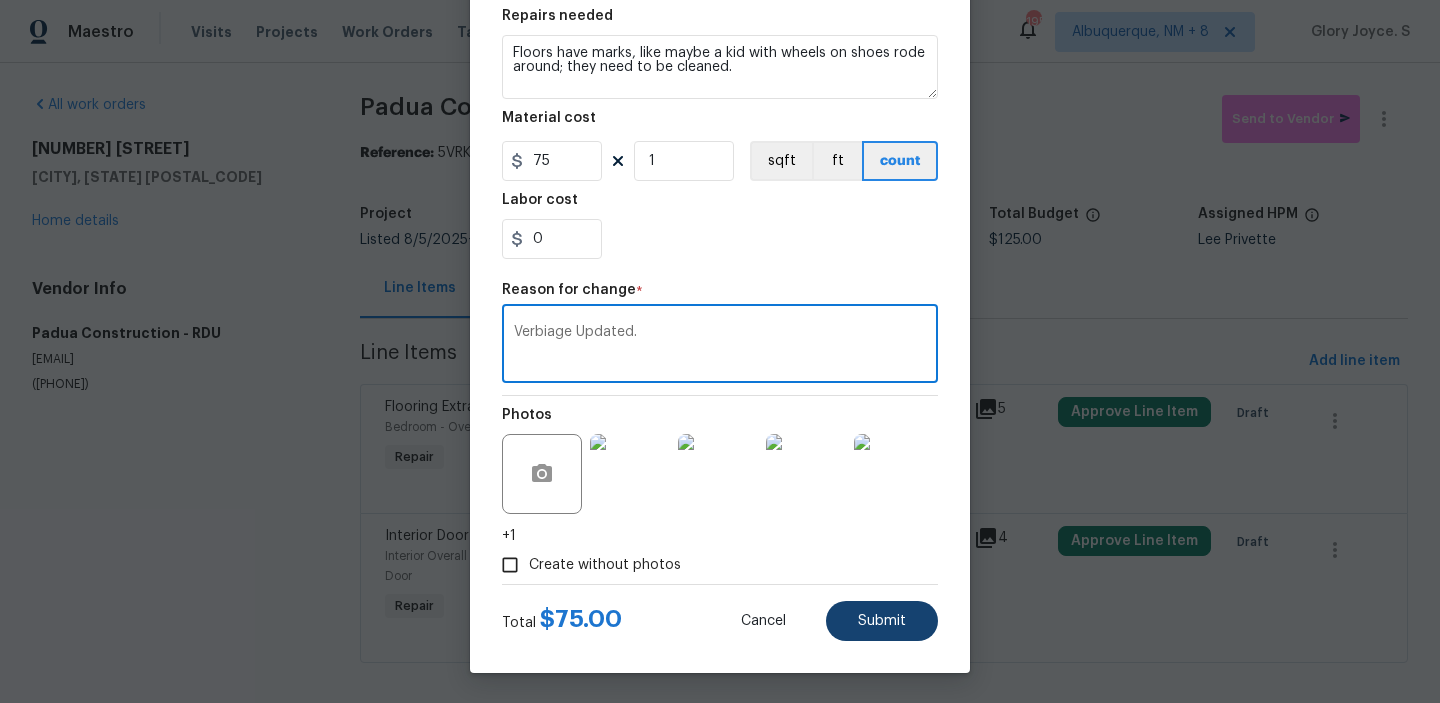 type on "Verbiage Updated." 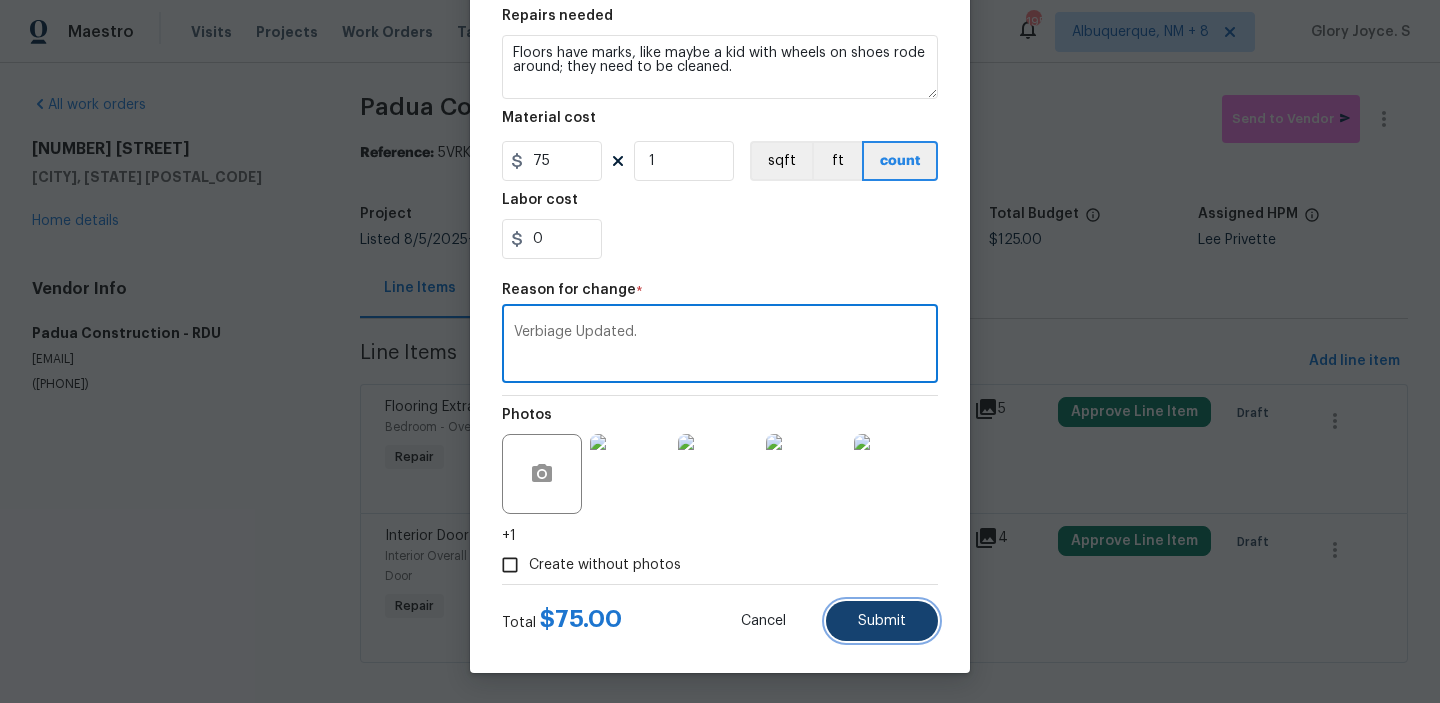click on "Submit" at bounding box center (882, 621) 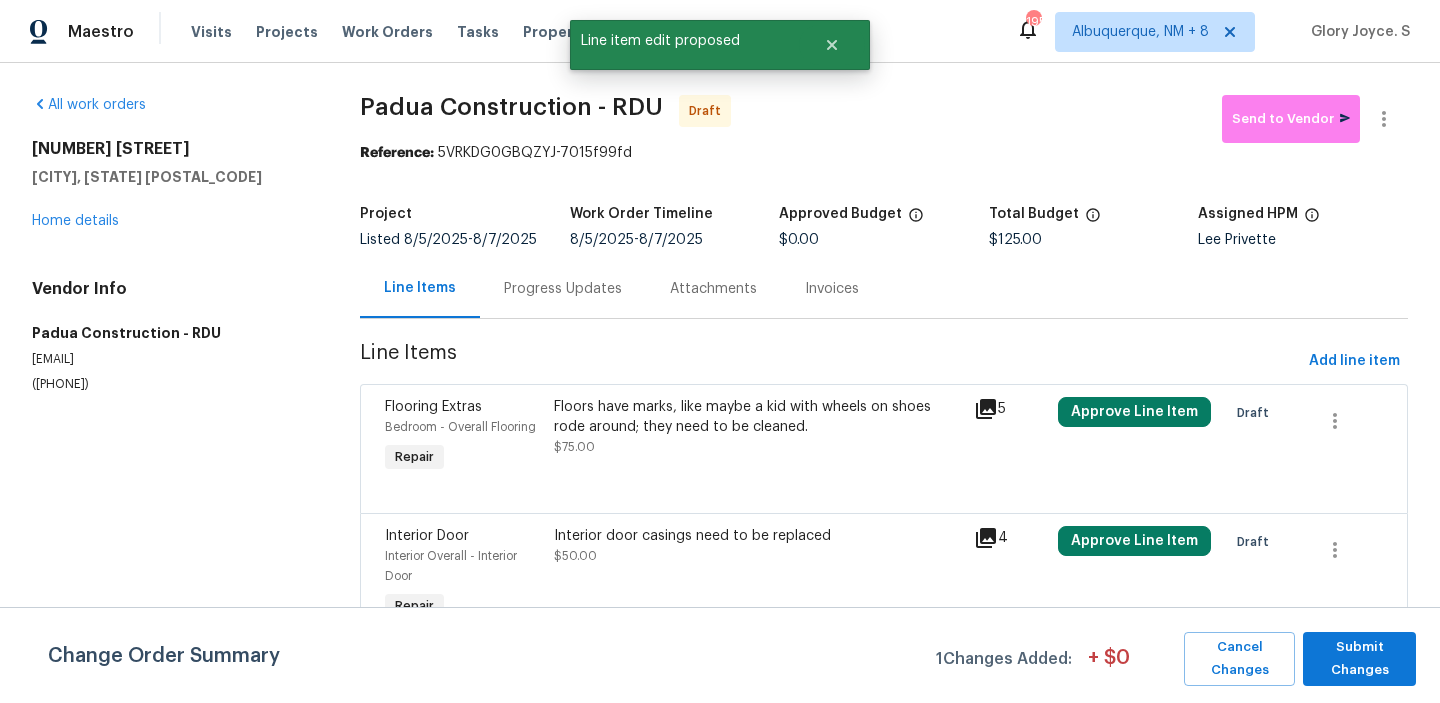 scroll, scrollTop: 0, scrollLeft: 0, axis: both 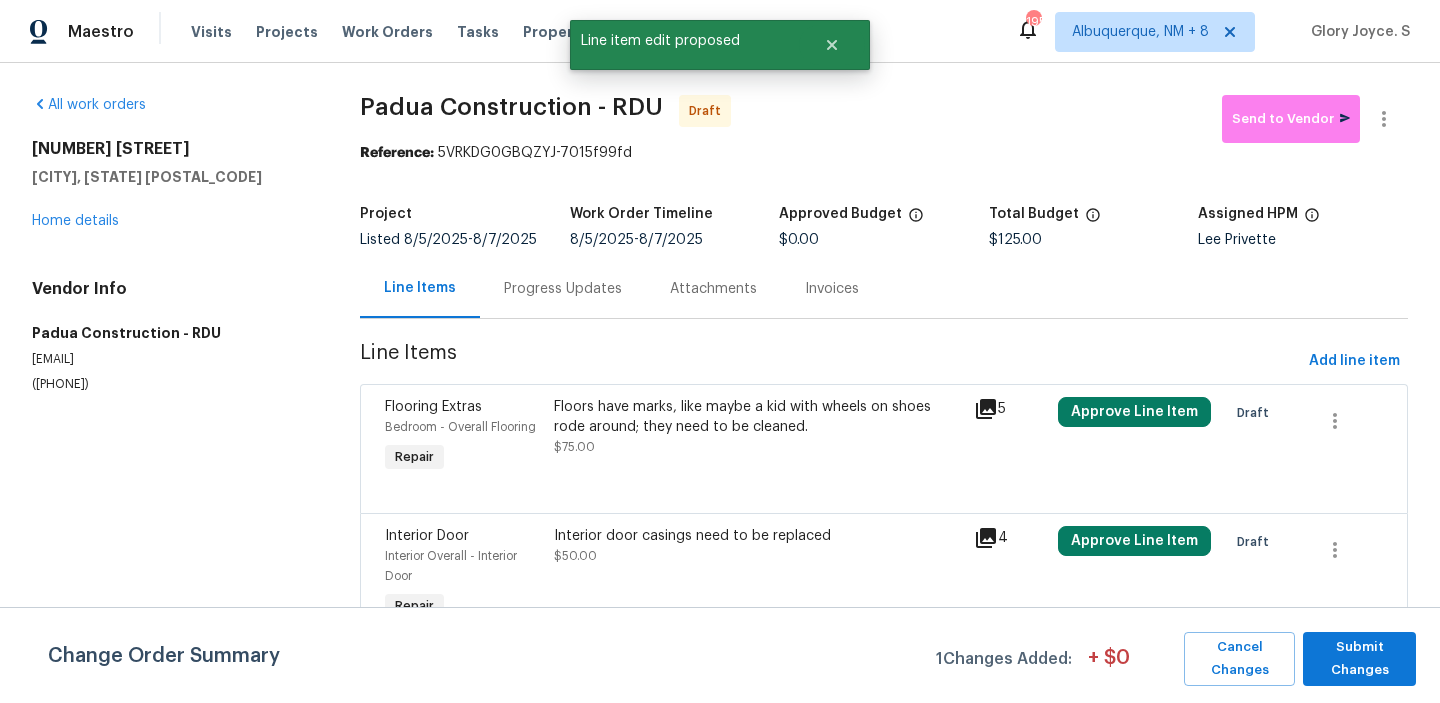 click on "Change Order Summary 1  Changes Added: + $ 0 Cancel Changes Submit Changes" at bounding box center [720, 655] 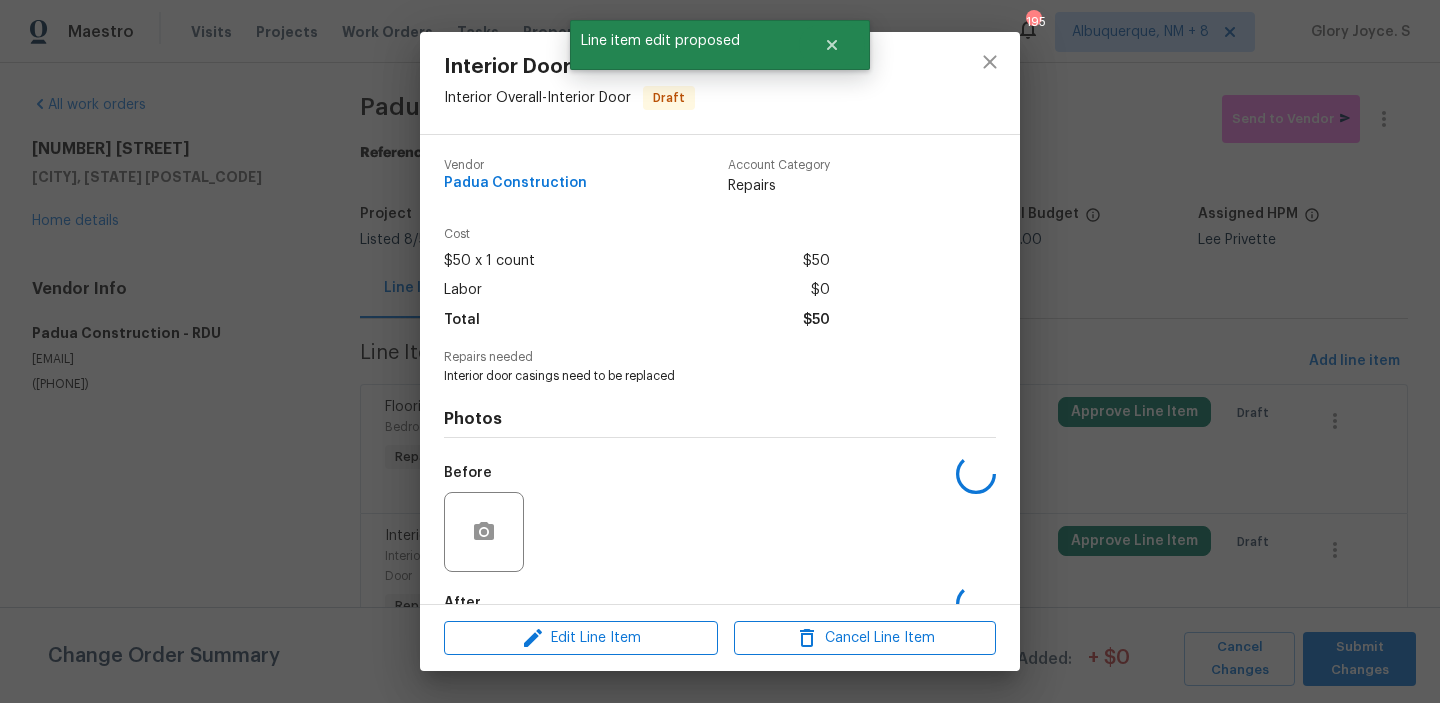 scroll, scrollTop: 118, scrollLeft: 0, axis: vertical 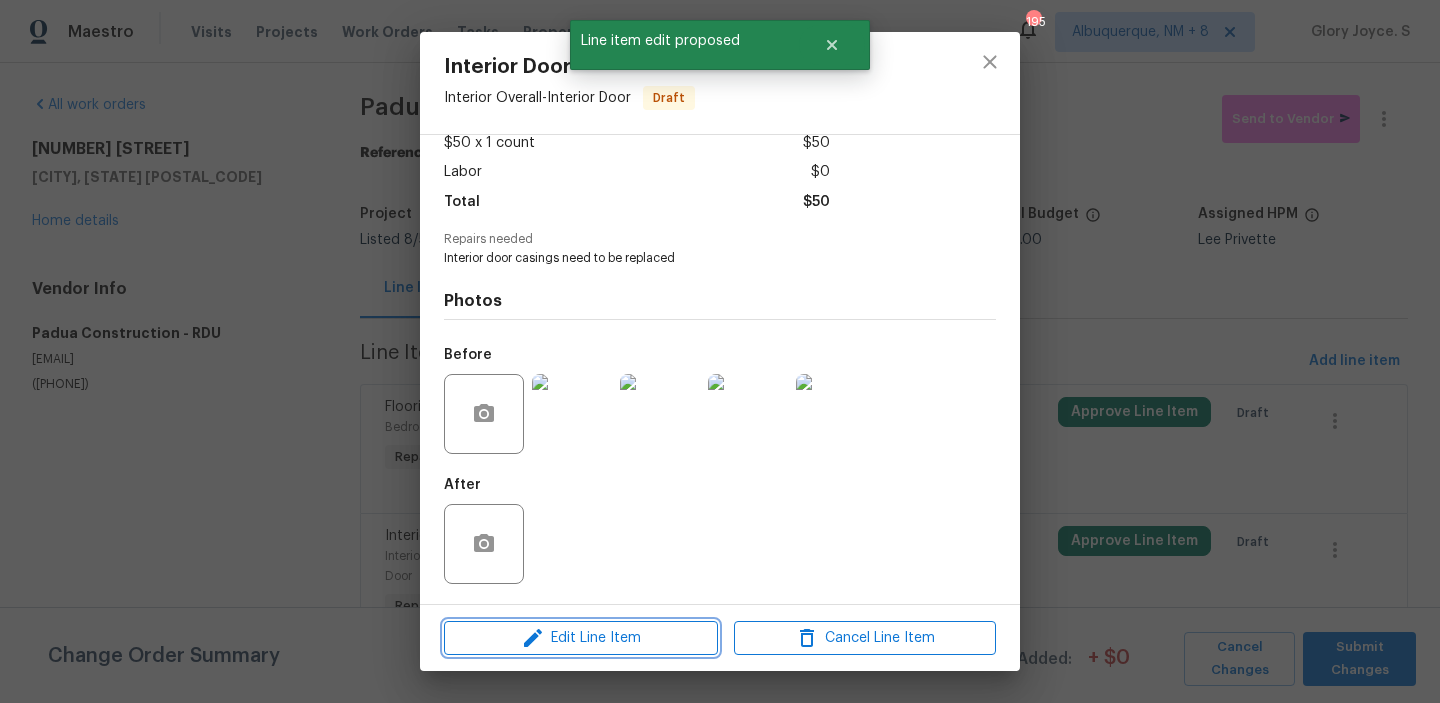 click on "Edit Line Item" at bounding box center (581, 638) 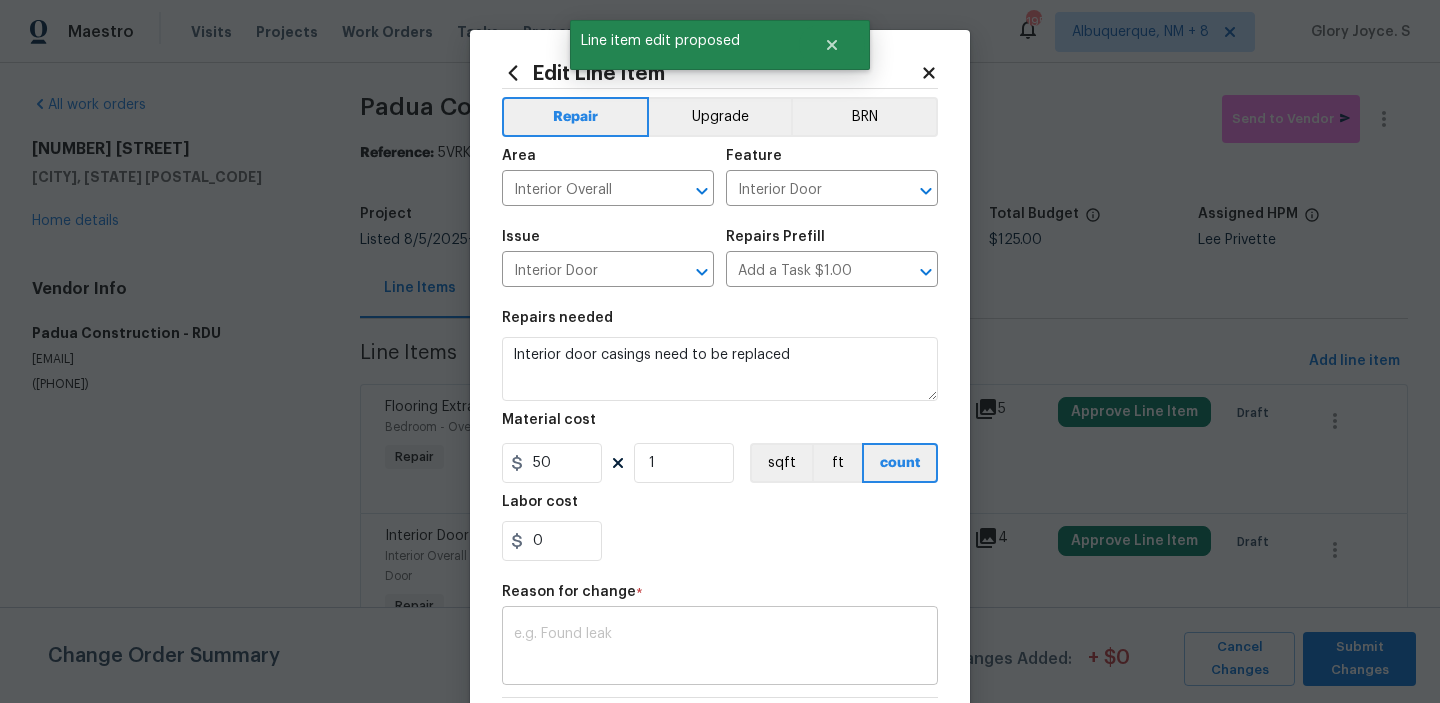 click on "x ​" at bounding box center (720, 648) 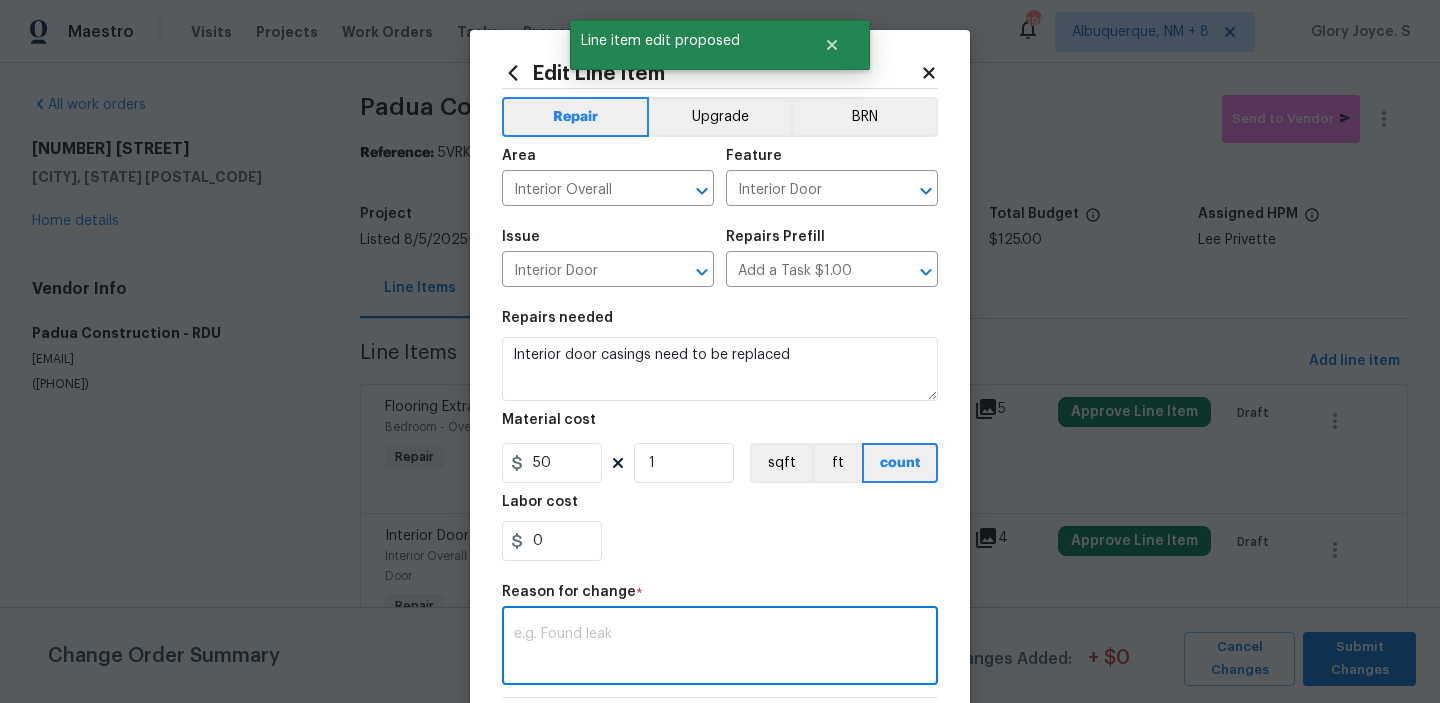 paste on "Verbiage Updated." 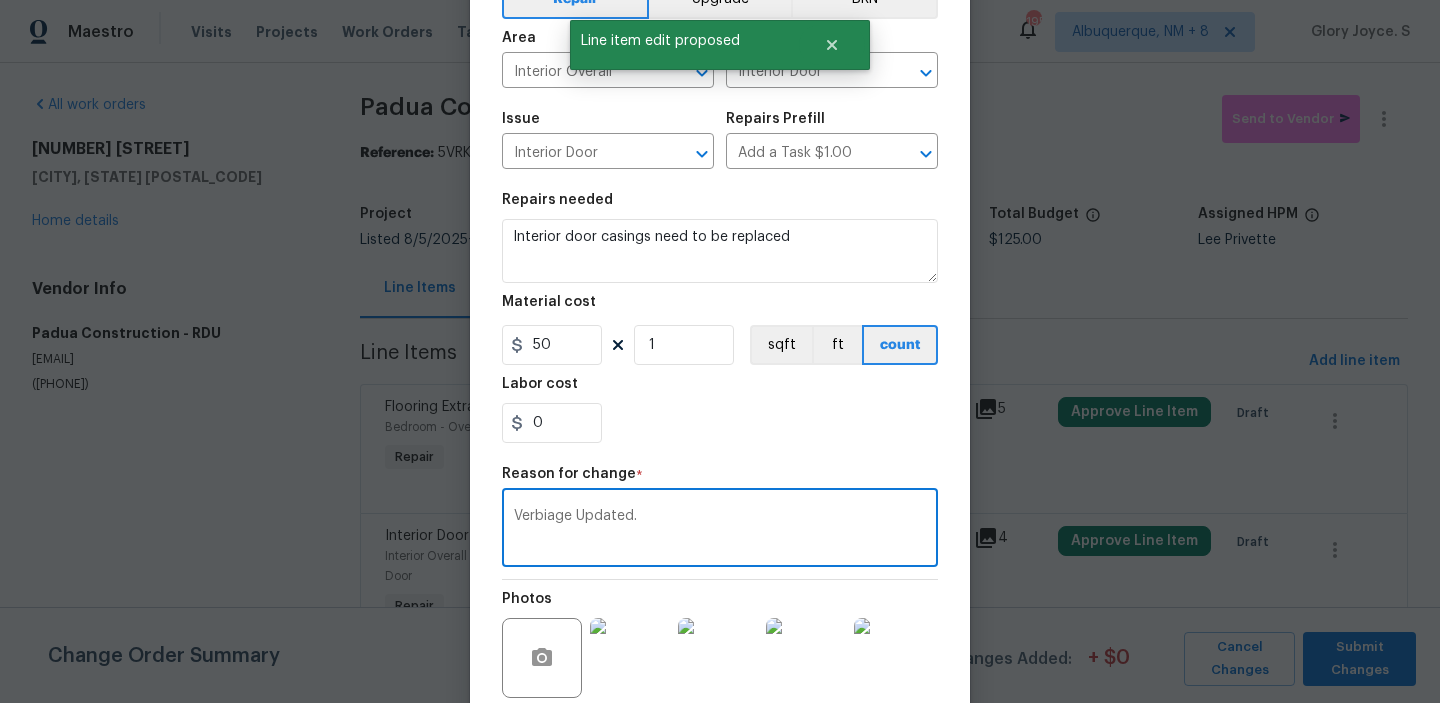 scroll, scrollTop: 283, scrollLeft: 0, axis: vertical 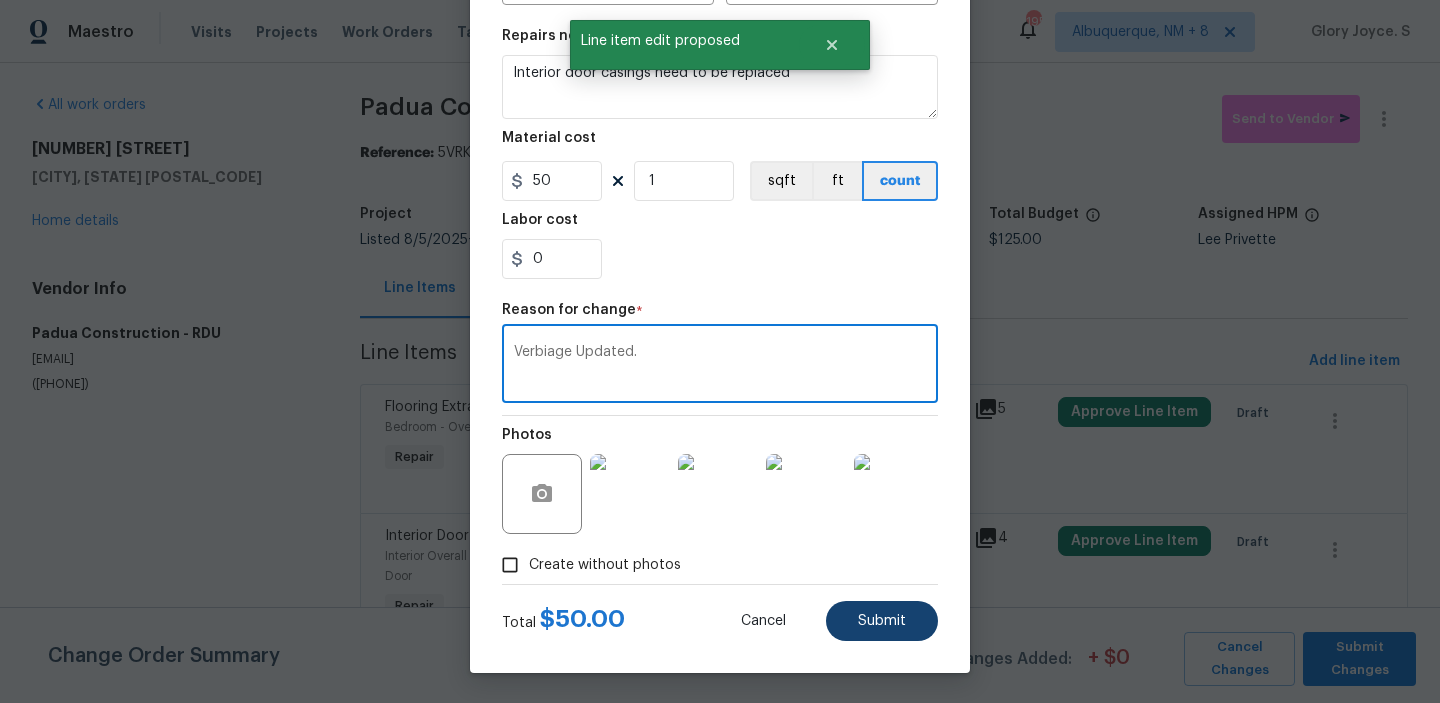 type on "Verbiage Updated." 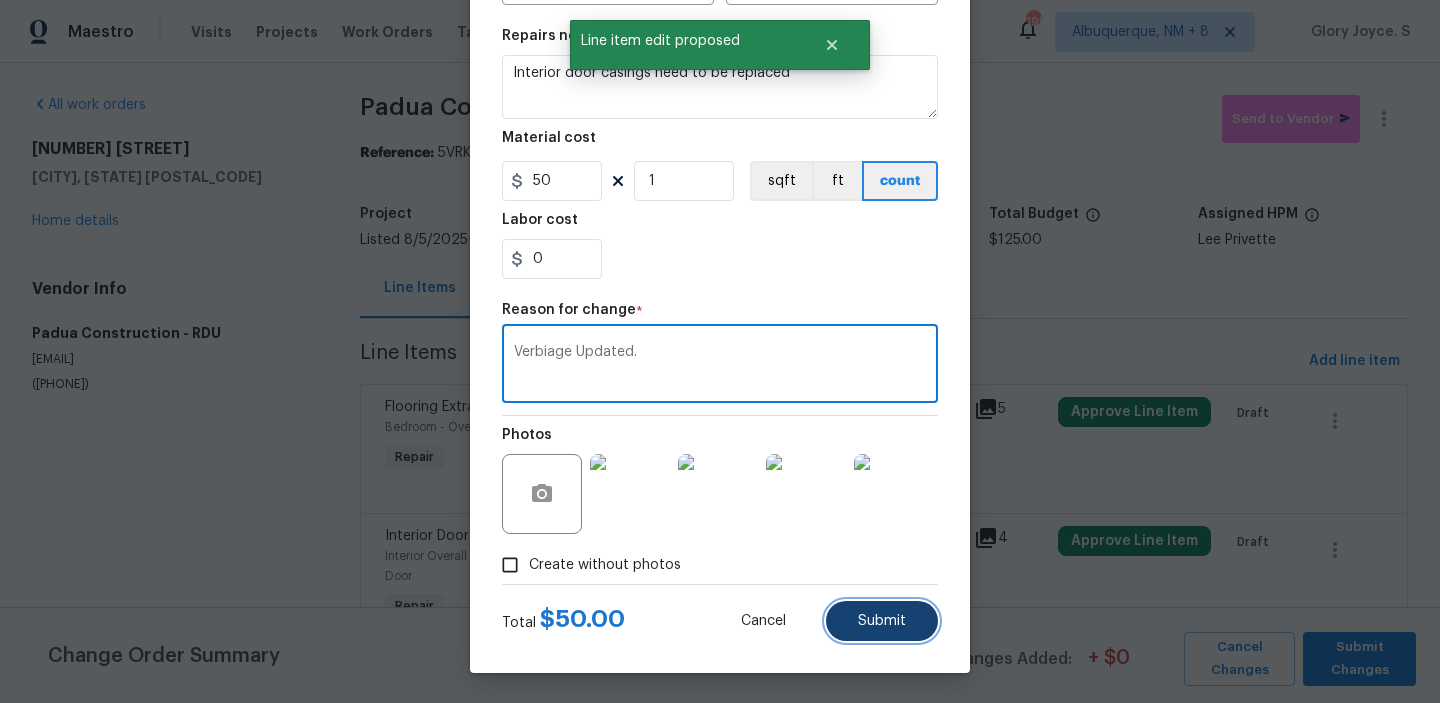 click on "Submit" at bounding box center (882, 621) 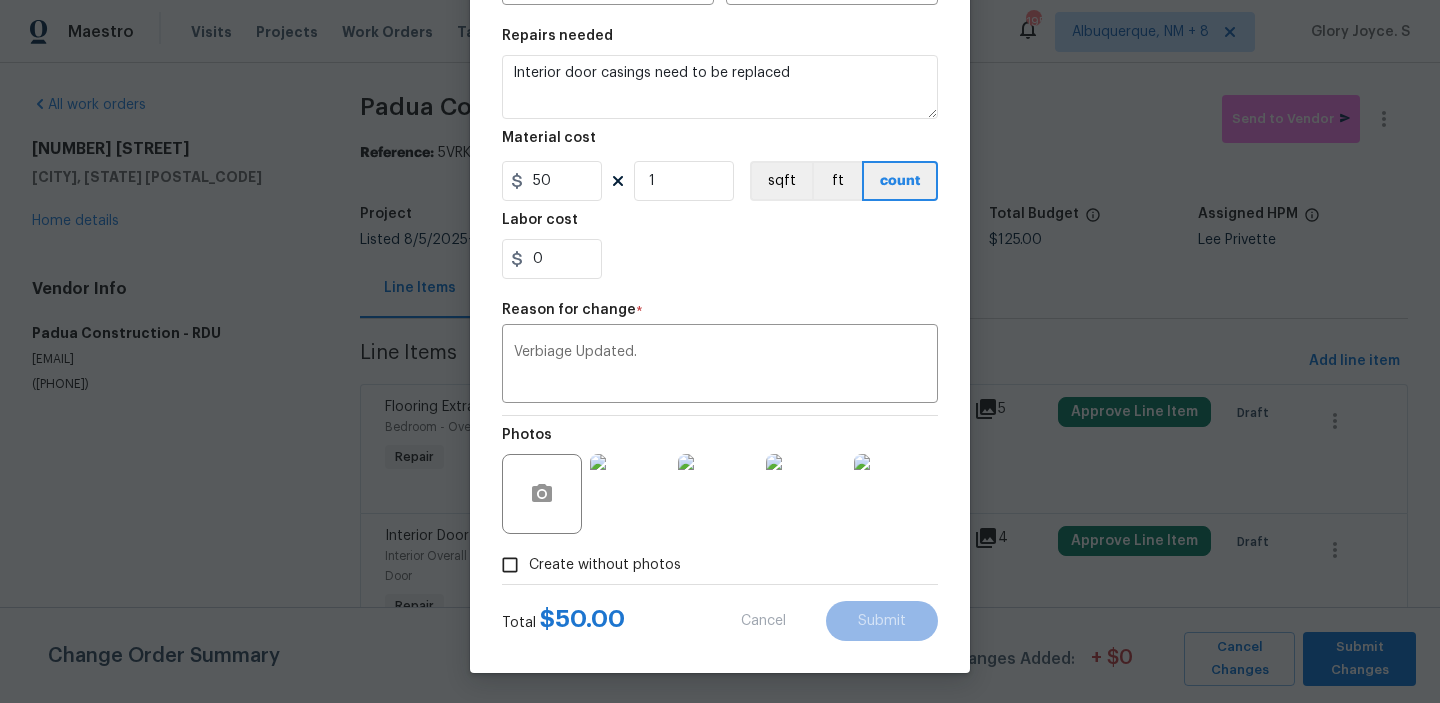 click on "Maestro Visits Projects Work Orders Tasks Properties Geo Assignments 195 Albuquerque, NM + 8 Glory Joyce. S All work orders 1216 Briarwood Dr Mebane, NC 27302 Home details Vendor Info Padua Construction - RDU juan@padcons.com (305) 319-1110 Padua Construction - RDU Draft Send to Vendor   Reference:   5VRKDG0GBQZYJ-7015f99fd Project Listed   8/5/2025  -  8/7/2025 Work Order Timeline 8/5/2025  -  8/7/2025 Approved Budget $0.00 Total Budget $125.00 Assigned HPM Lee Privette Line Items Progress Updates Attachments Invoices Line Items Add line item Flooring Extras Bedroom - Overall Flooring Repair Floors have marks, like maybe a kid with wheels on shoes rode around; they need to be cleaned. $75.00   5 Approve Line Item Draft Interior Door Interior Overall - Interior Door Repair Interior door casings need to be replaced $50.00   4 Approve Line Item Draft Change Order Summary 2  Changes Added: + $ 0 Cancel Changes Submit Changes Line item edit proposed
Edit Line Item Repair Upgrade BRN Area Interior Overall 50" at bounding box center (720, 351) 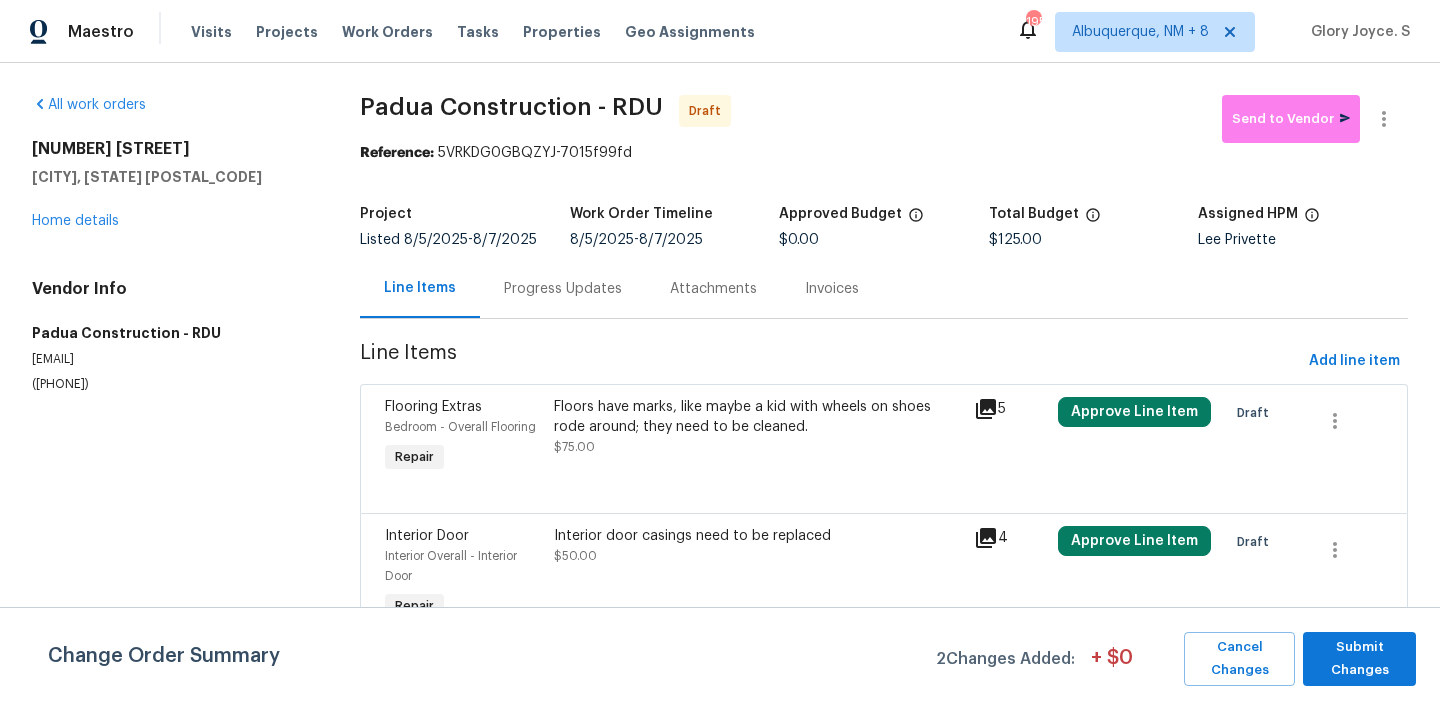 scroll, scrollTop: 0, scrollLeft: 0, axis: both 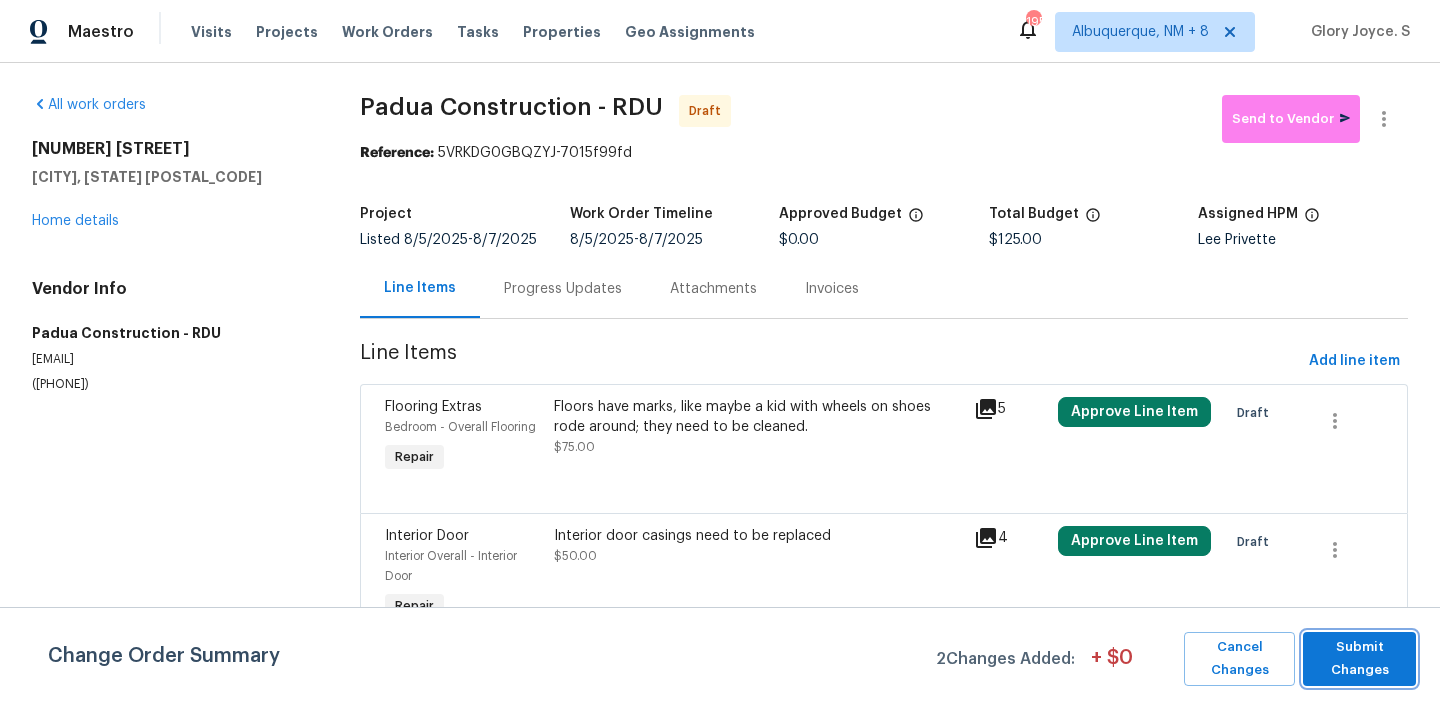 click on "Submit Changes" at bounding box center (1359, 659) 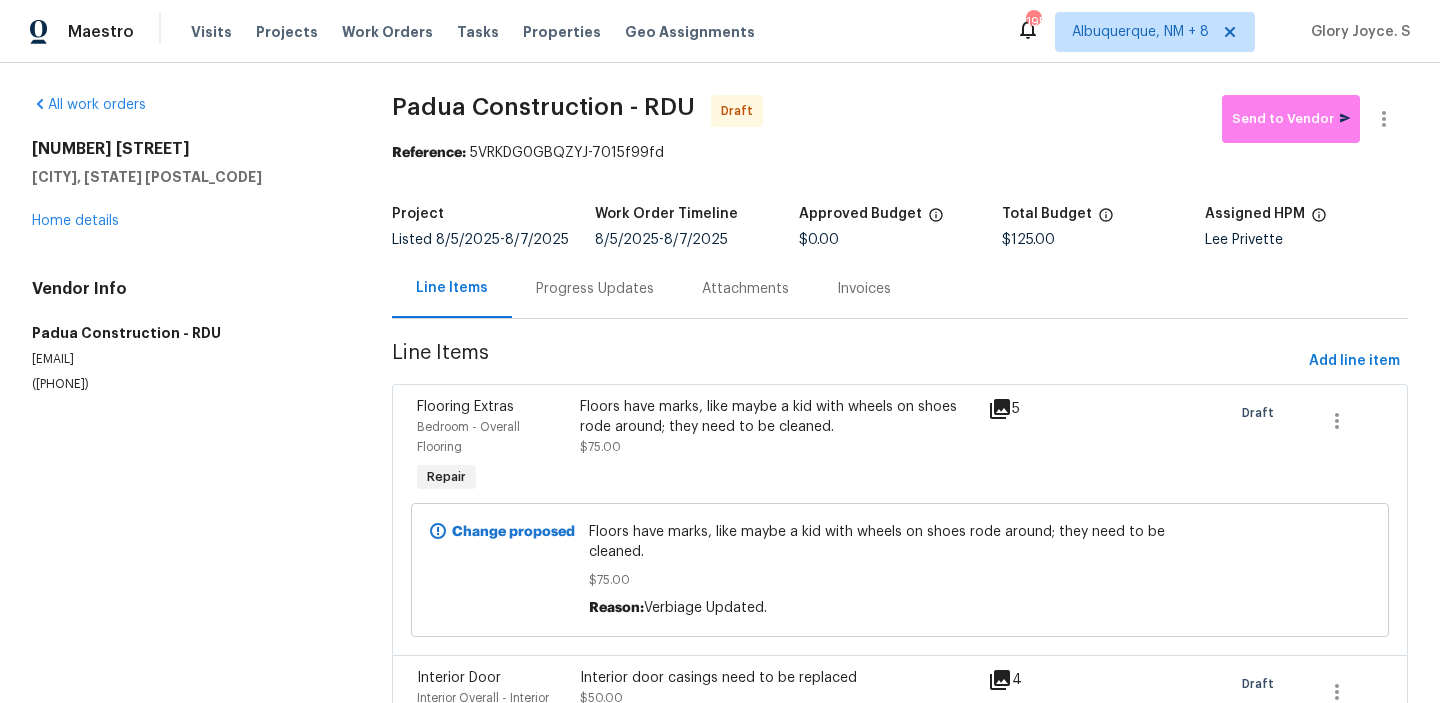 click on "Progress Updates" at bounding box center [595, 288] 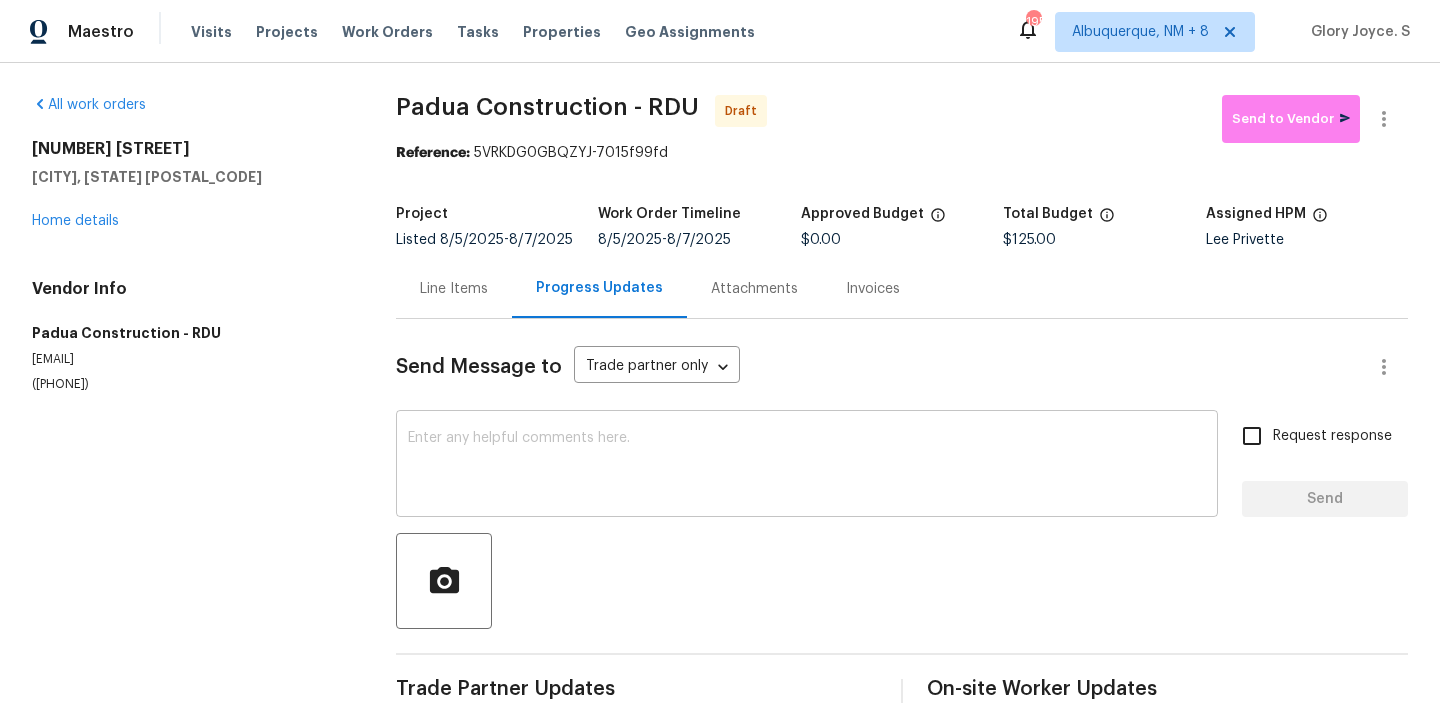click at bounding box center (807, 466) 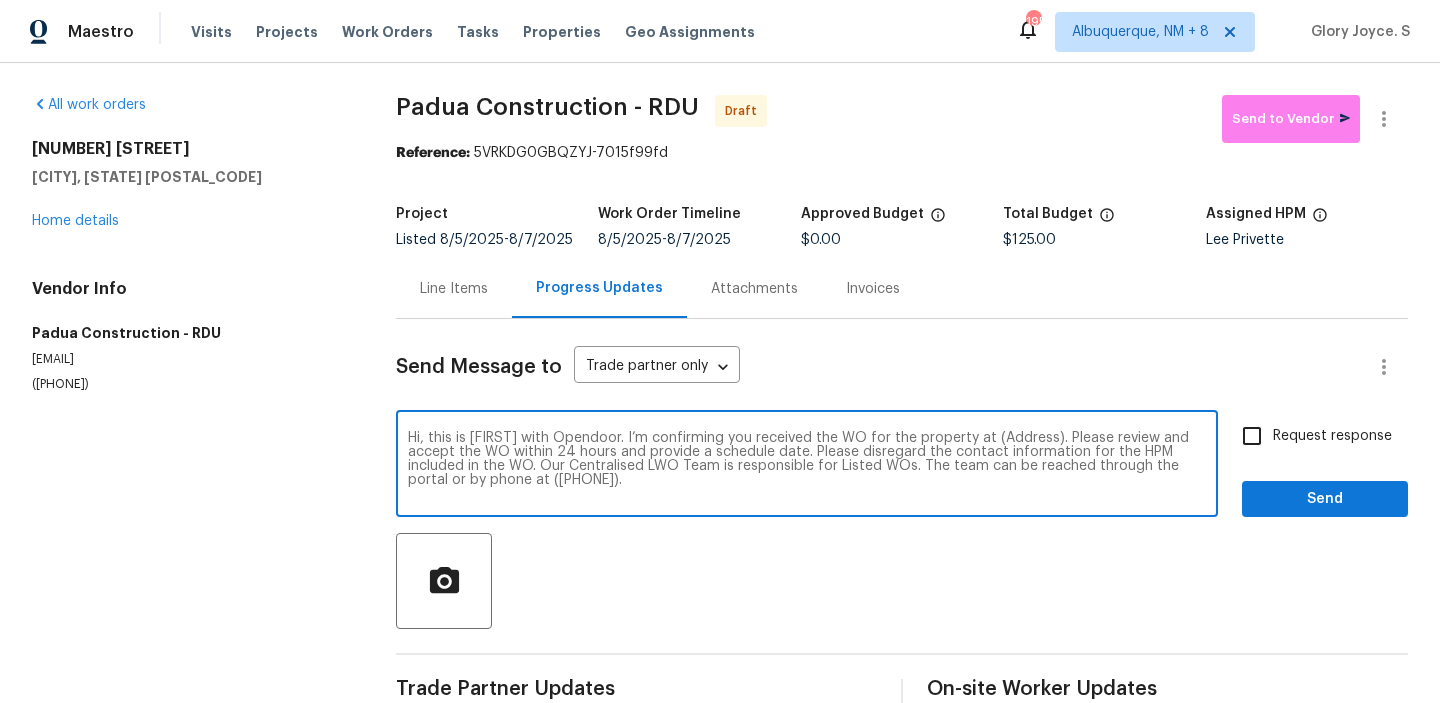 click on "Hi, this is Glory with Opendoor. I’m confirming you received the WO for the property at (Address). Please review and accept the WO within 24 hours and provide a schedule date. Please disregard the contact information for the HPM included in the WO. Our Centralised LWO Team is responsible for Listed WOs. The team can be reached through the portal or by phone at (480) 478-0155." at bounding box center [807, 466] 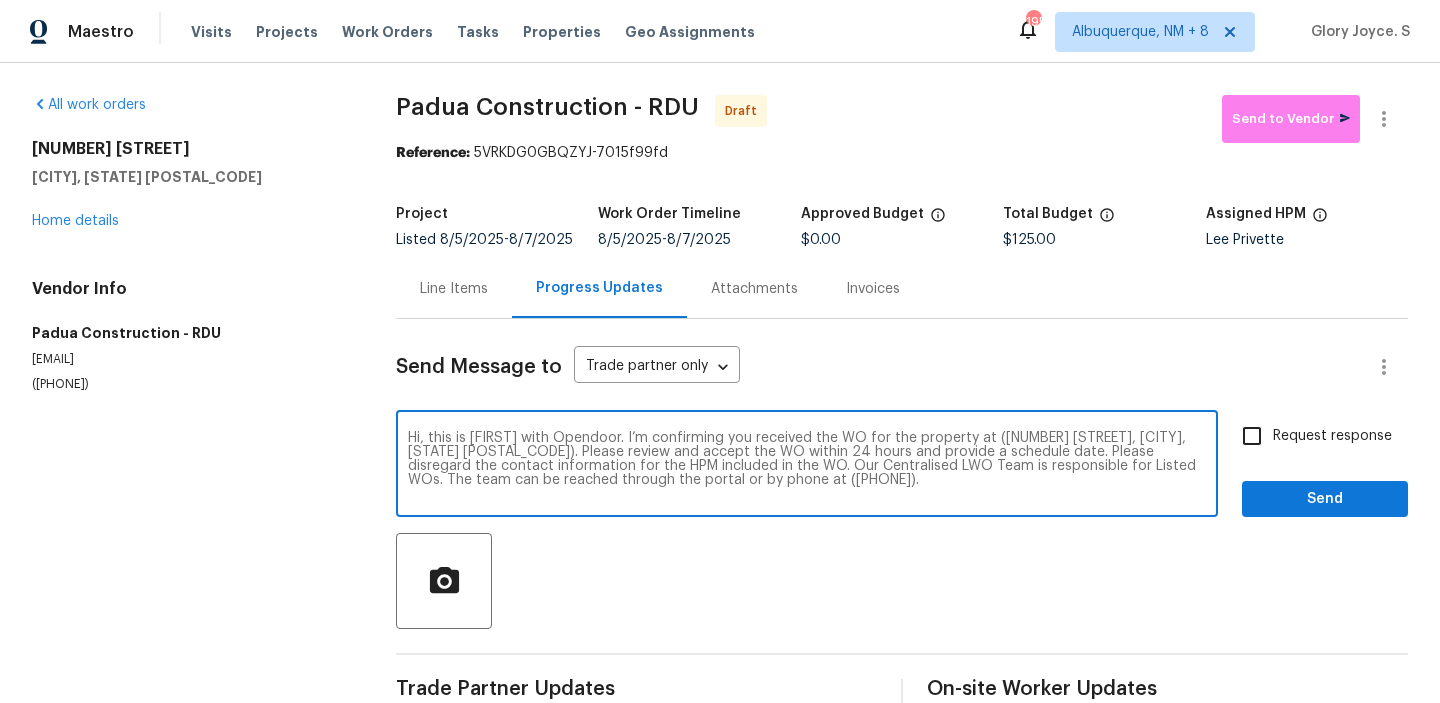 type on "Hi, this is Glory with Opendoor. I’m confirming you received the WO for the property at (1216 Briarwood Dr, Mebane, NC 27302). Please review and accept the WO within 24 hours and provide a schedule date. Please disregard the contact information for the HPM included in the WO. Our Centralised LWO Team is responsible for Listed WOs. The team can be reached through the portal or by phone at (480) 478-0155." 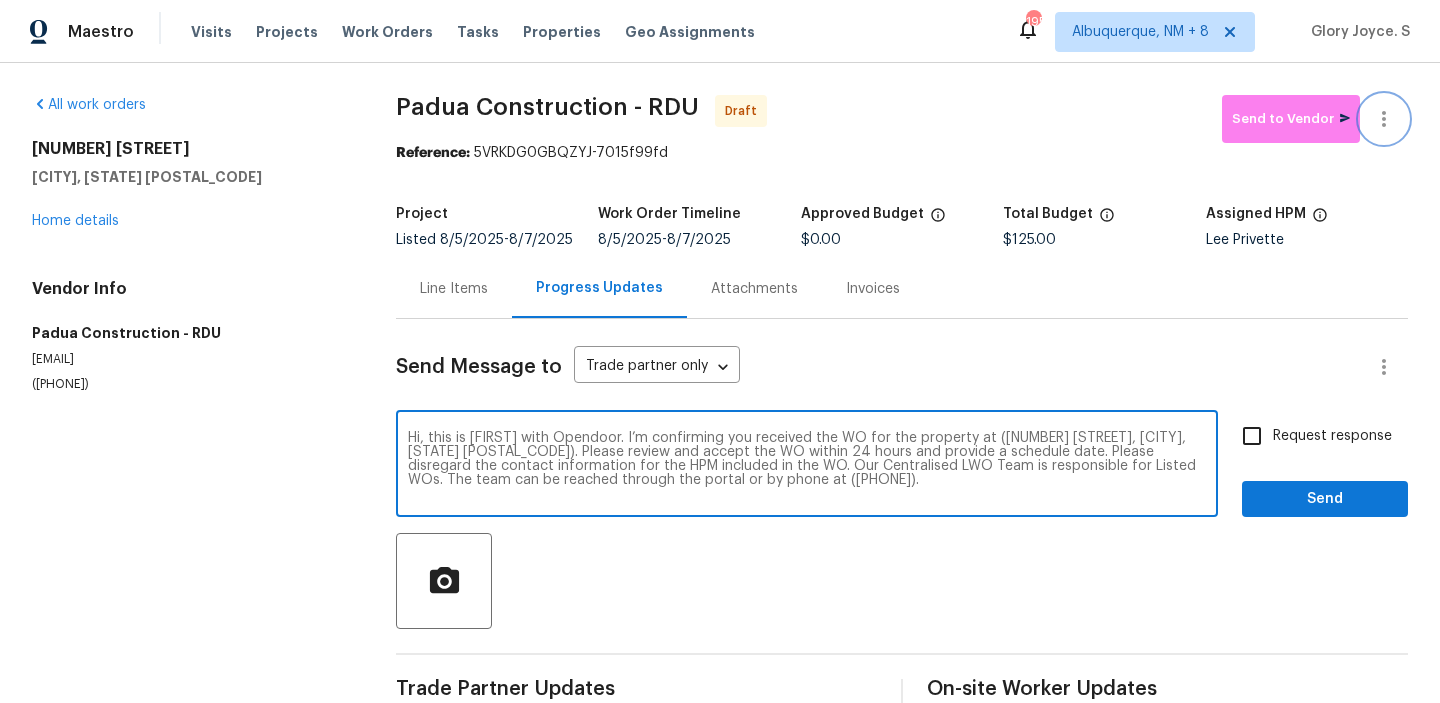 click at bounding box center (1384, 119) 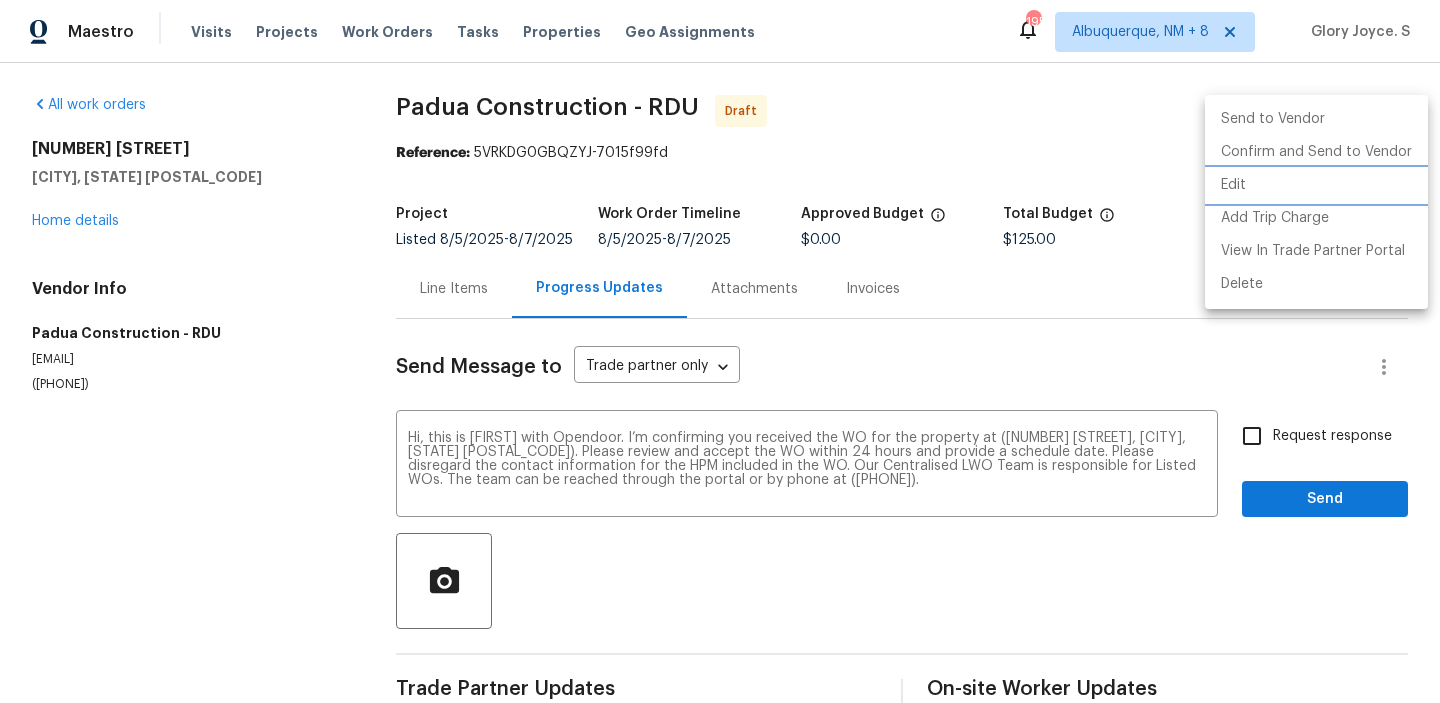 click on "Edit" at bounding box center (1316, 185) 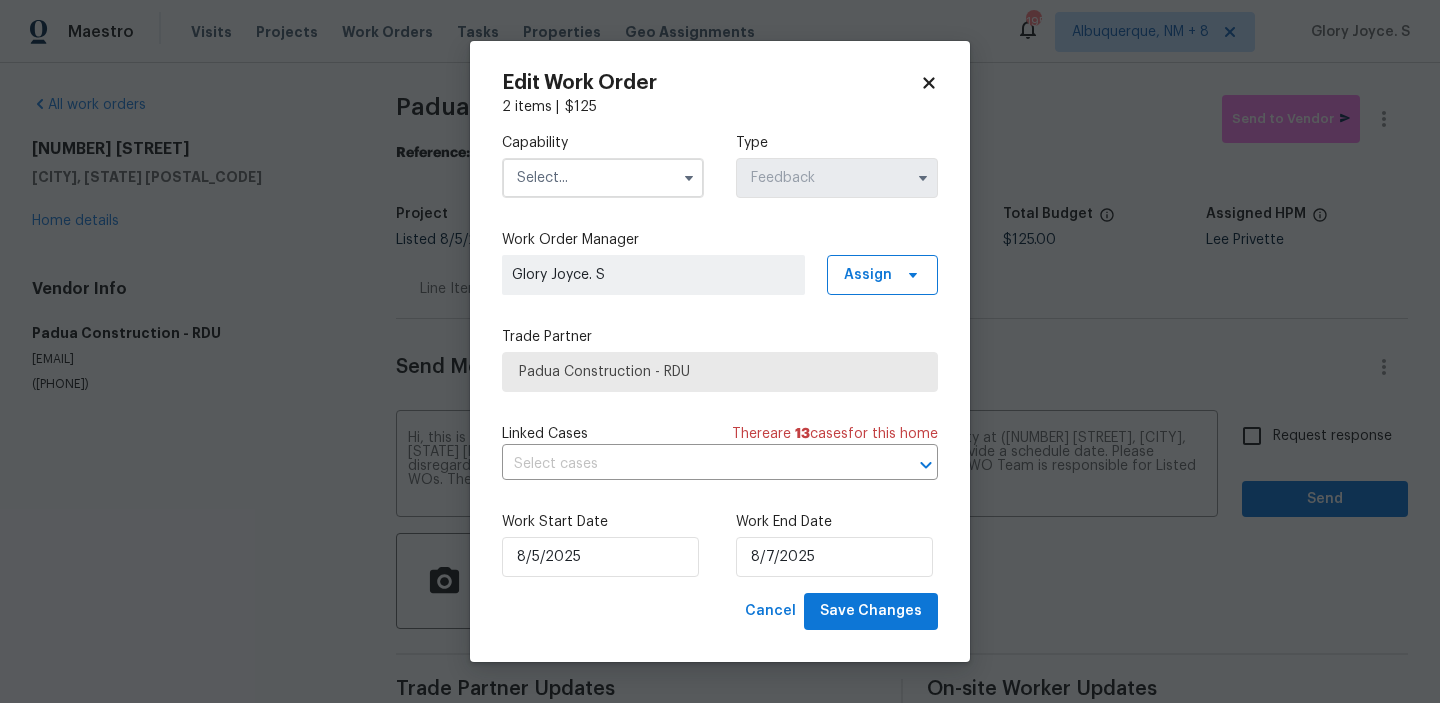 click on "Capability" at bounding box center [603, 165] 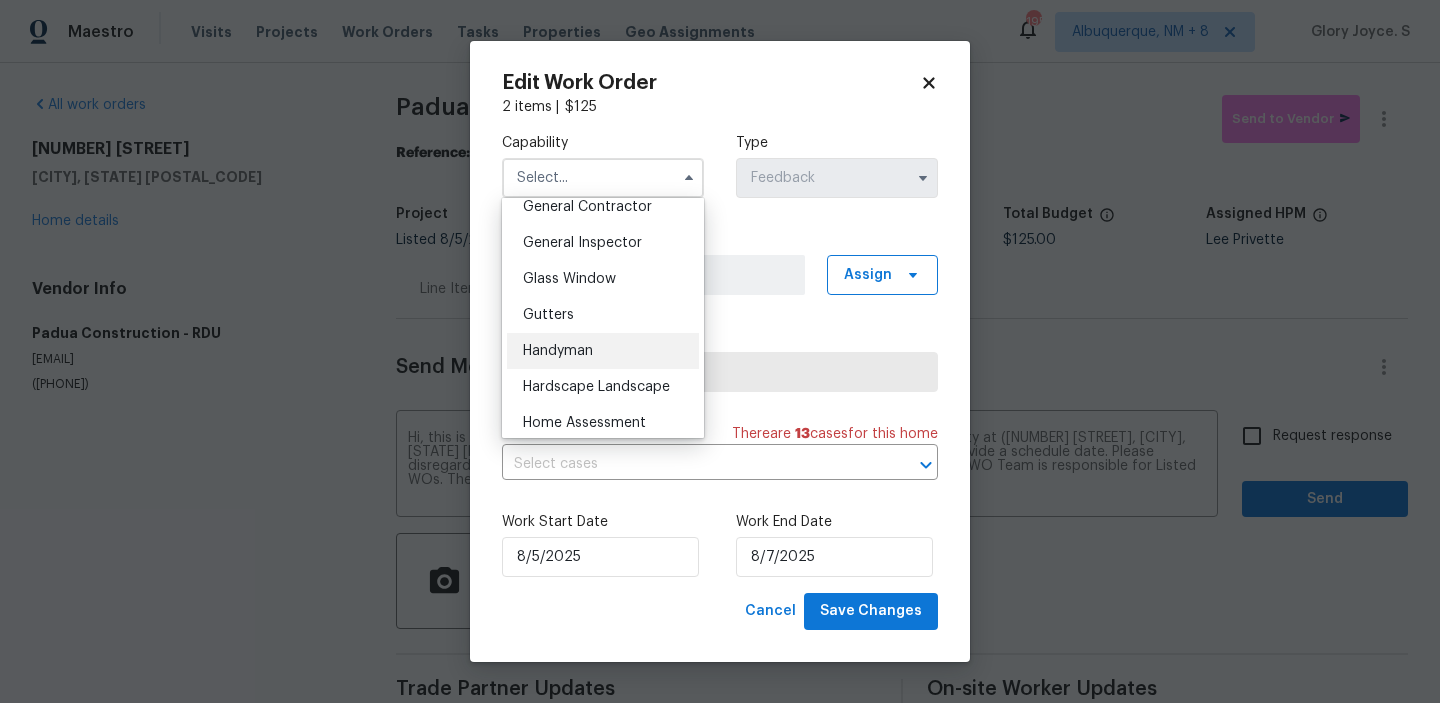 scroll, scrollTop: 981, scrollLeft: 0, axis: vertical 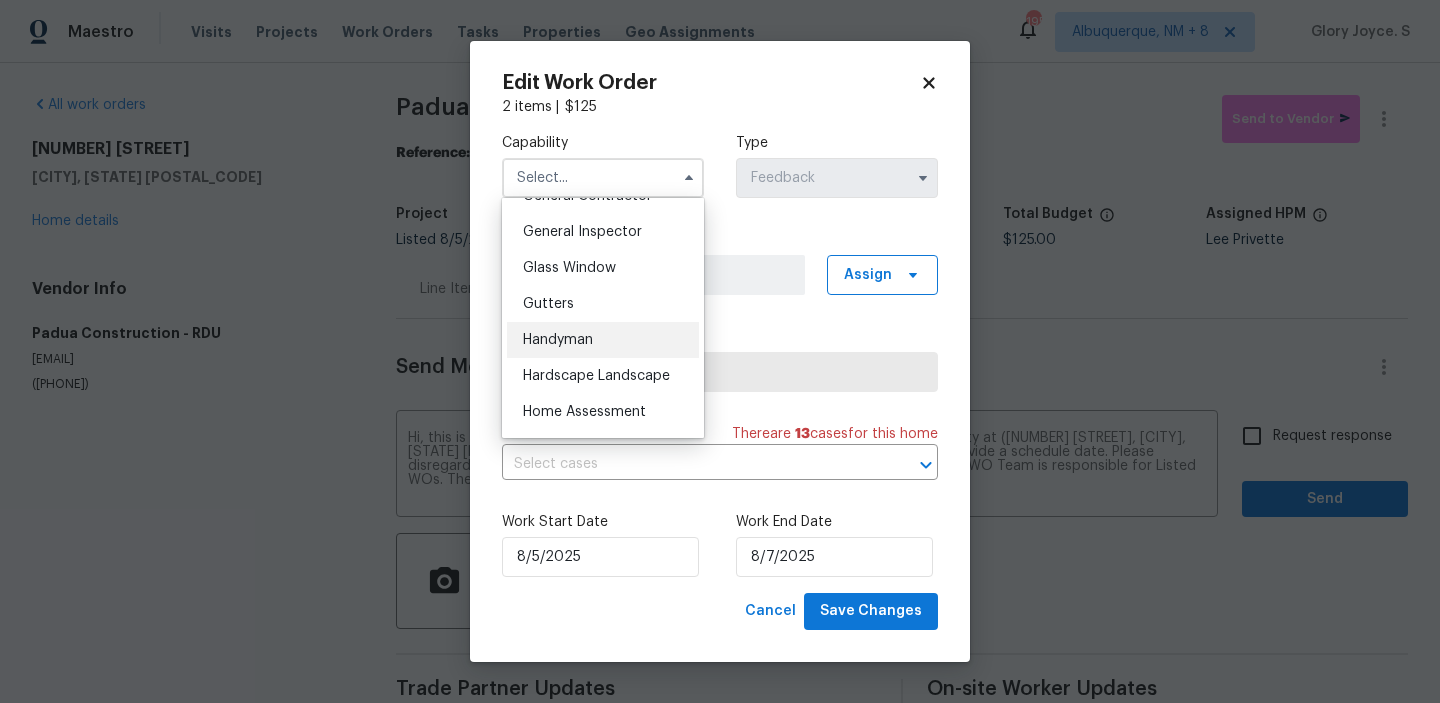 click on "Handyman" at bounding box center (603, 340) 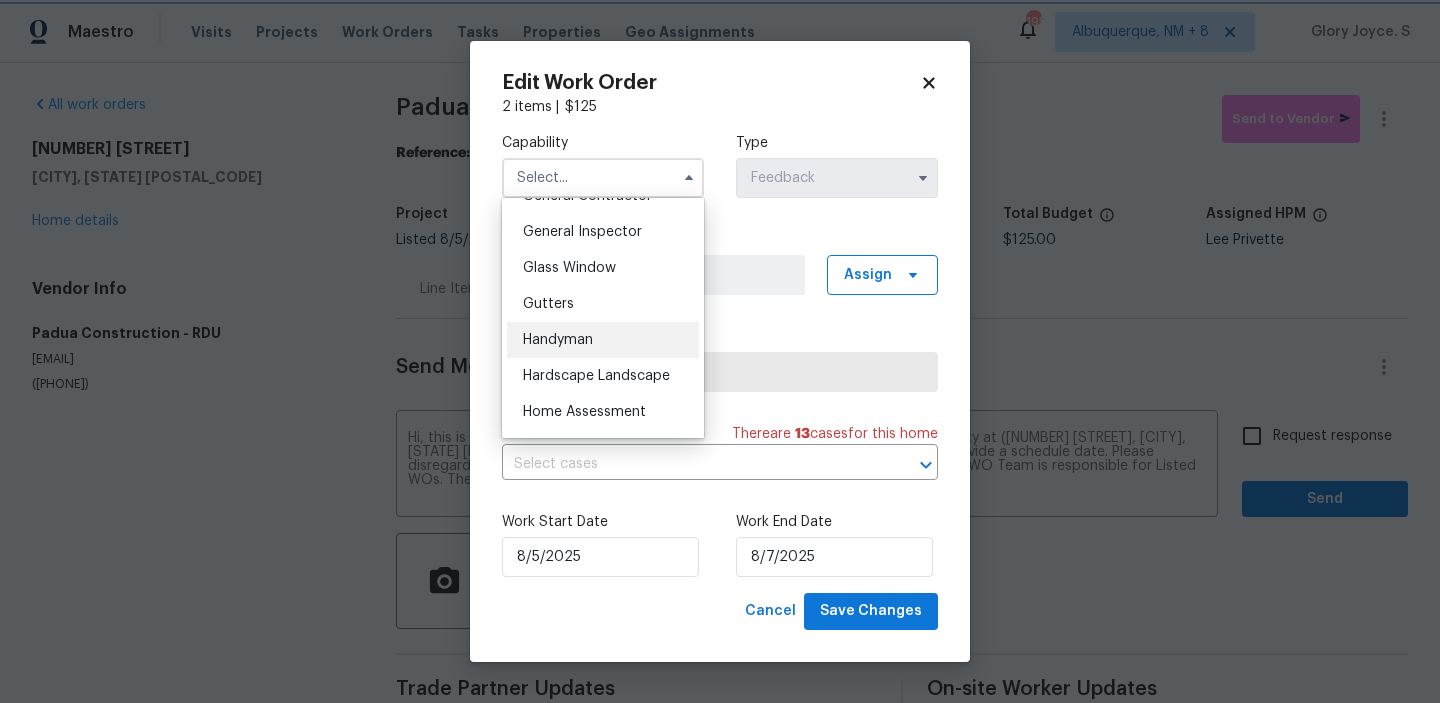 type on "Handyman" 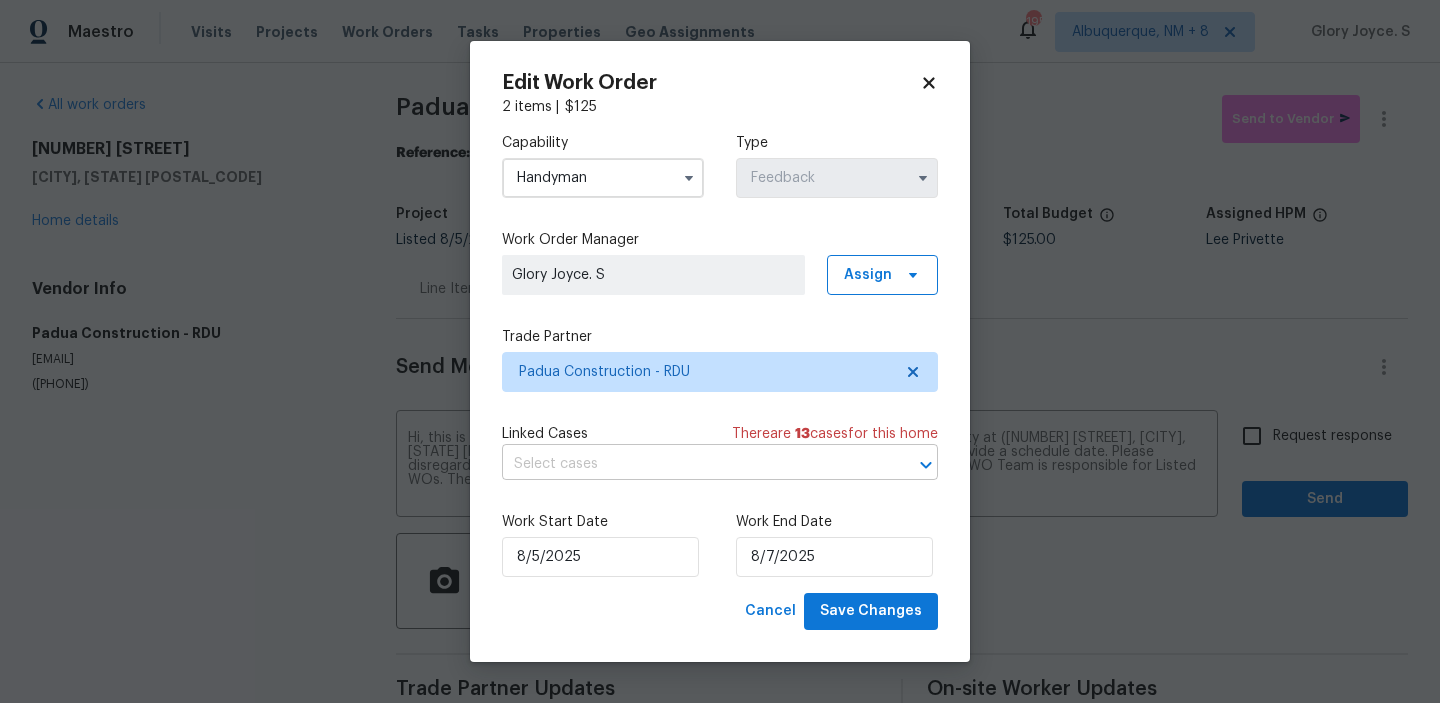 click at bounding box center (692, 464) 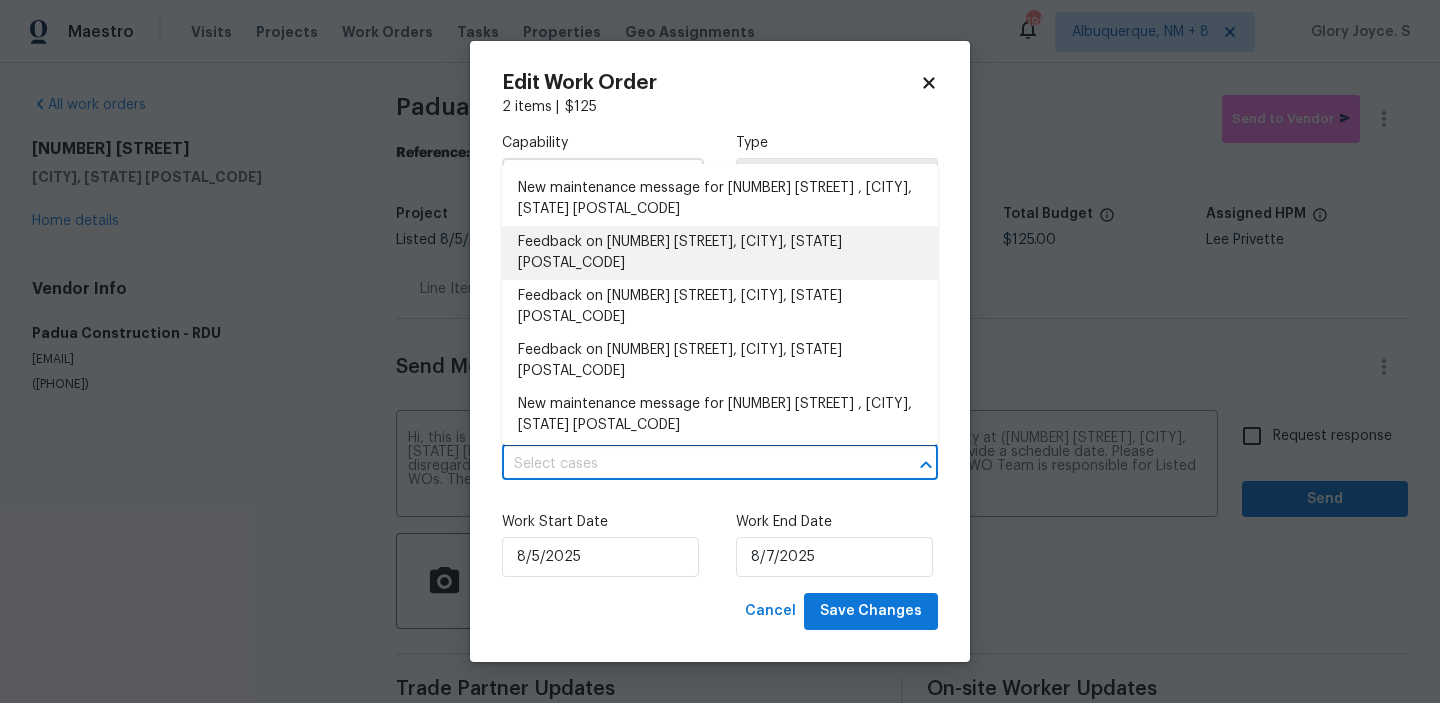 click on "Feedback on 1216 Briarwood Dr, Mebane, NC 27302" at bounding box center (720, 253) 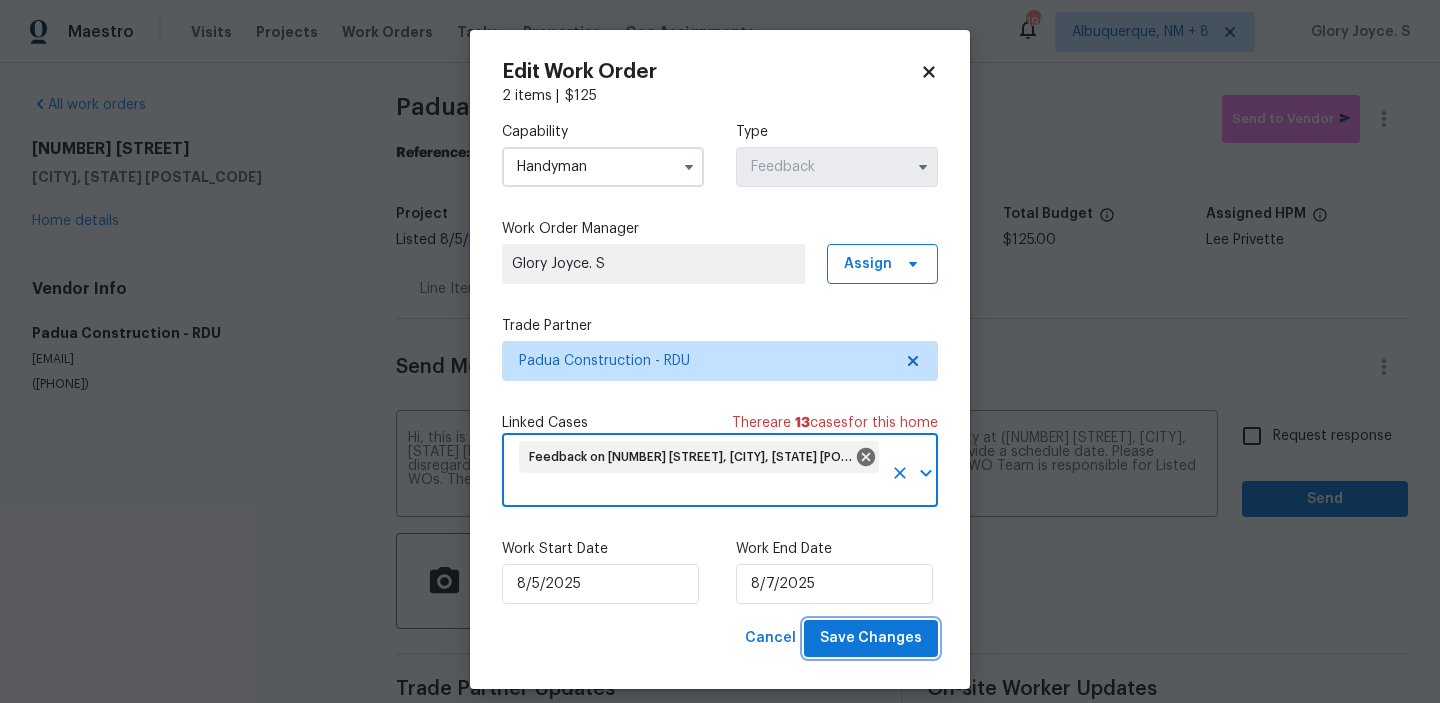 click on "Save Changes" at bounding box center [871, 638] 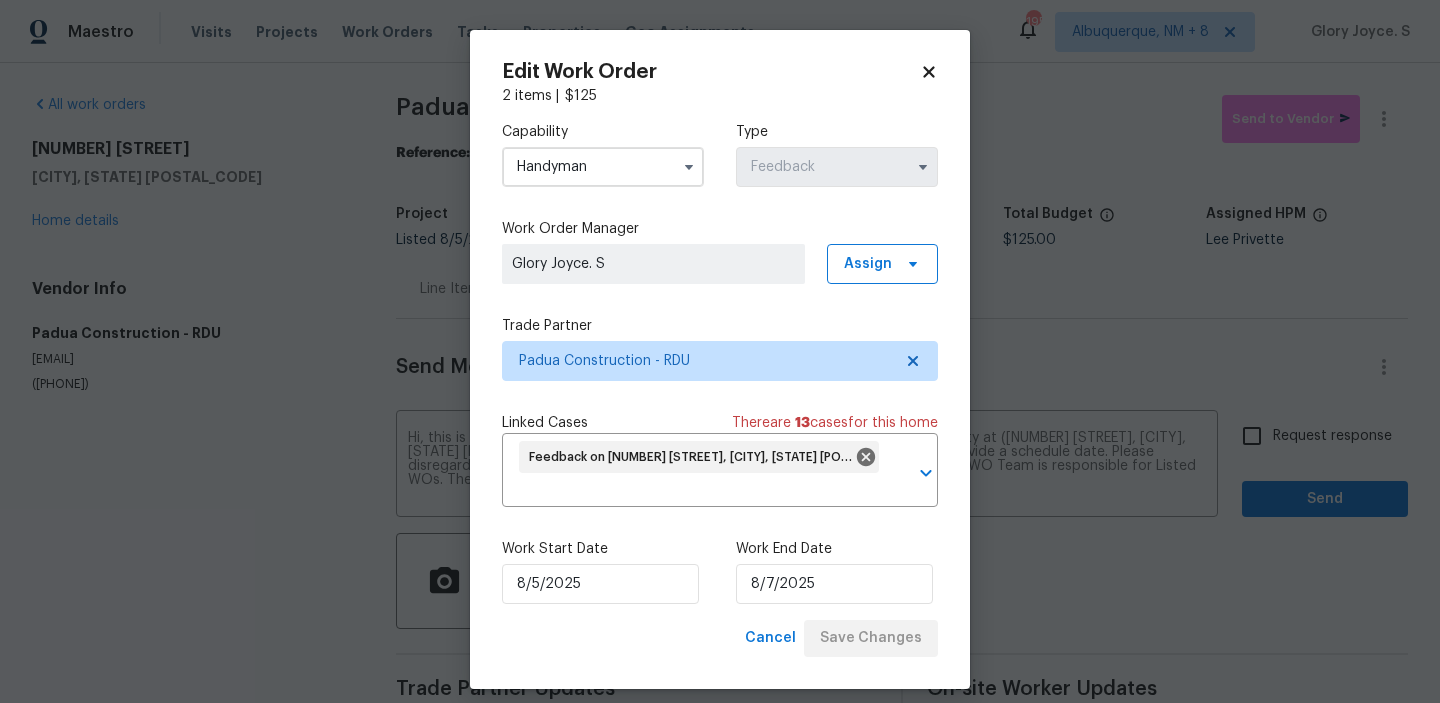click on "Maestro Visits Projects Work Orders Tasks Properties Geo Assignments 195 Albuquerque, NM + 8 Glory Joyce. S All work orders 1216 Briarwood Dr Mebane, NC 27302 Home details Vendor Info Padua Construction - RDU juan@padcons.com (305) 319-1110 Padua Construction - RDU Draft Send to Vendor   Reference:   5VRKDG0GBQZYJ-7015f99fd Project Listed   8/5/2025  -  8/7/2025 Work Order Timeline 8/5/2025  -  8/7/2025 Approved Budget $0.00 Total Budget $125.00 Assigned HPM Lee Privette Line Items Progress Updates Attachments Invoices Send Message to Trade partner only Trade partner only ​ Hi, this is Glory with Opendoor. I’m confirming you received the WO for the property at (1216 Briarwood Dr, Mebane, NC 27302). Please review and accept the WO within 24 hours and provide a schedule date. Please disregard the contact information for the HPM included in the WO. Our Centralised LWO Team is responsible for Listed WOs. The team can be reached through the portal or by phone at (480) 478-0155.
x ​ Request response Send" at bounding box center [720, 351] 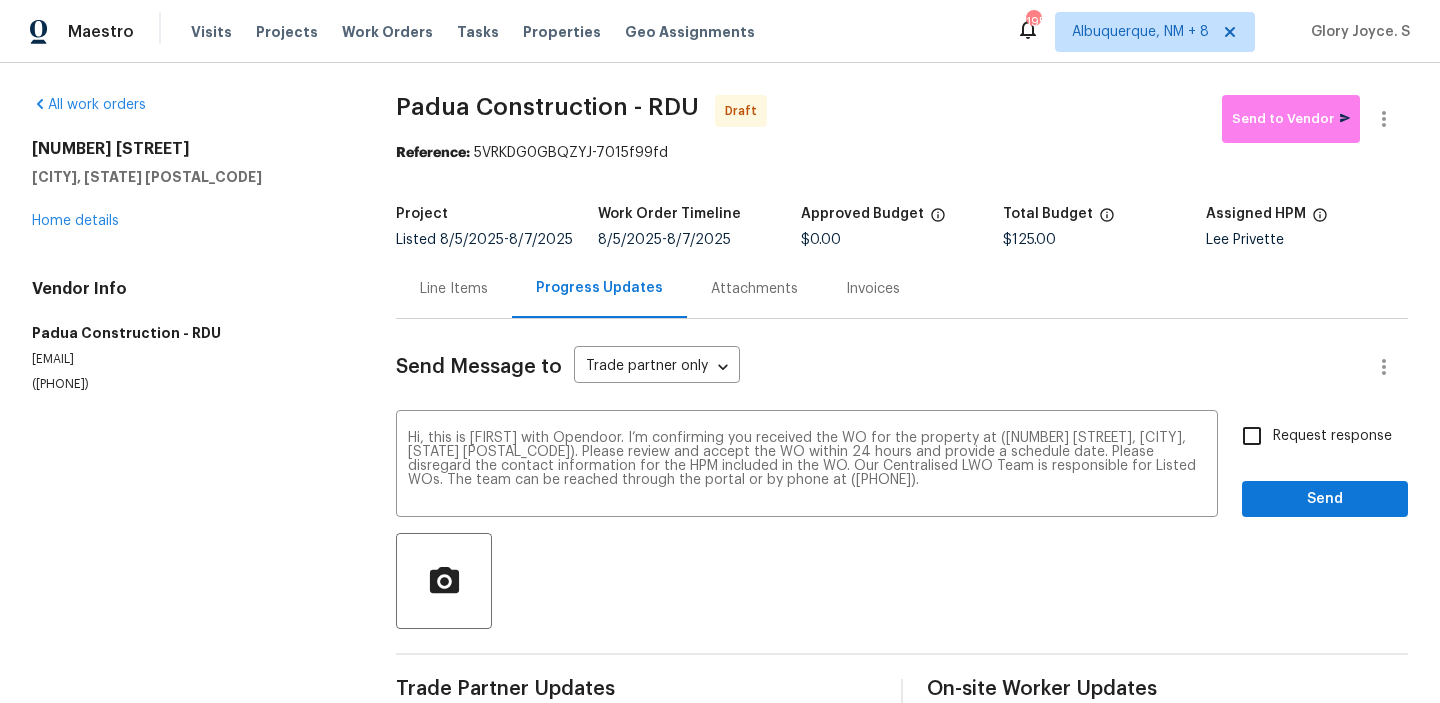 click on "Request response" at bounding box center [1332, 436] 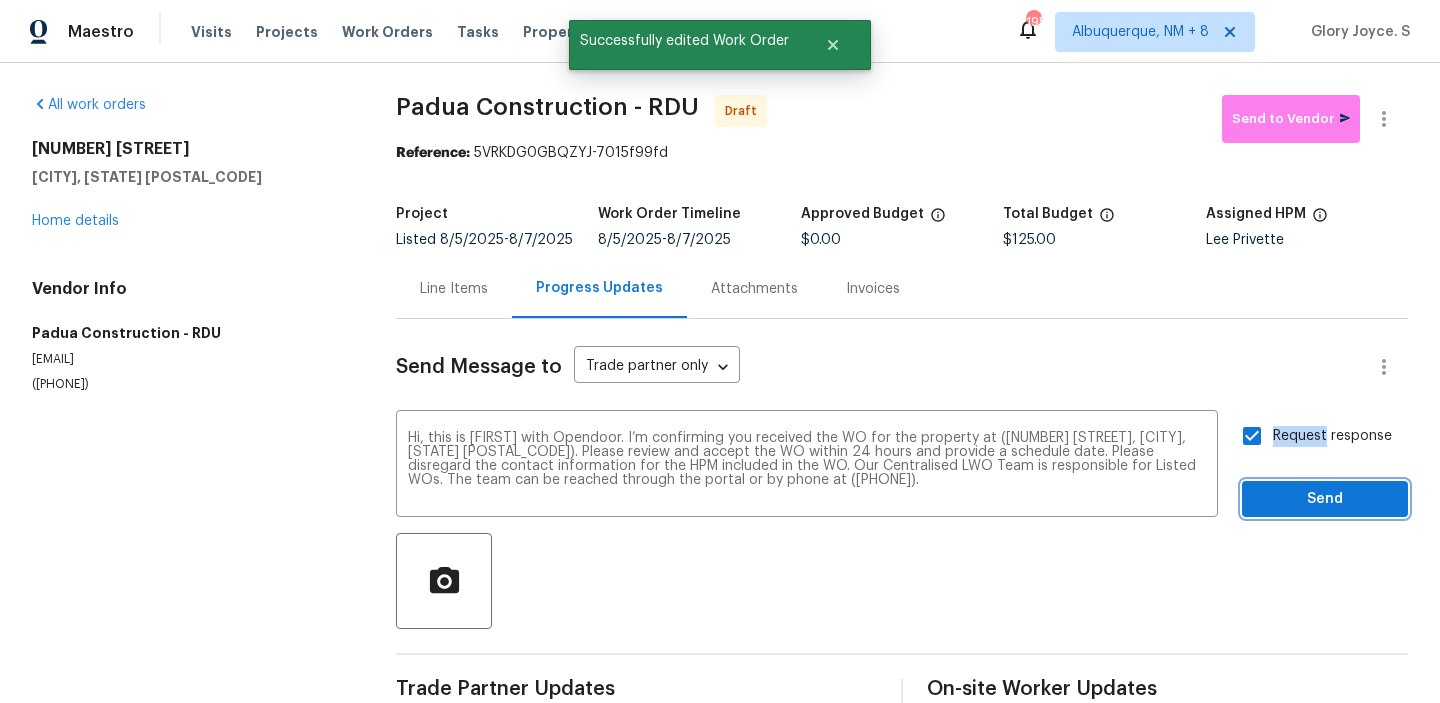 click on "Send" at bounding box center [1325, 499] 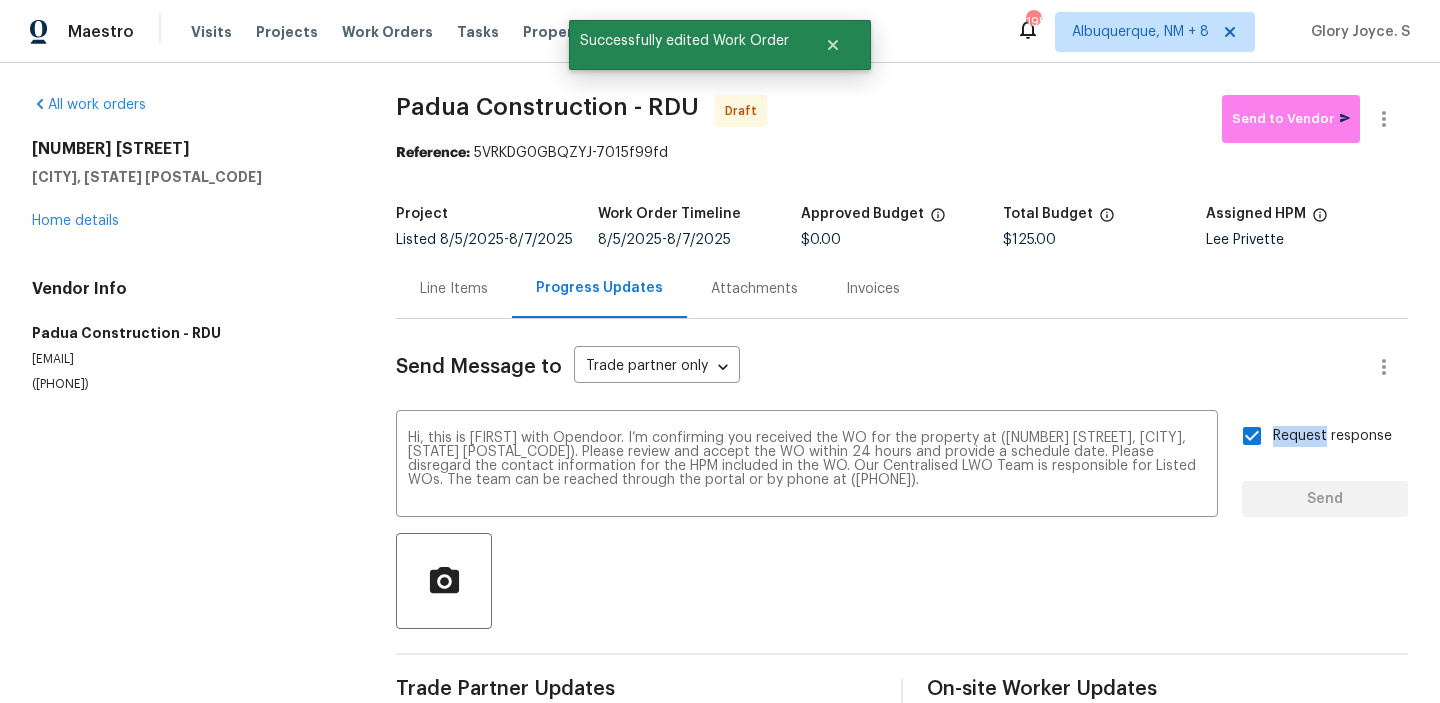 type 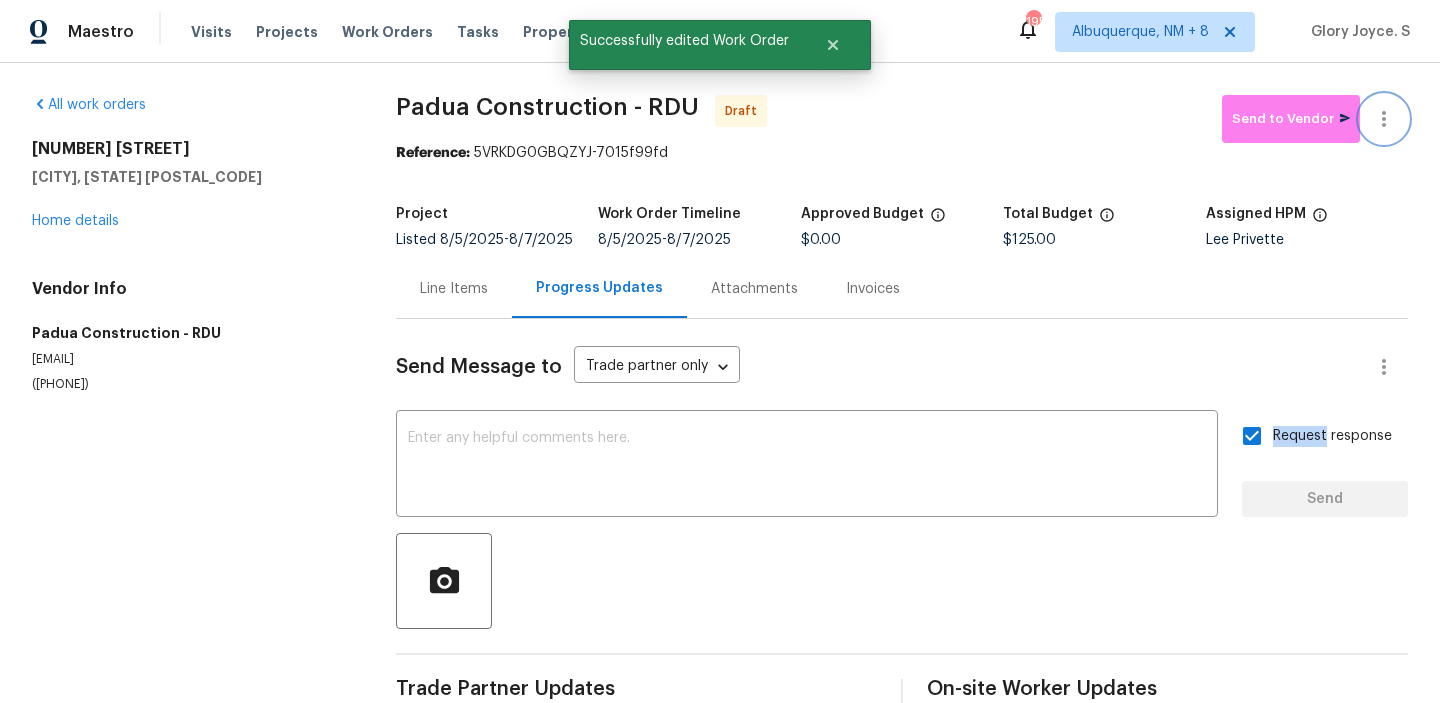 click at bounding box center (1384, 119) 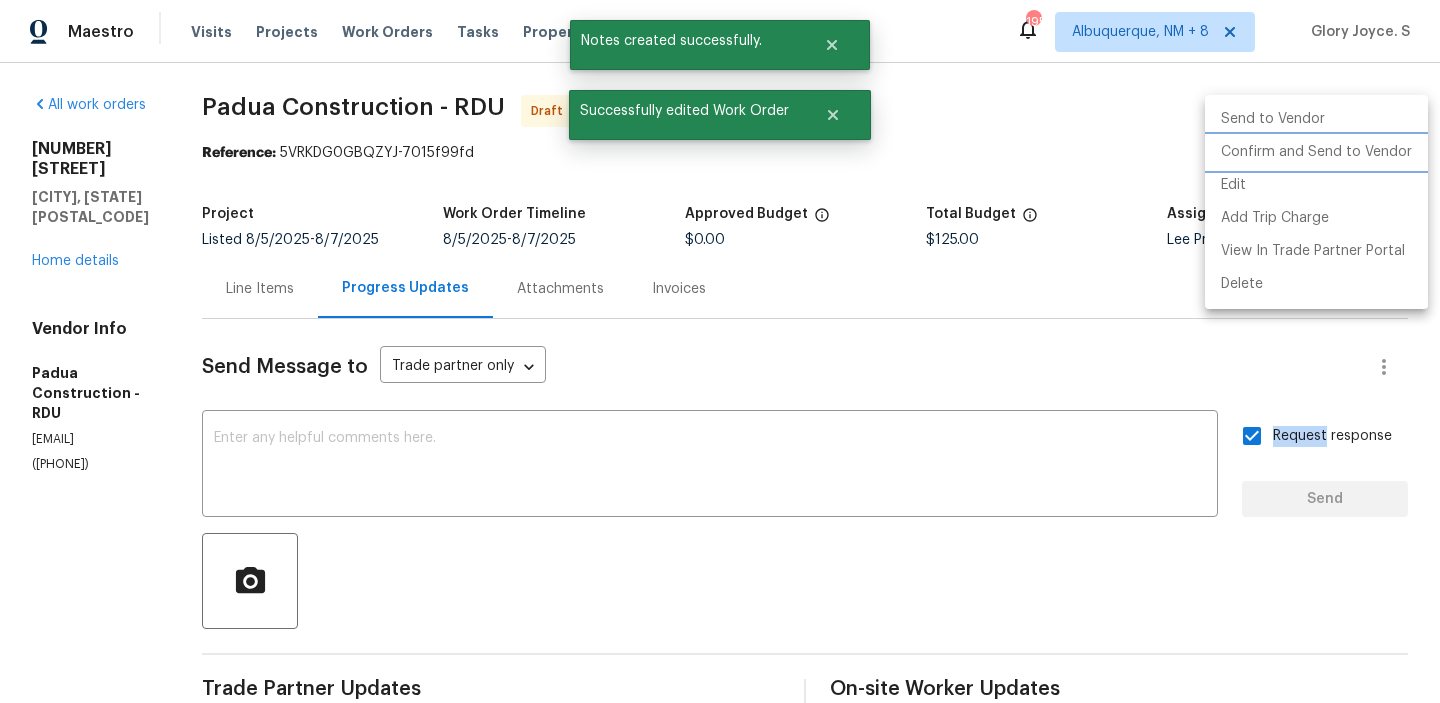 click on "Confirm and Send to Vendor" at bounding box center (1316, 152) 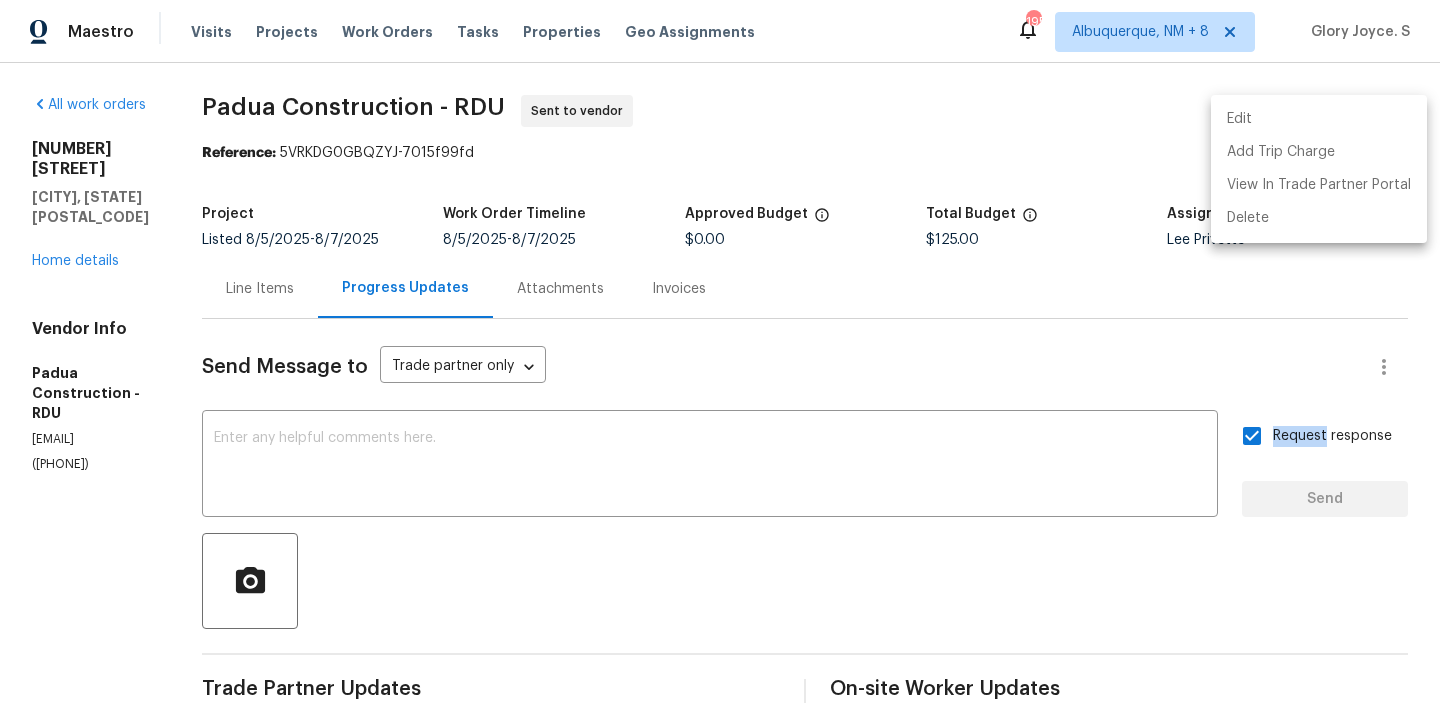 click at bounding box center [720, 351] 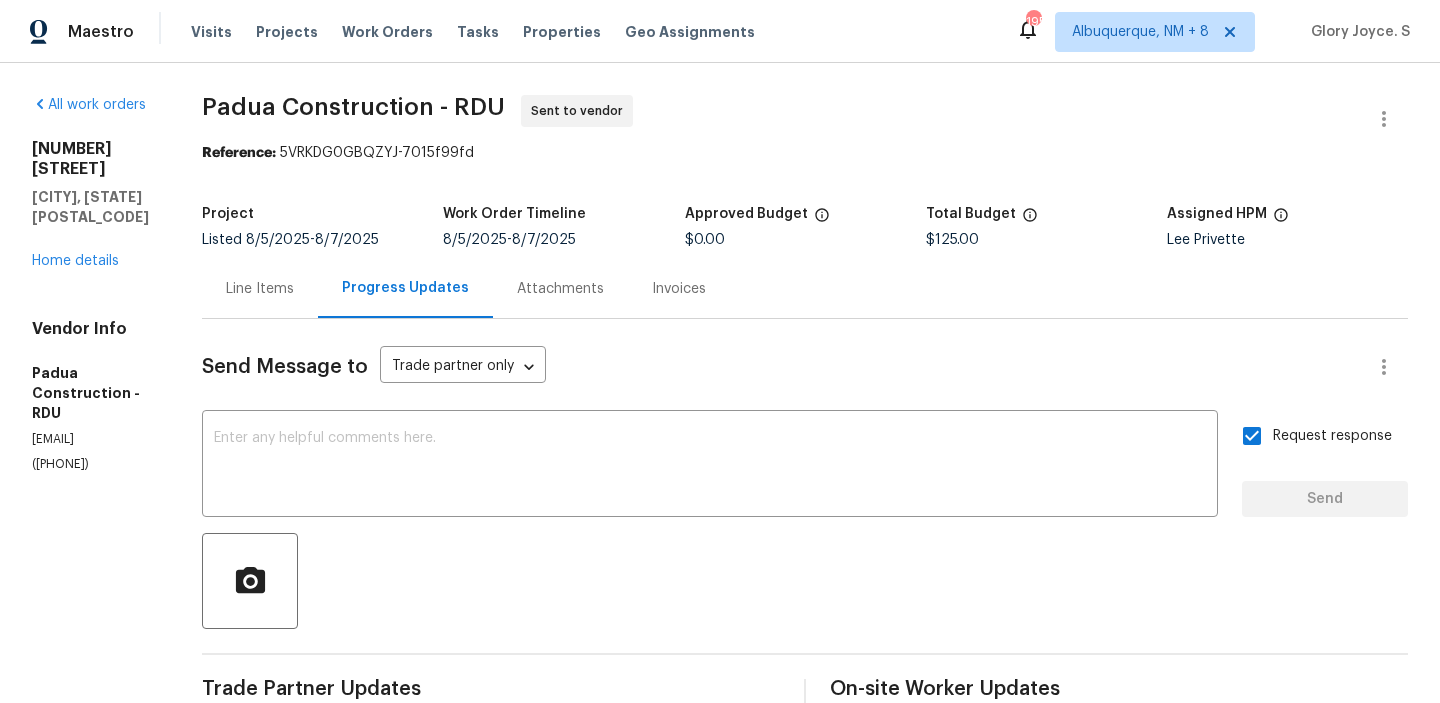 click on "Edit Add Trip Charge View In Trade Partner Portal Delete" at bounding box center (720, 351) 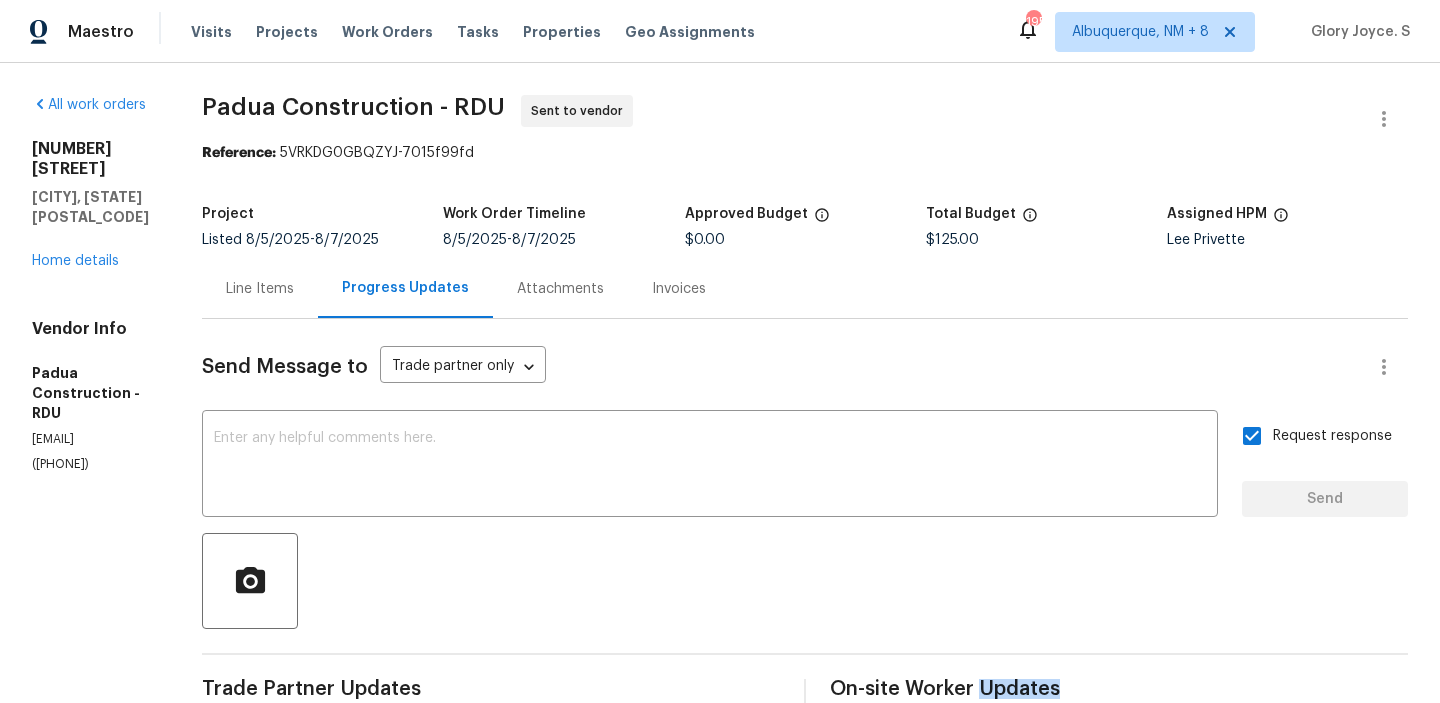 click on "All work orders 1216 Briarwood Dr Mebane, NC 27302 Home details Vendor Info Padua Construction - RDU juan@padcons.com (305) 319-1110 Padua Construction - RDU Sent to vendor Reference:   5VRKDG0GBQZYJ-7015f99fd Project Listed   8/5/2025  -  8/7/2025 Work Order Timeline 8/5/2025  -  8/7/2025 Approved Budget $0.00 Total Budget $125.00 Assigned HPM Lee Privette Line Items Progress Updates Attachments Invoices Send Message to Trade partner only Trade partner only ​ x ​ Request response Send Trade Partner Updates Glory Joyce. S 08/05/2025 4:08 PM Hi, this is Glory with Opendoor. I’m confirming you received the WO for the property at (1216 Briarwood Dr, Mebane, NC 27302). Please review and accept the WO within 24 hours and provide a schedule date. Please disregard the contact information for the HPM included in the WO. Our Centralised LWO Team is responsible for Listed WOs. The team can be reached through the portal or by phone at (480) 478-0155. On-site Worker Updates" at bounding box center [720, 492] 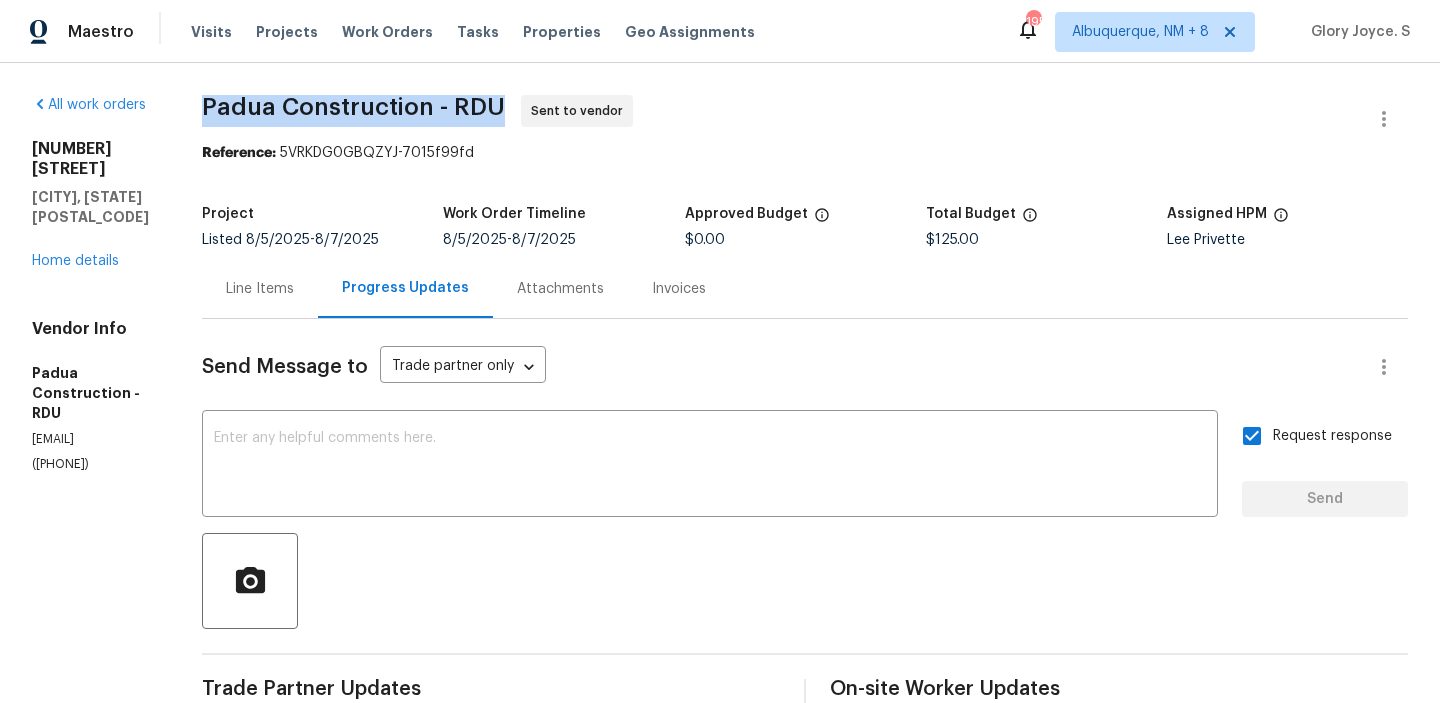 copy on "Padua Construction - RDU" 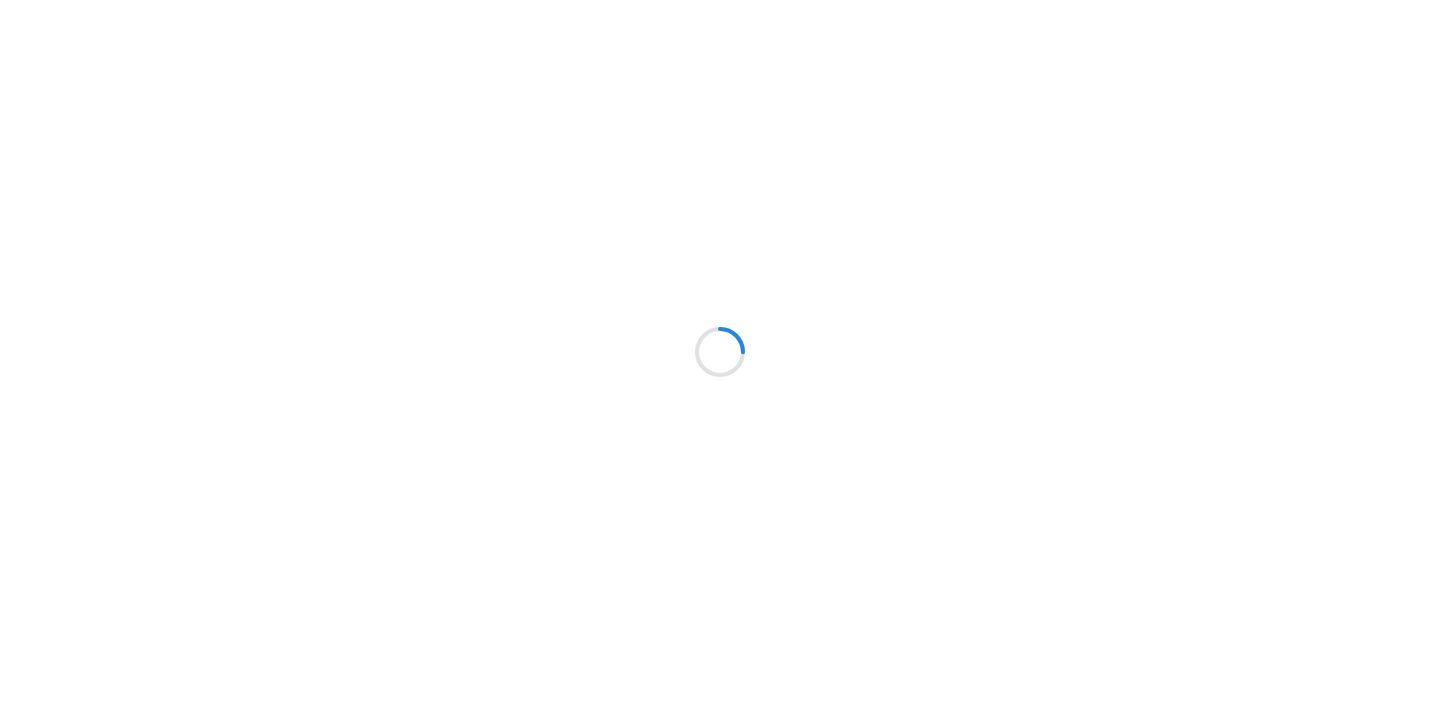 scroll, scrollTop: 0, scrollLeft: 0, axis: both 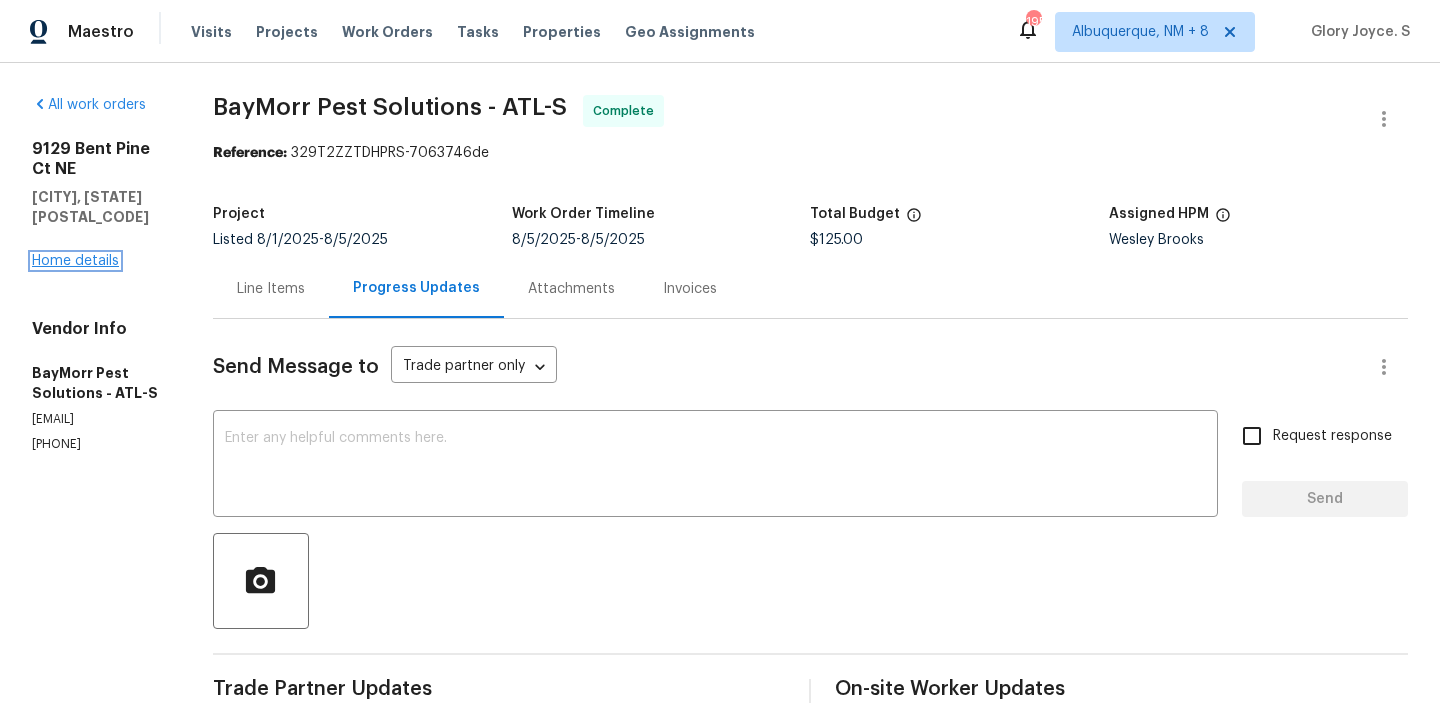 click on "Home details" at bounding box center (75, 261) 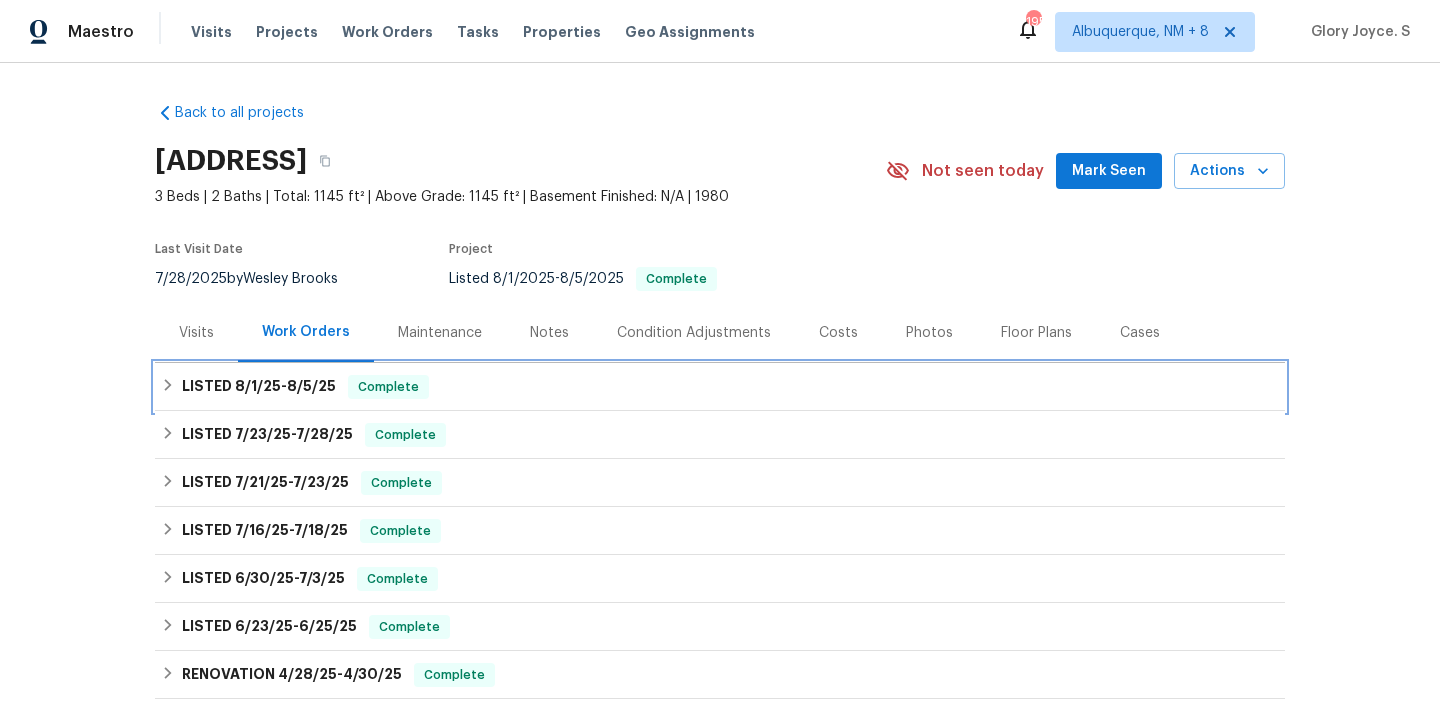 click on "LISTED   8/1/25  -  8/5/25 Complete" at bounding box center [720, 387] 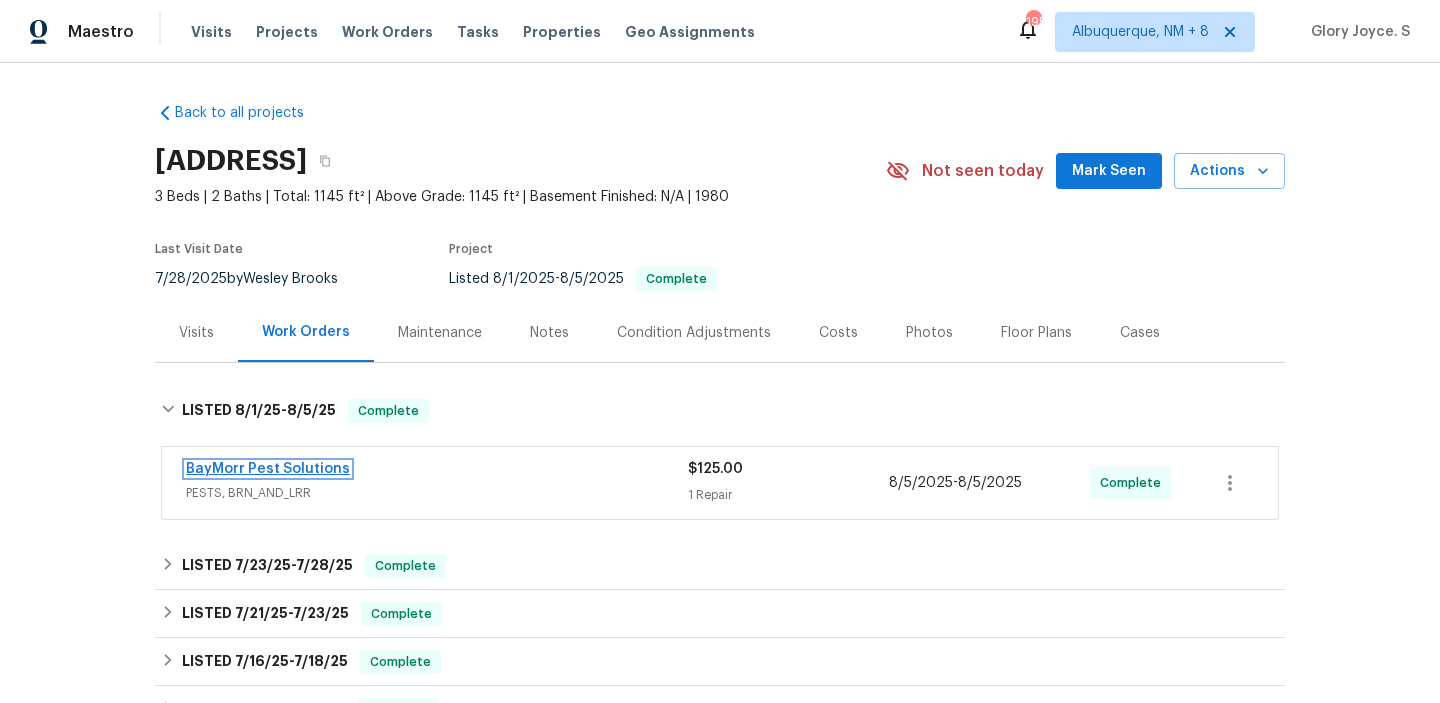 click on "BayMorr Pest Solutions" at bounding box center [268, 469] 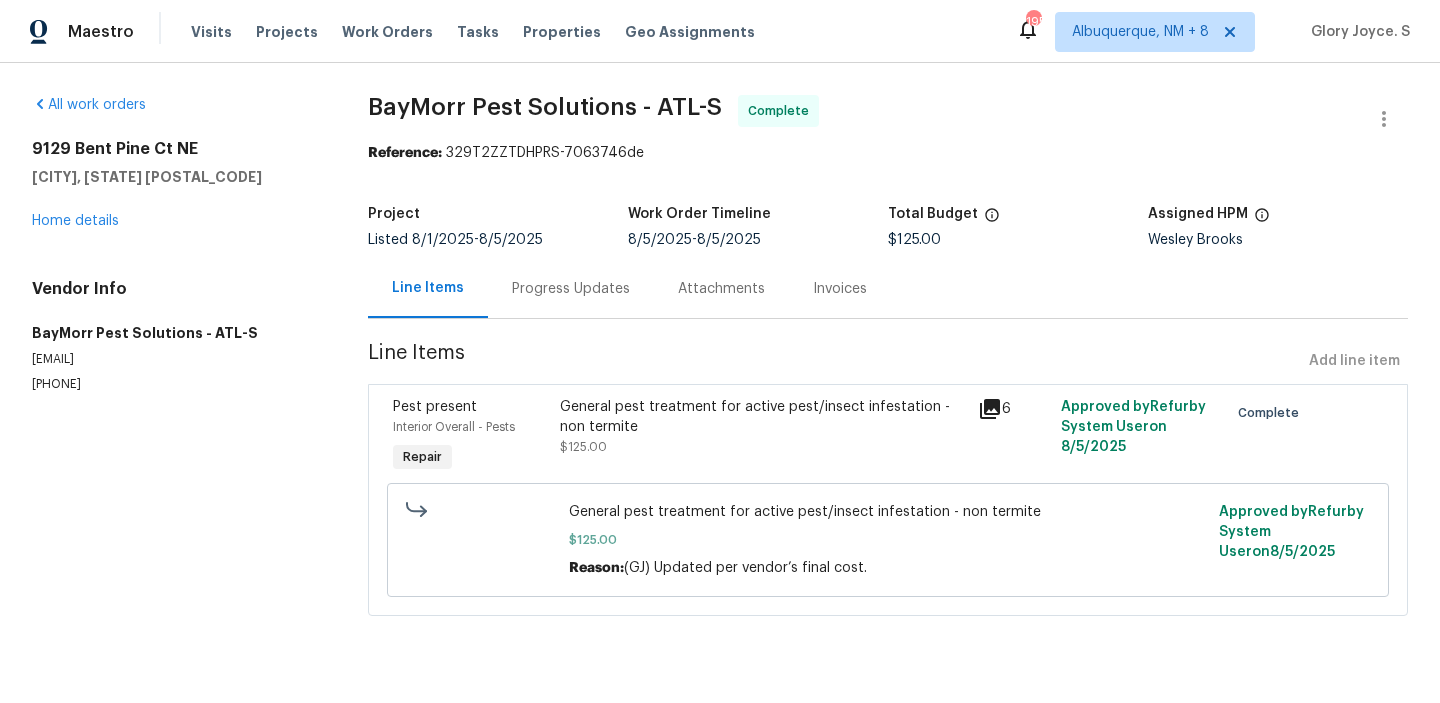 click on "Progress Updates" at bounding box center [571, 289] 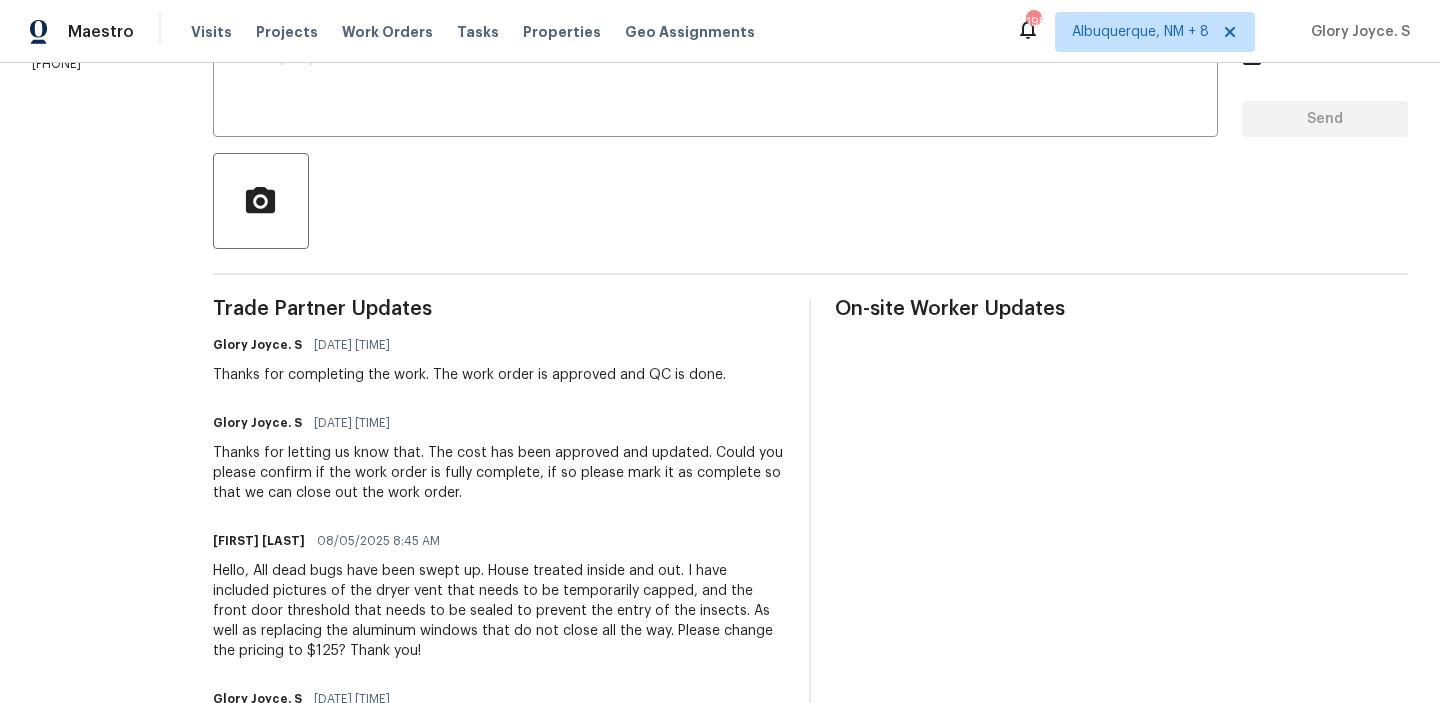scroll, scrollTop: 549, scrollLeft: 0, axis: vertical 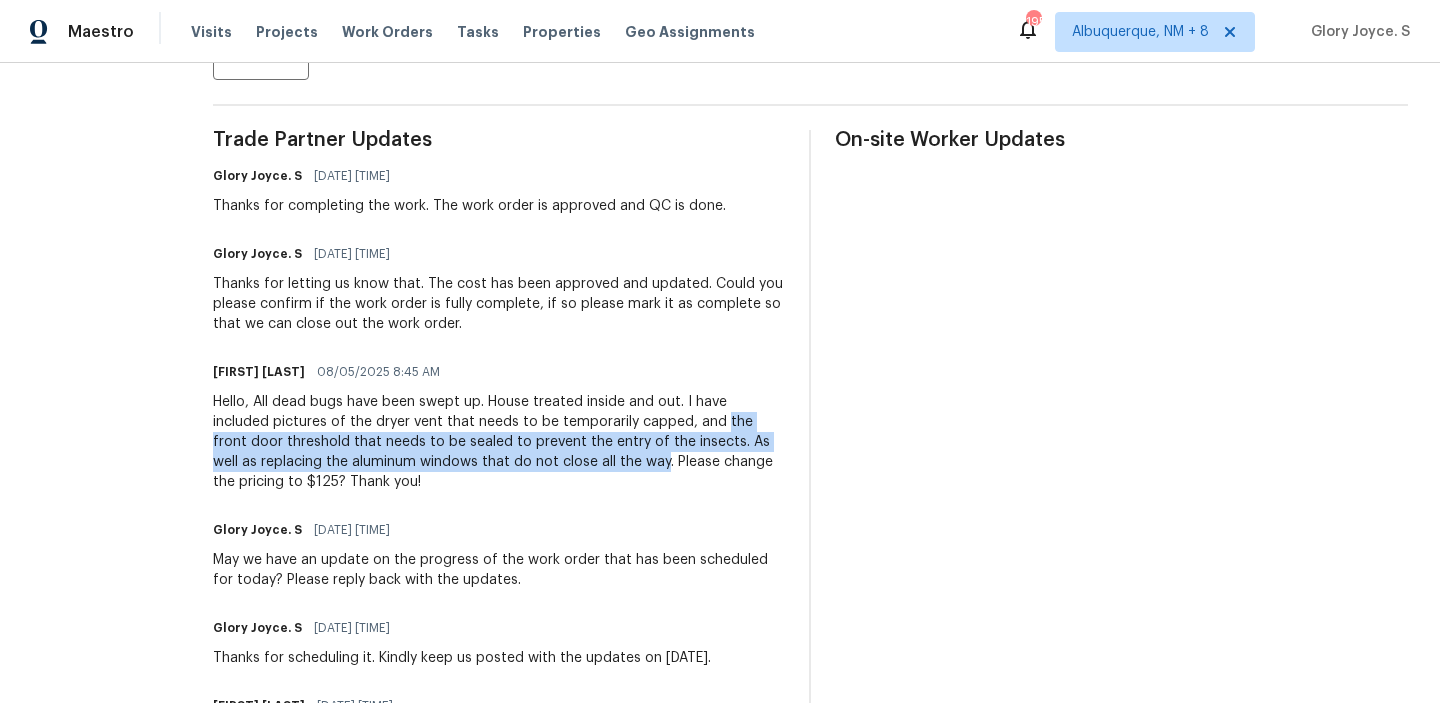 drag, startPoint x: 727, startPoint y: 421, endPoint x: 625, endPoint y: 456, distance: 107.837845 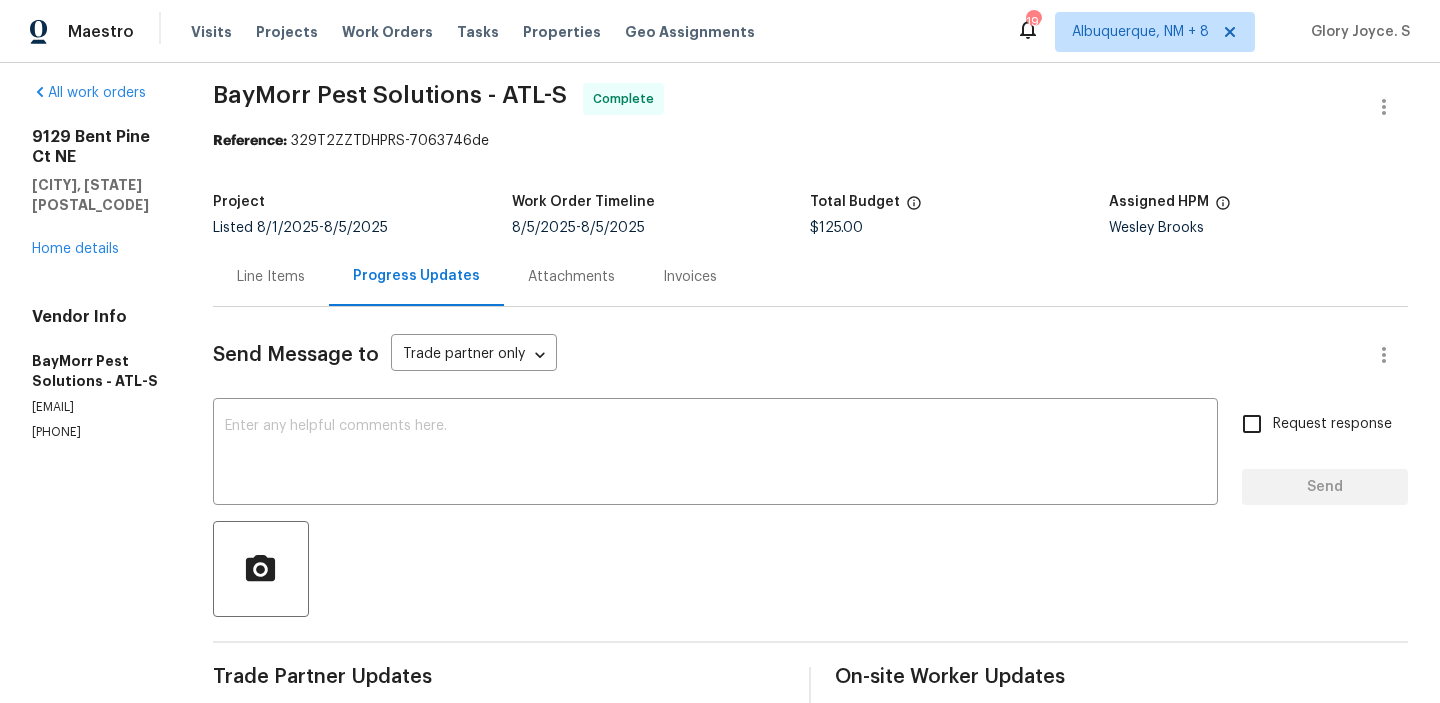 scroll, scrollTop: 0, scrollLeft: 0, axis: both 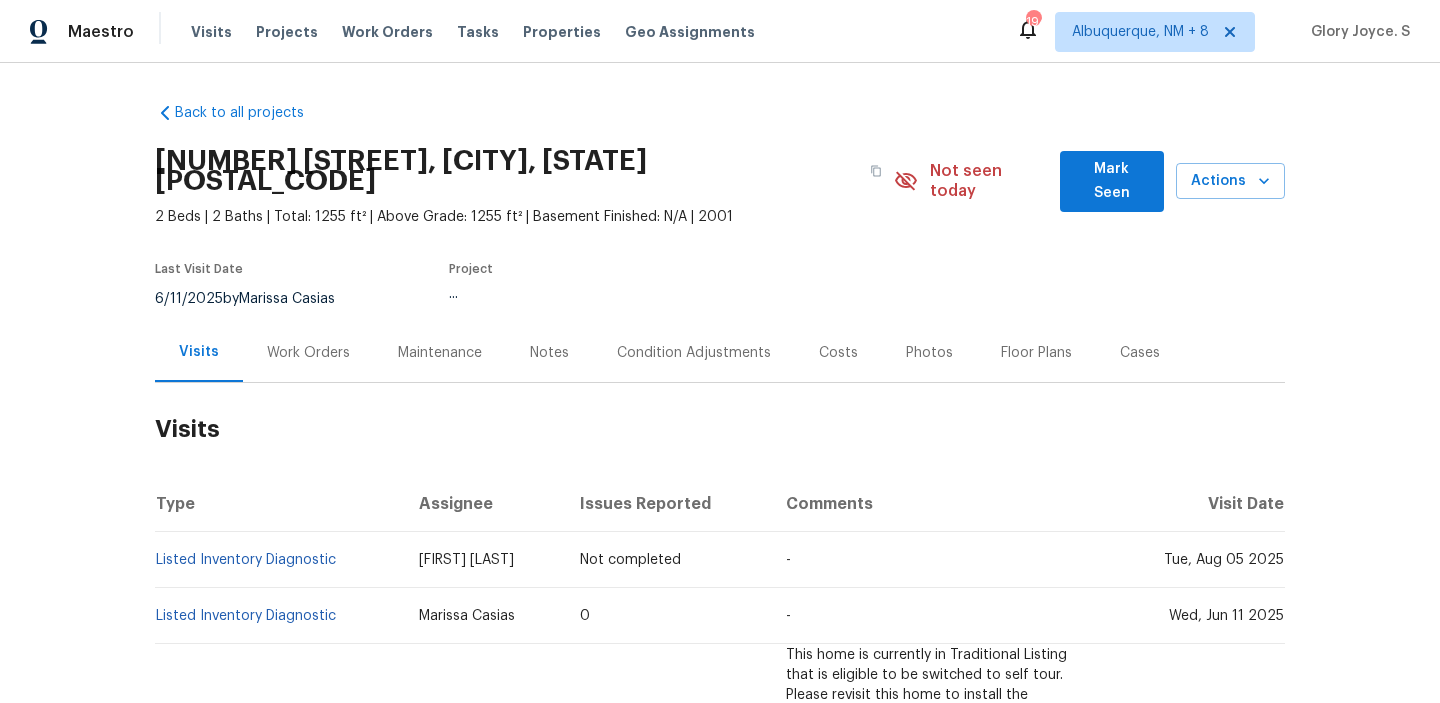 click on "Work Orders" at bounding box center (308, 353) 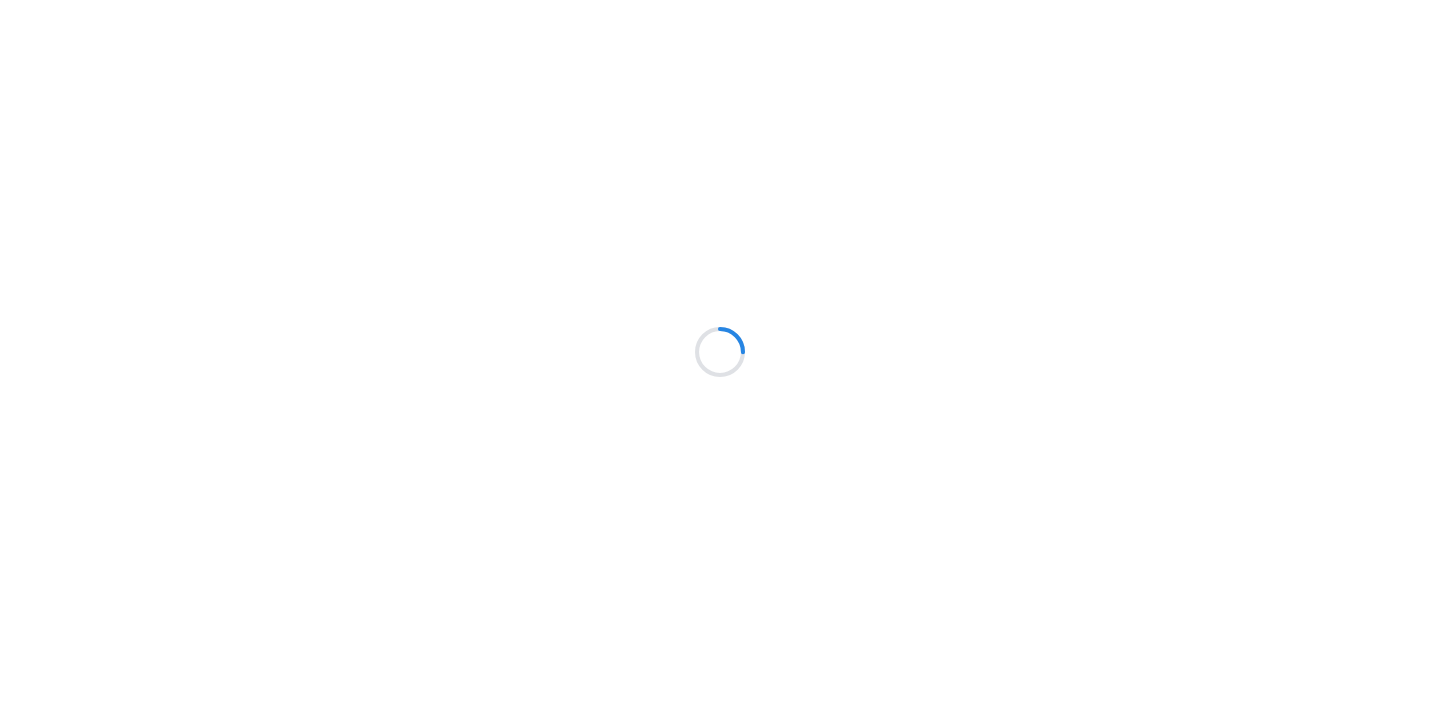 scroll, scrollTop: 0, scrollLeft: 0, axis: both 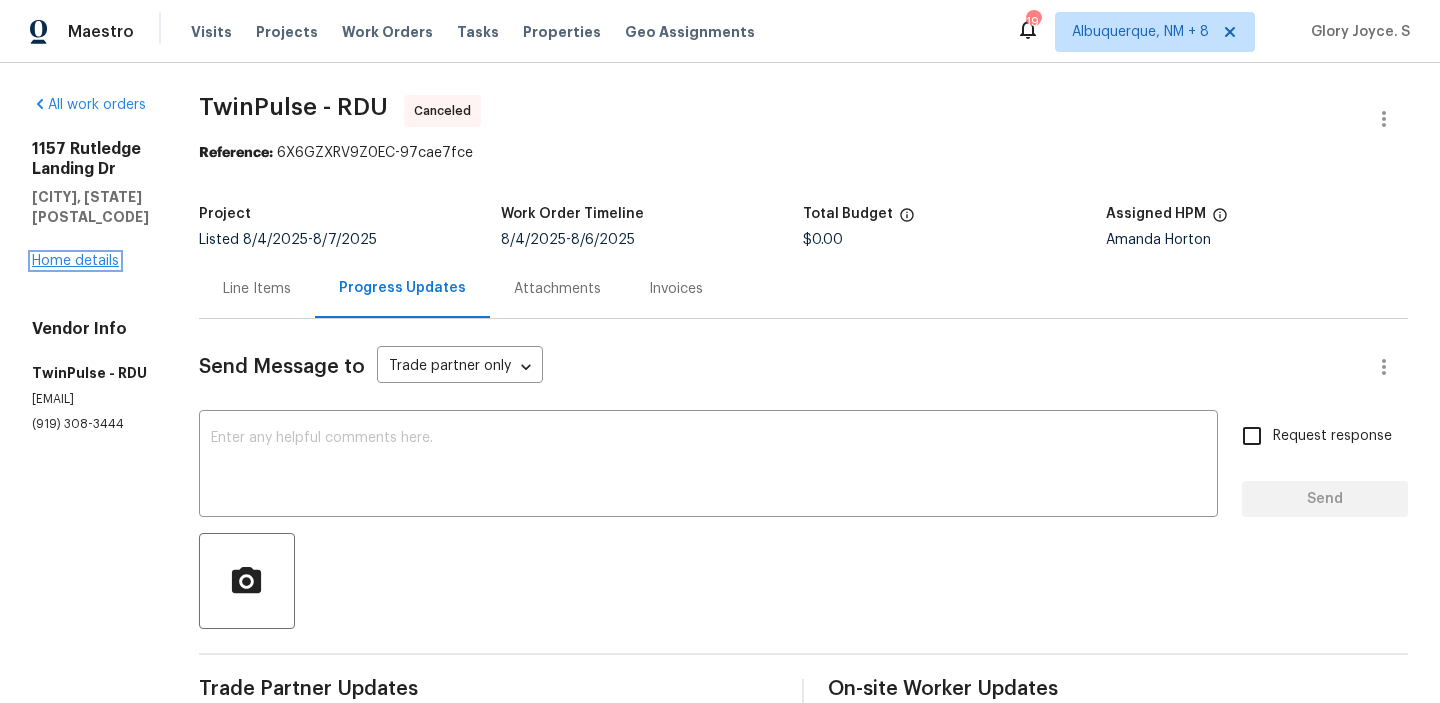 click on "Home details" at bounding box center [75, 261] 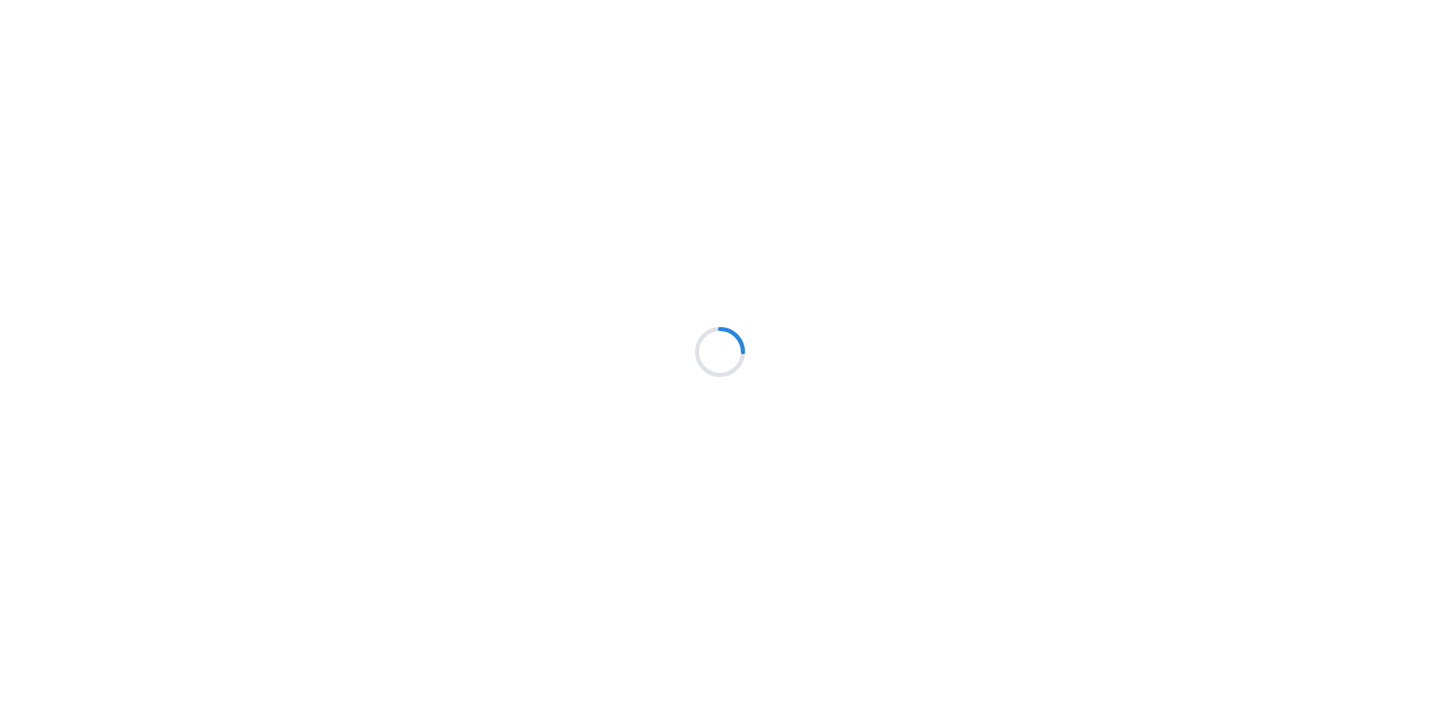 scroll, scrollTop: 0, scrollLeft: 0, axis: both 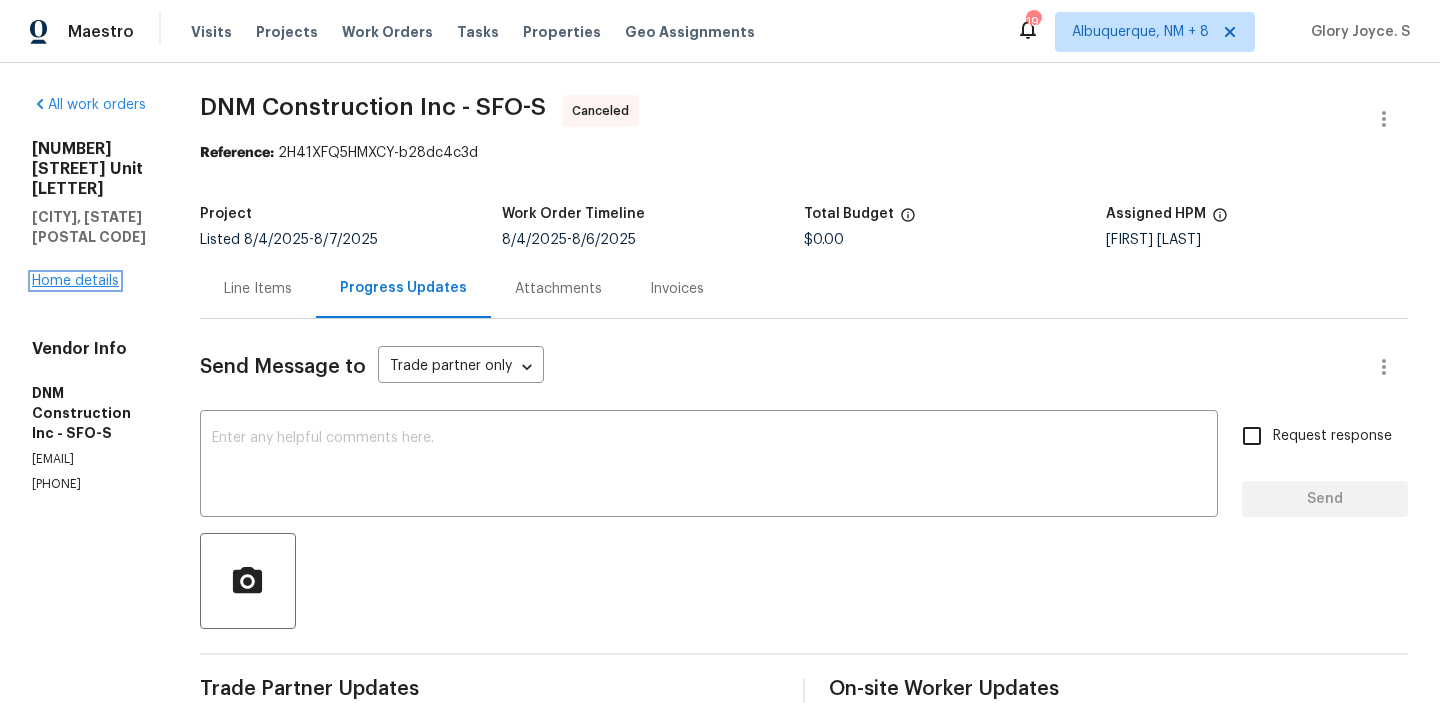 click on "Home details" at bounding box center [75, 281] 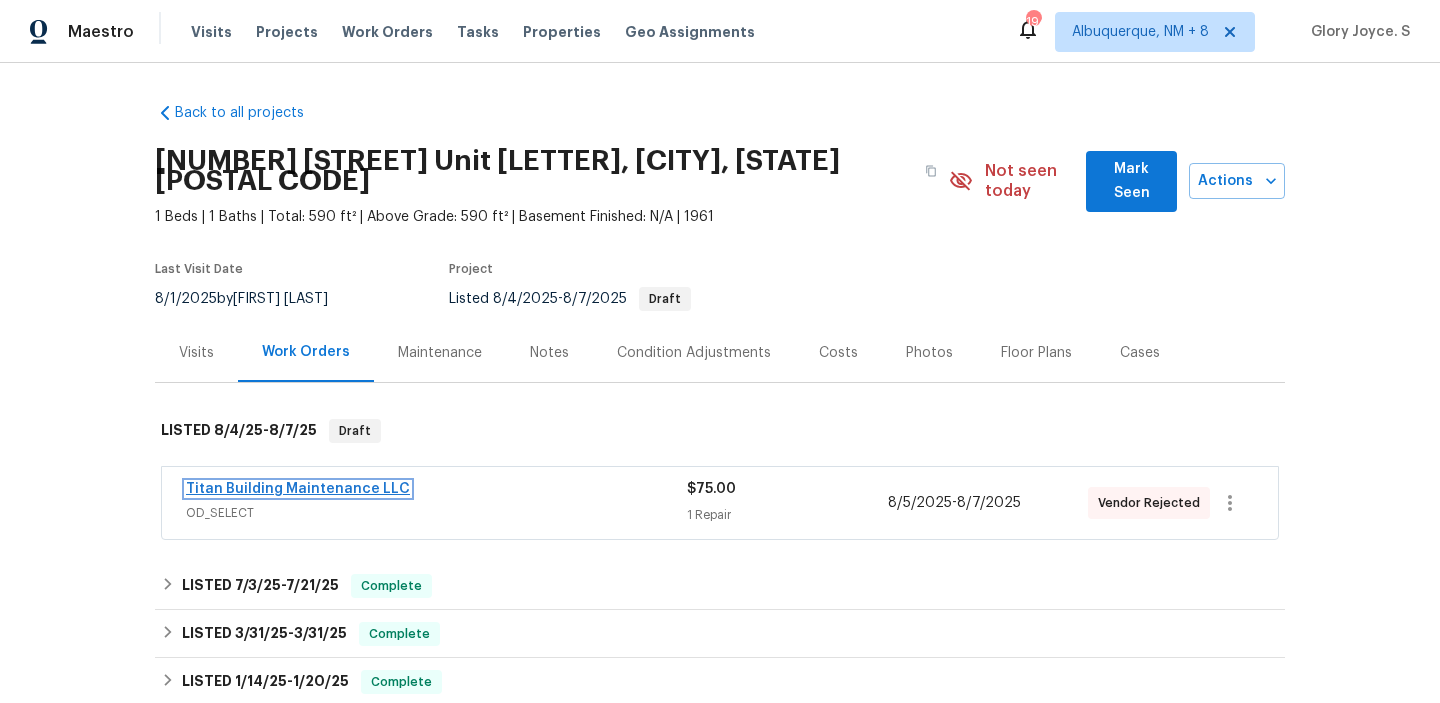 click on "Titan Building Maintenance LLC" at bounding box center (298, 489) 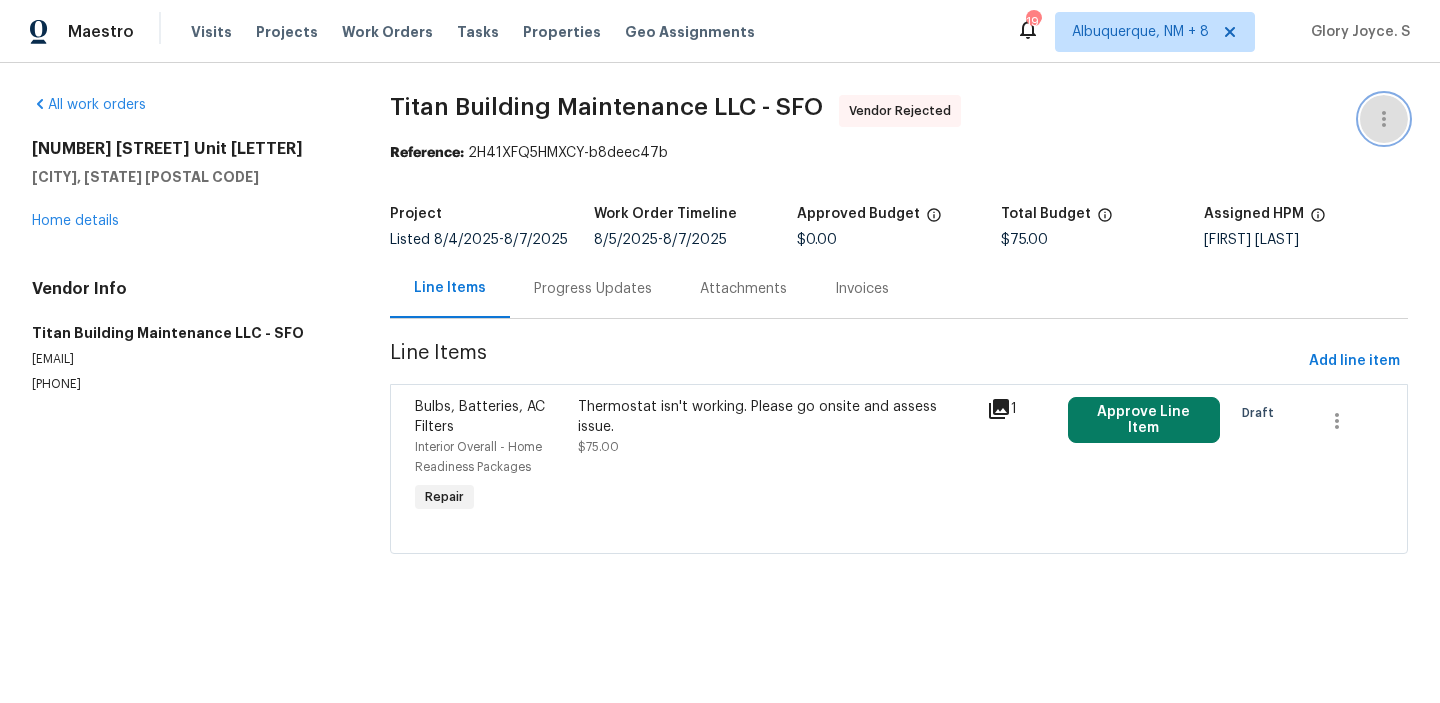click at bounding box center [1384, 119] 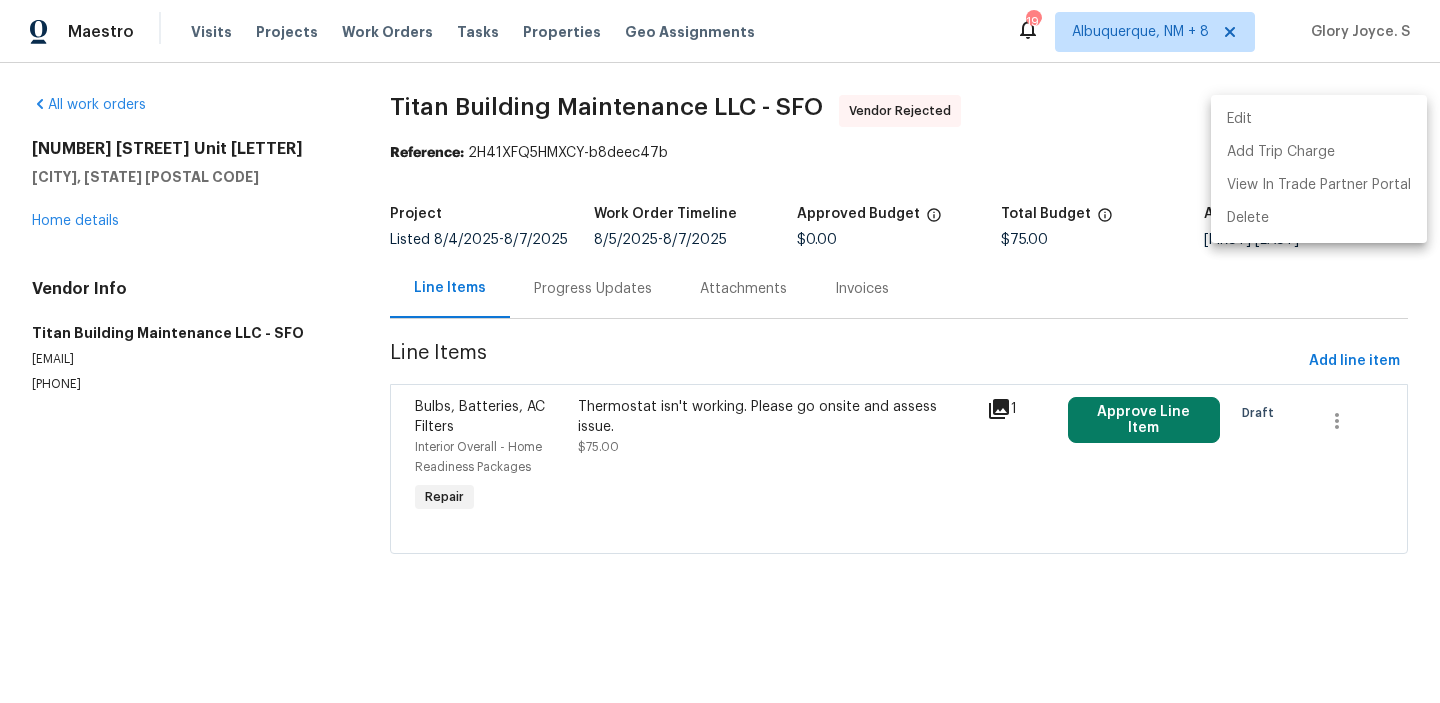 click on "Edit" at bounding box center [1319, 119] 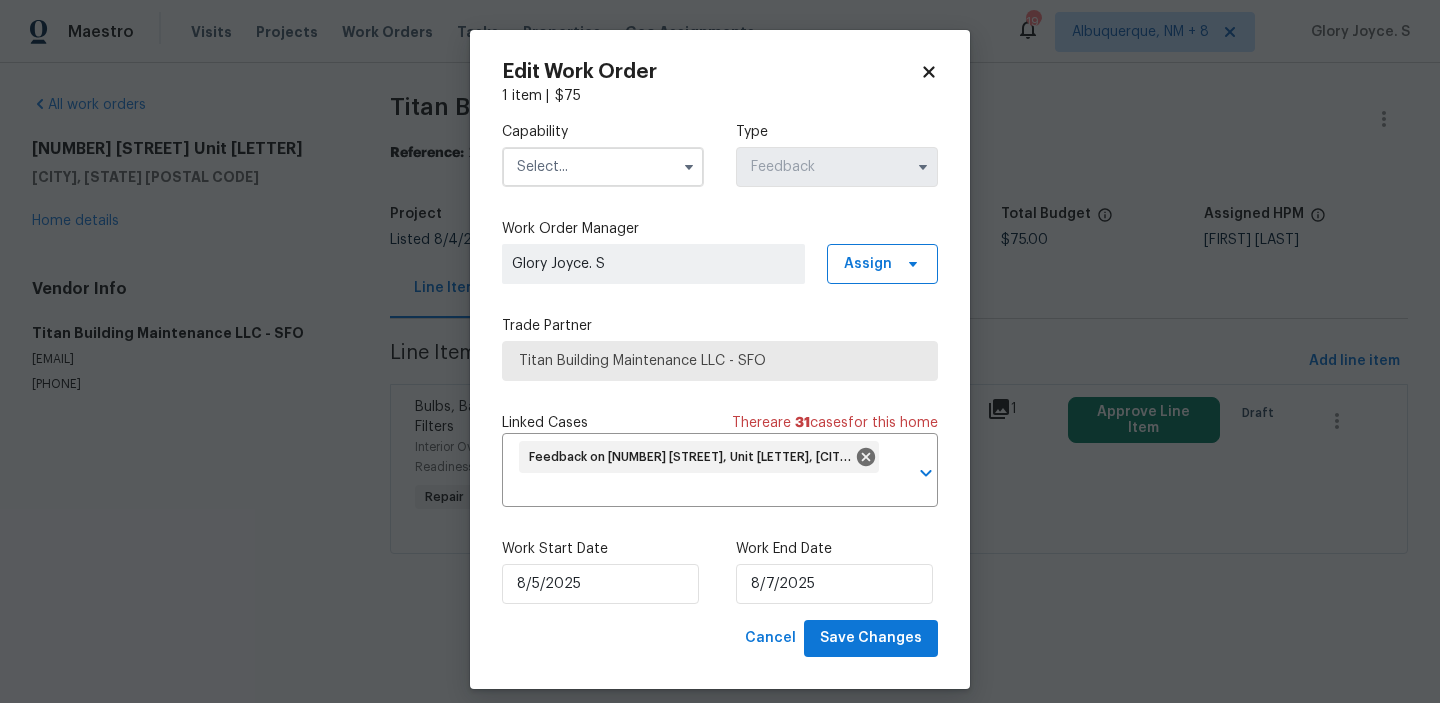 click at bounding box center (603, 167) 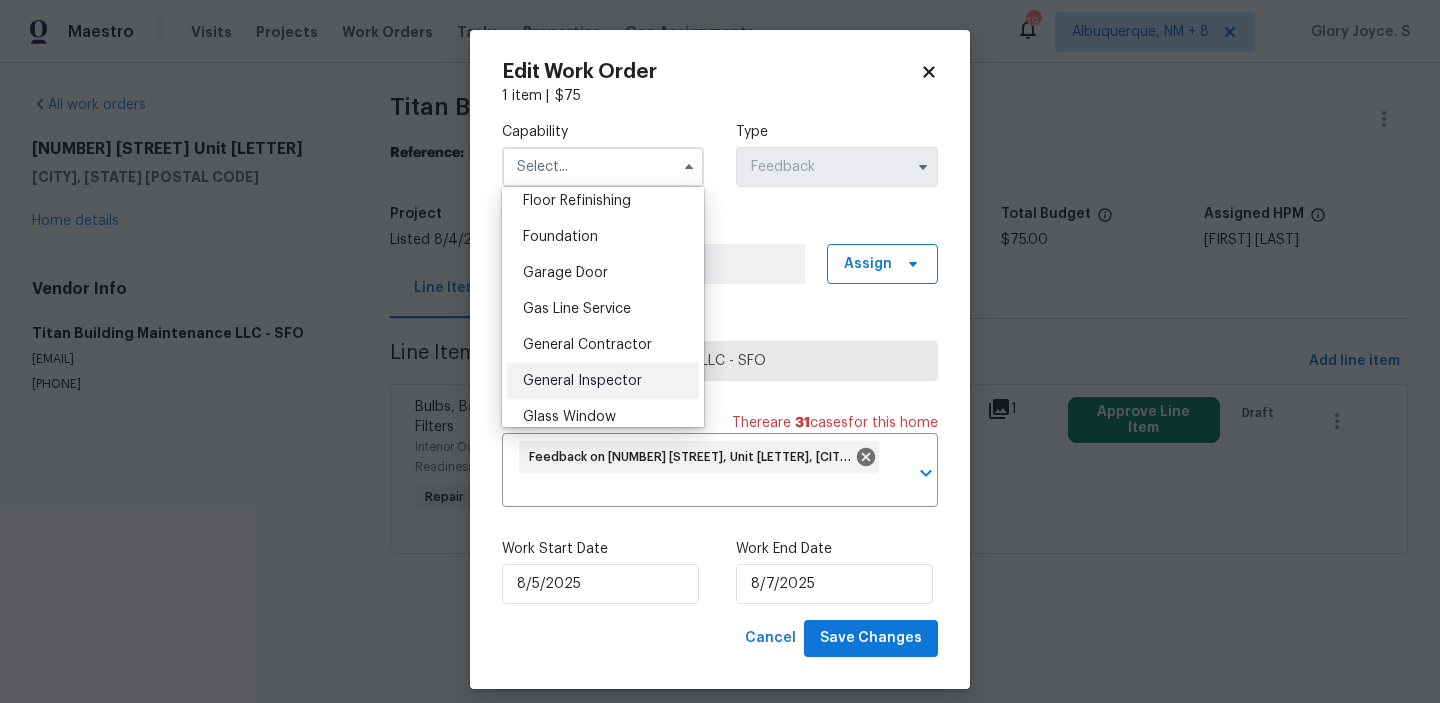scroll, scrollTop: 825, scrollLeft: 0, axis: vertical 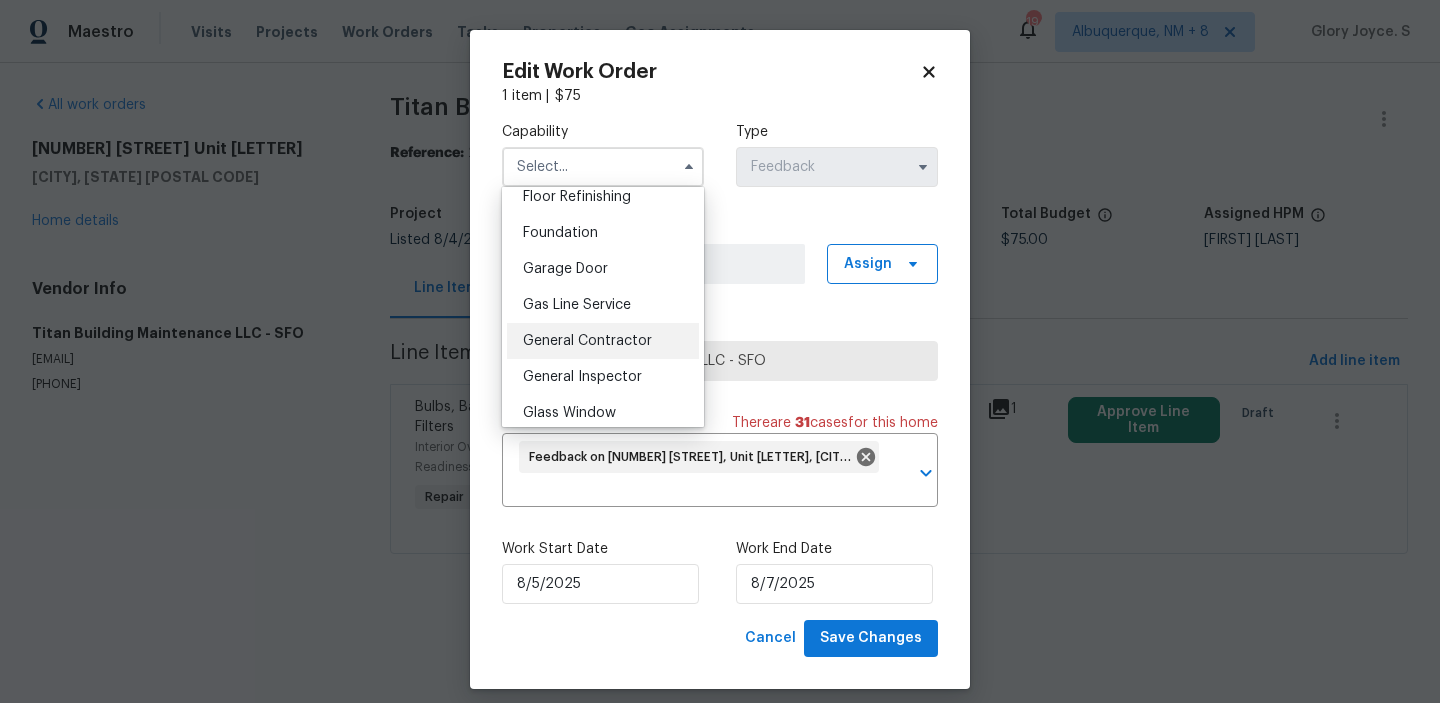 click on "General Contractor" at bounding box center [587, 341] 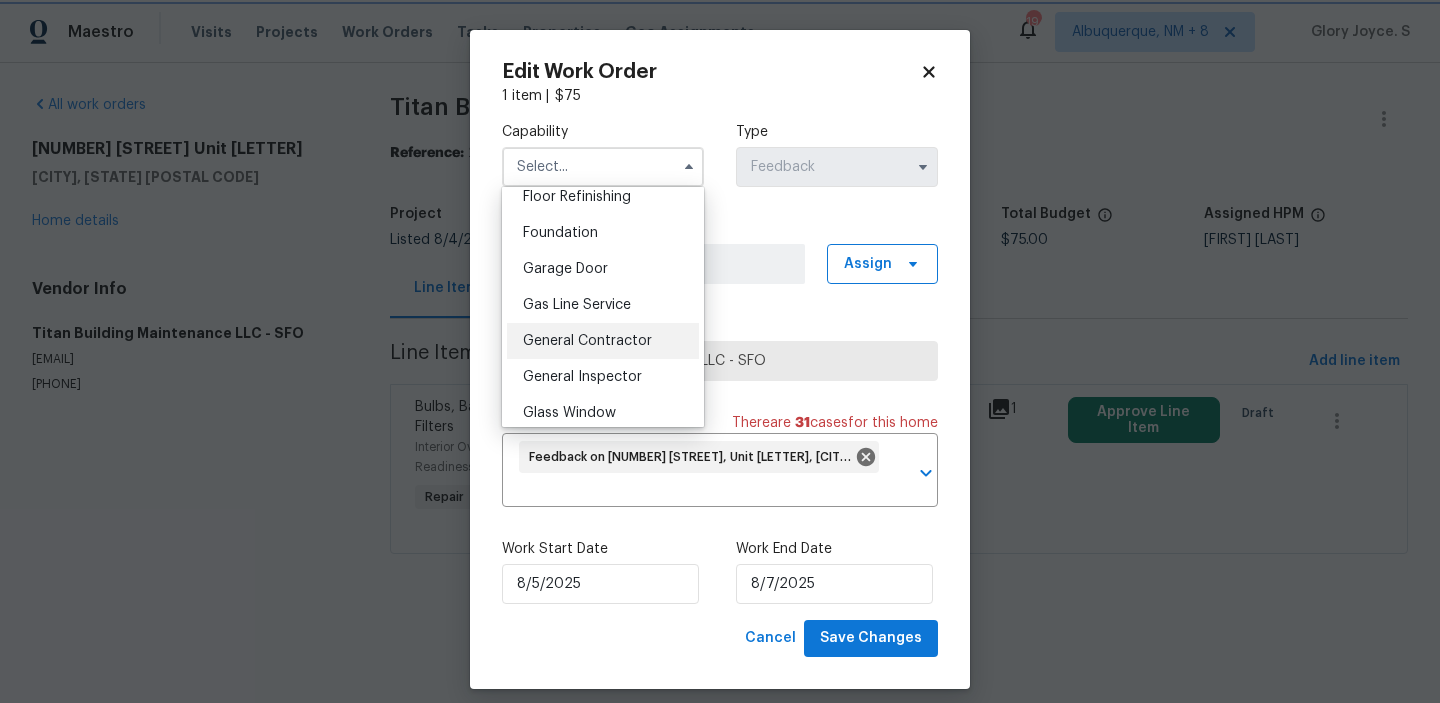 type on "General Contractor" 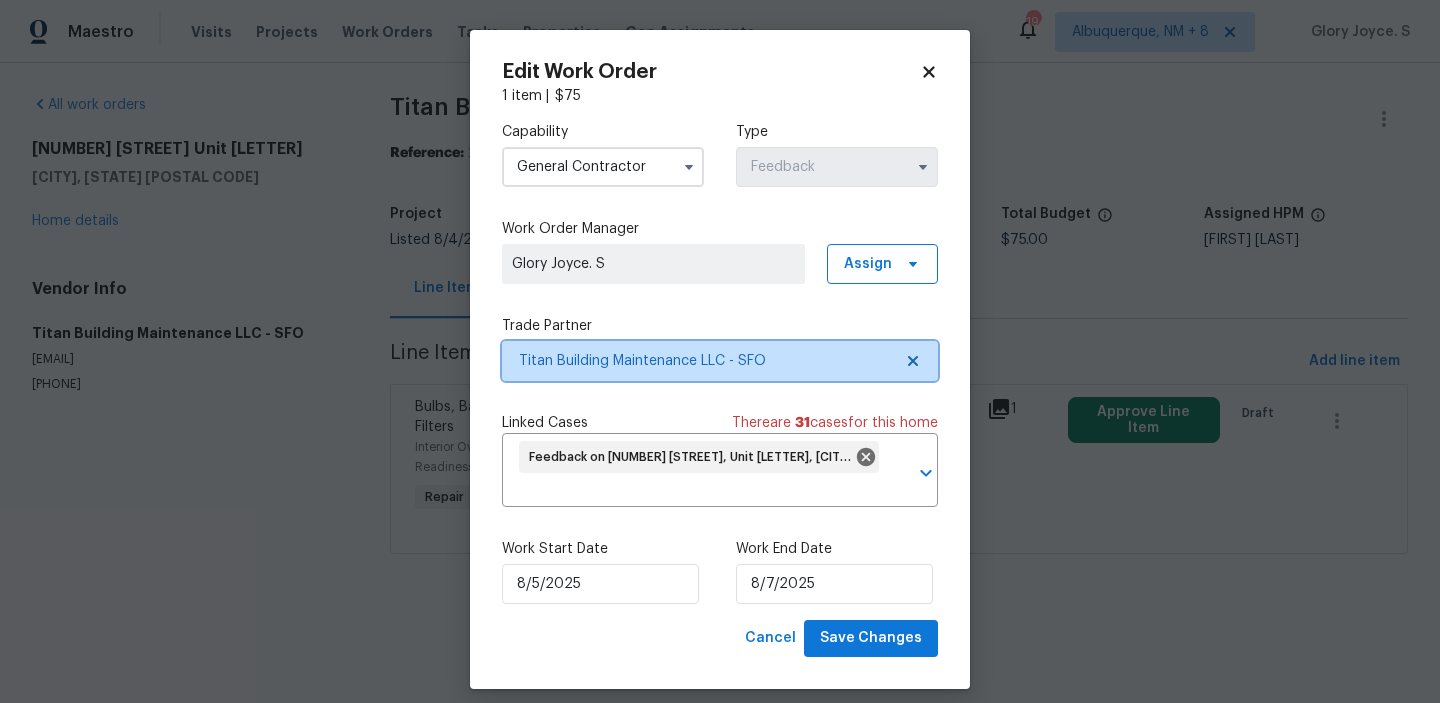 click 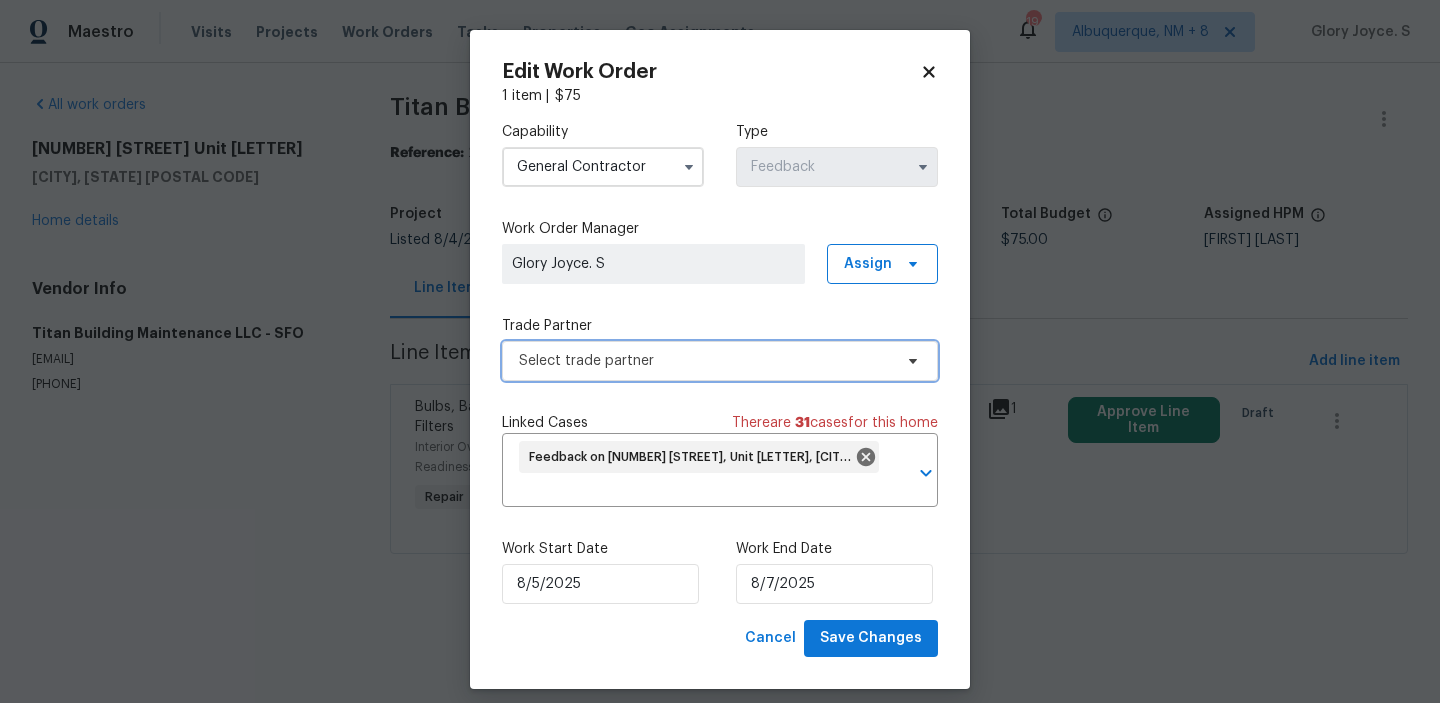 click 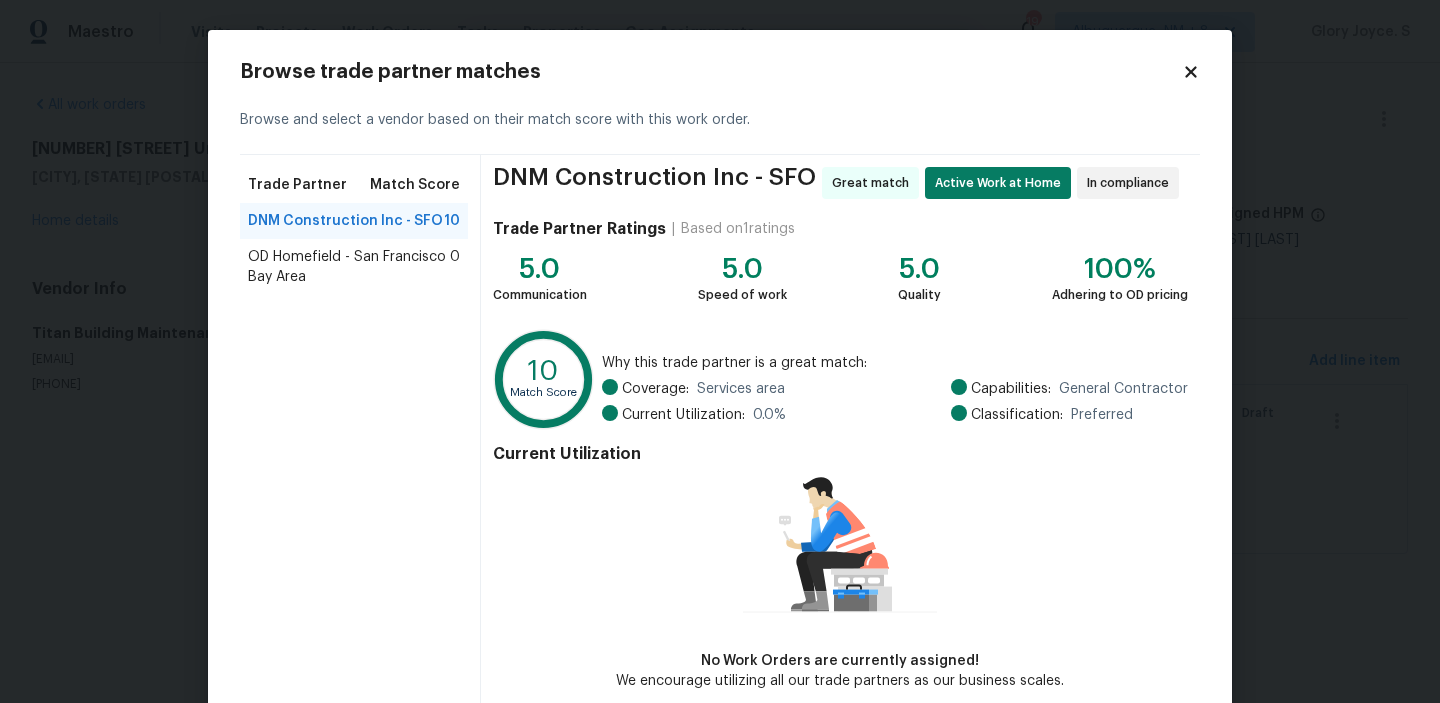 click on "OD Homefield - San Francisco Bay Area" at bounding box center [349, 267] 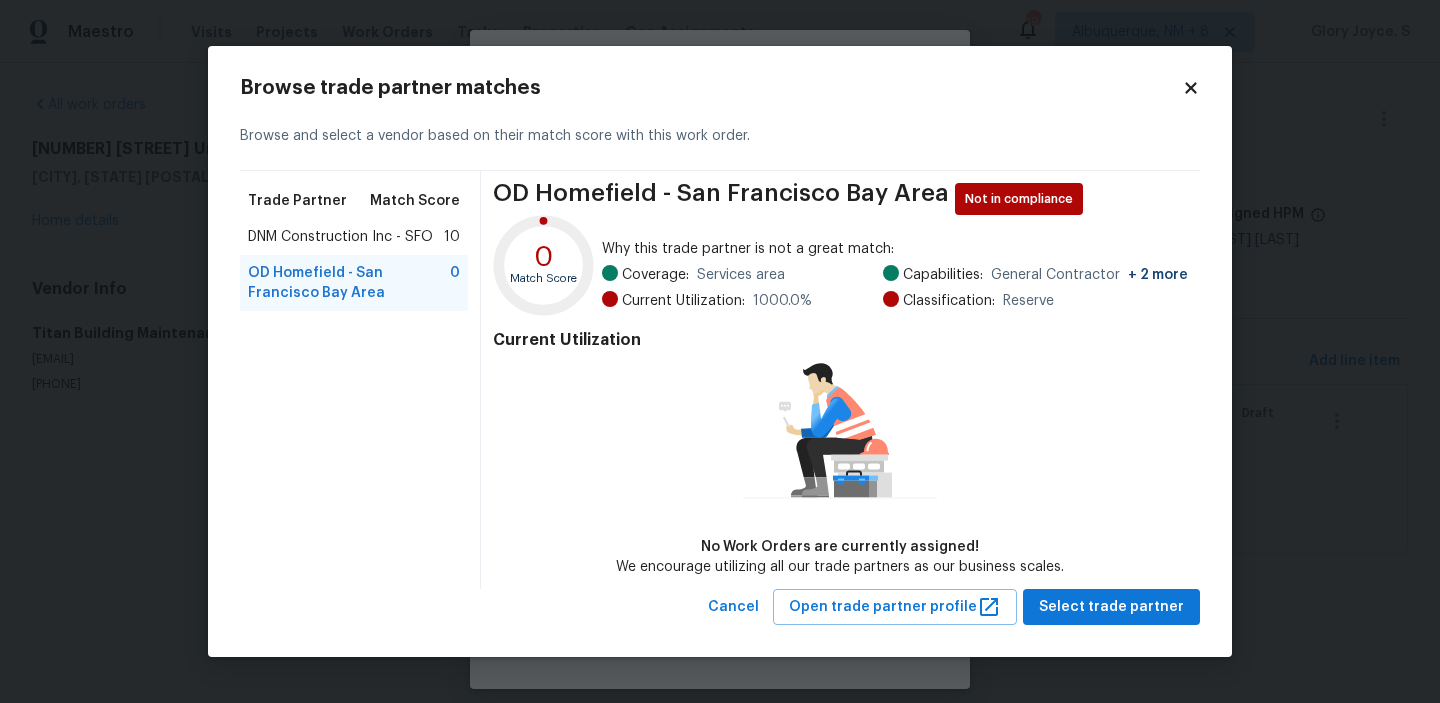 click on "Browse trade partner matches Browse and select a vendor based on their match score with this work order. Trade Partner Match Score DNM Construction Inc - SFO 10 OD Homefield - San Francisco Bay Area 0 OD Homefield - San Francisco Bay Area Not in compliance 0 Match Score Why this trade partner is not a great match: Coverage: Services area Current Utilization: 1000.0 % Capabilities: General Contractor + 2 more Classification: Reserve Current Utilization No Work Orders are currently assigned! We encourage utilizing all our trade partners as our business scales. Cancel Open trade partner profile Select trade partner" at bounding box center [720, 352] 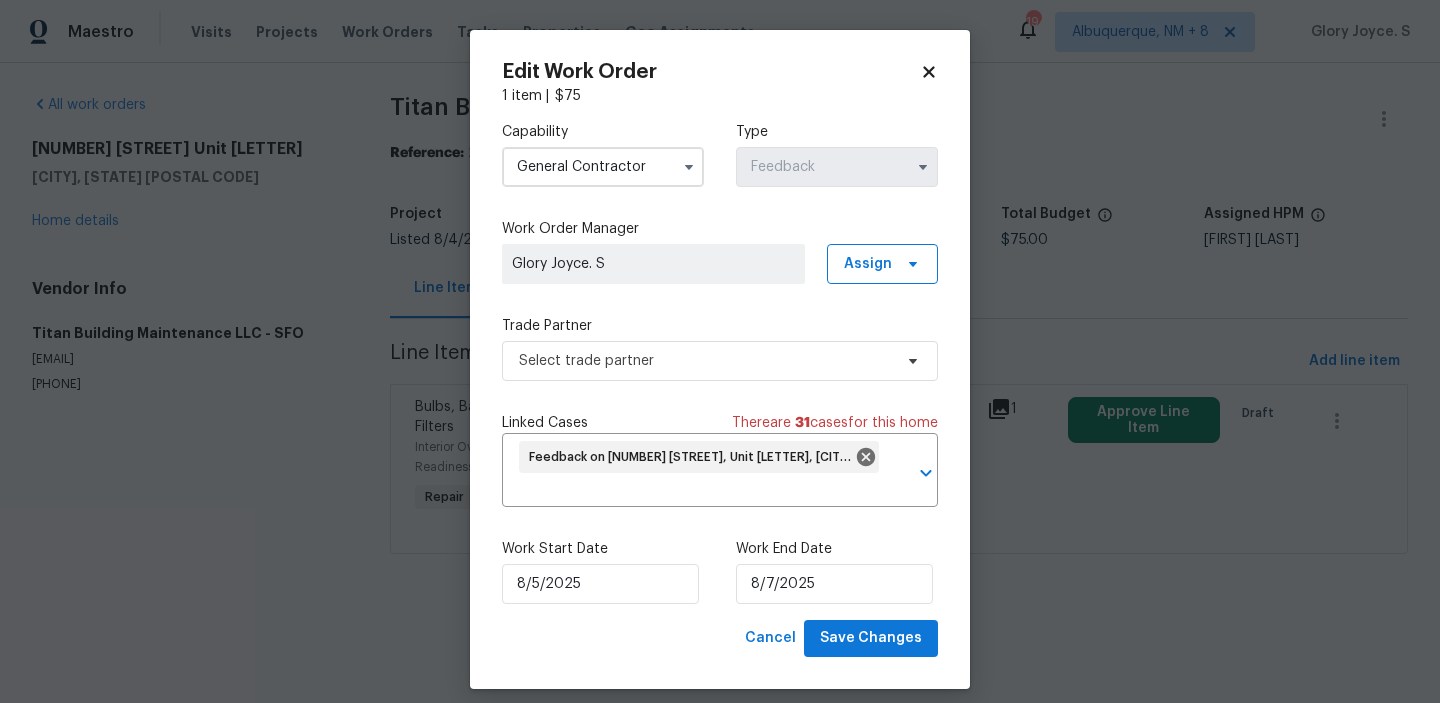 click 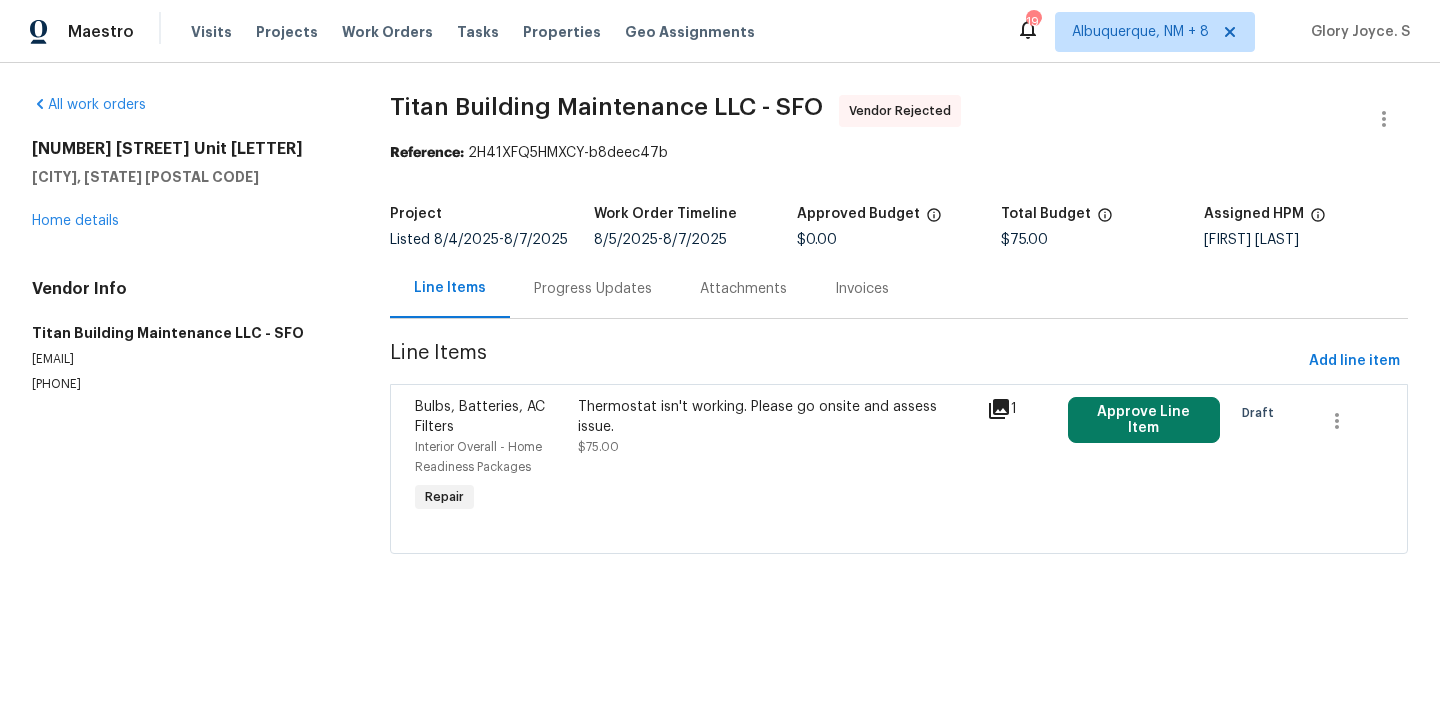click on "All work orders 1555 Day Ave Unit A San Mateo, CA 94403 Home details Vendor Info Titan Building Maintenance LLC - SFO titanbmllc@gmail.com (615) 417-5983 Titan Building Maintenance LLC - SFO Vendor Rejected Reference:   2H41XFQ5HMXCY-b8deec47b Project Listed   8/4/2025  -  8/7/2025 Work Order Timeline 8/5/2025  -  8/7/2025 Approved Budget $0.00 Total Budget $75.00 Assigned HPM Adam Clark Line Items Progress Updates Attachments Invoices Line Items Add line item Bulbs, Batteries, AC Filters Interior Overall - Home Readiness Packages Repair Thermostat isn't working. Please go onsite and assess issue. $75.00   1 Approve Line Item Draft" at bounding box center (720, 336) 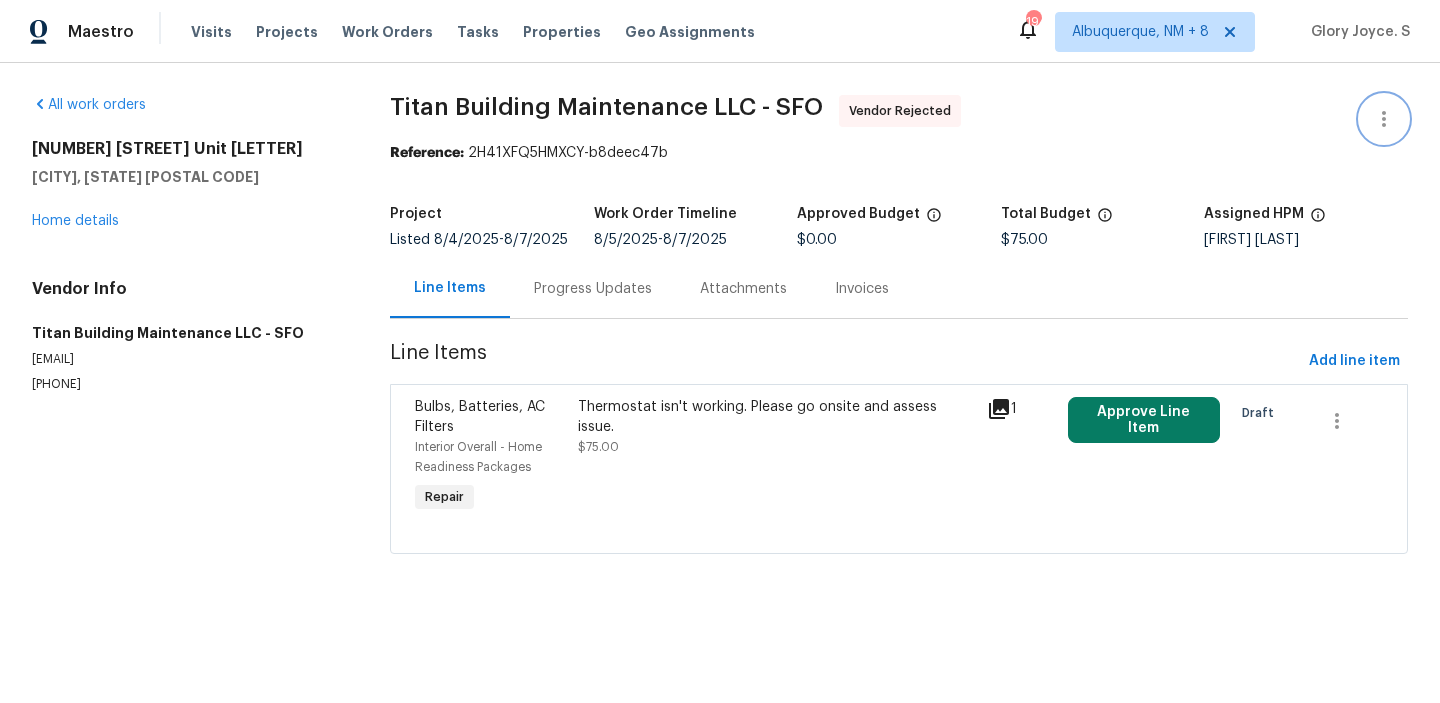 click 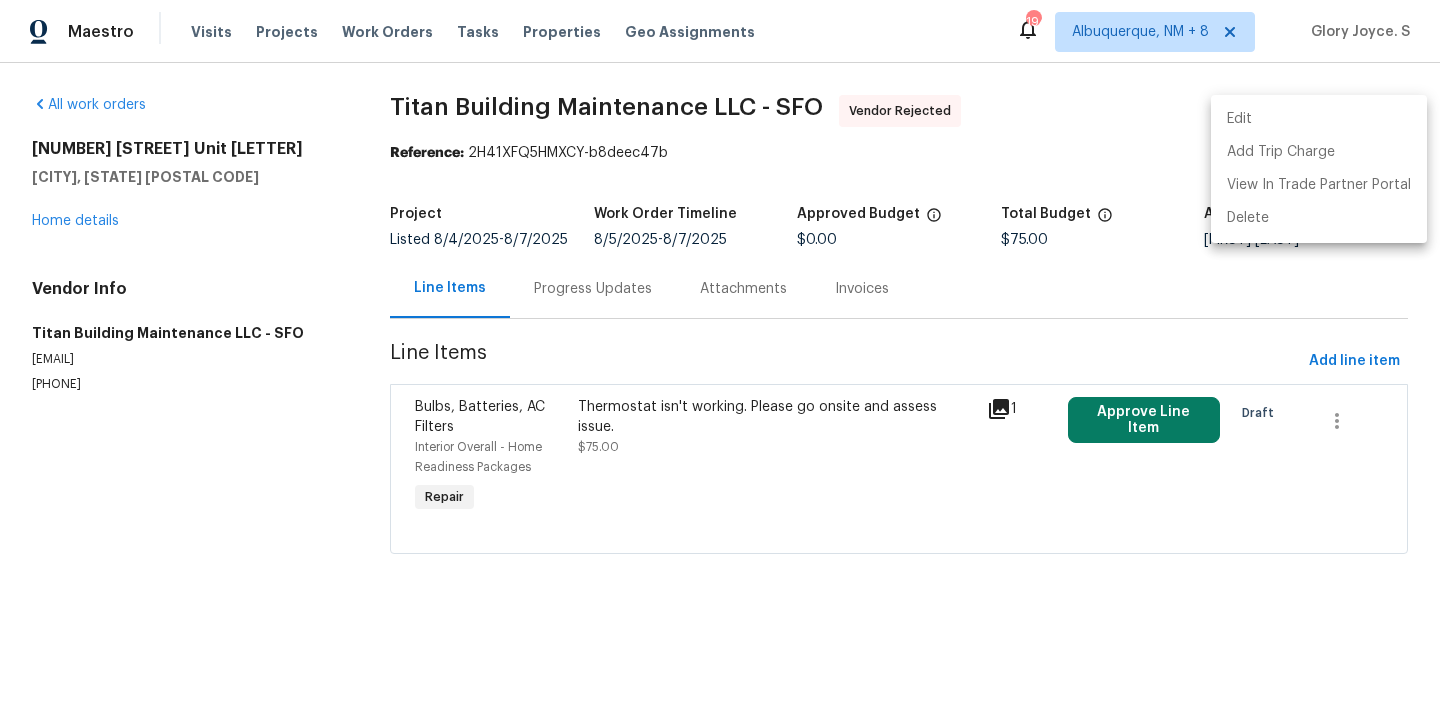 click on "Edit" at bounding box center (1319, 119) 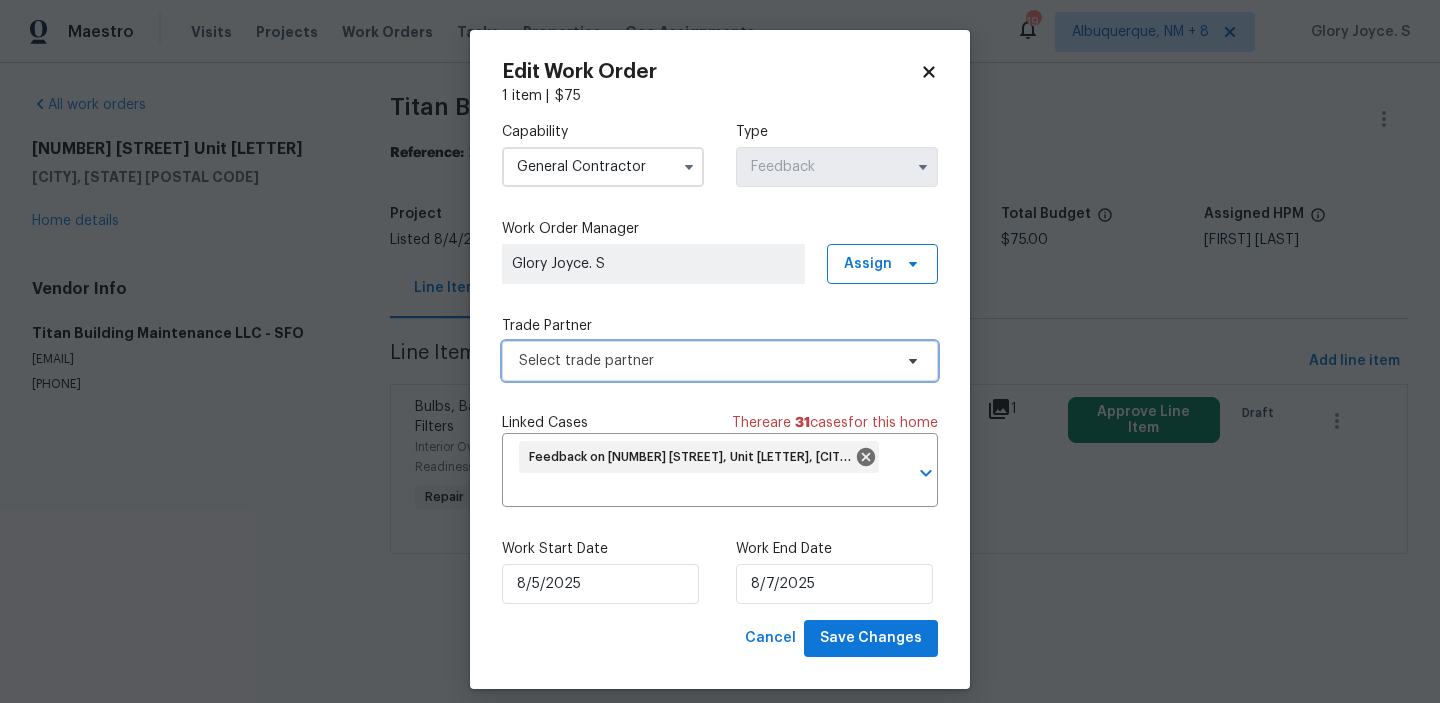 click on "Select trade partner" at bounding box center (720, 361) 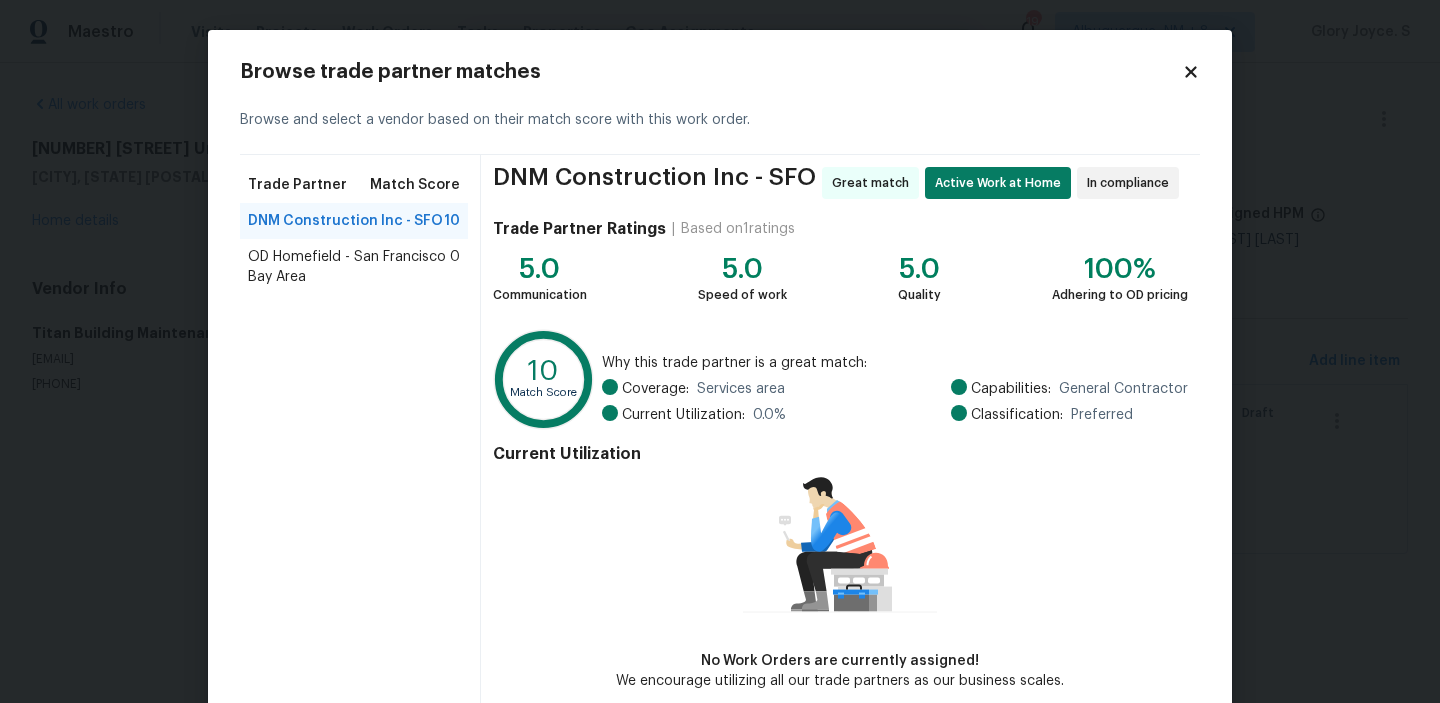 scroll, scrollTop: 97, scrollLeft: 0, axis: vertical 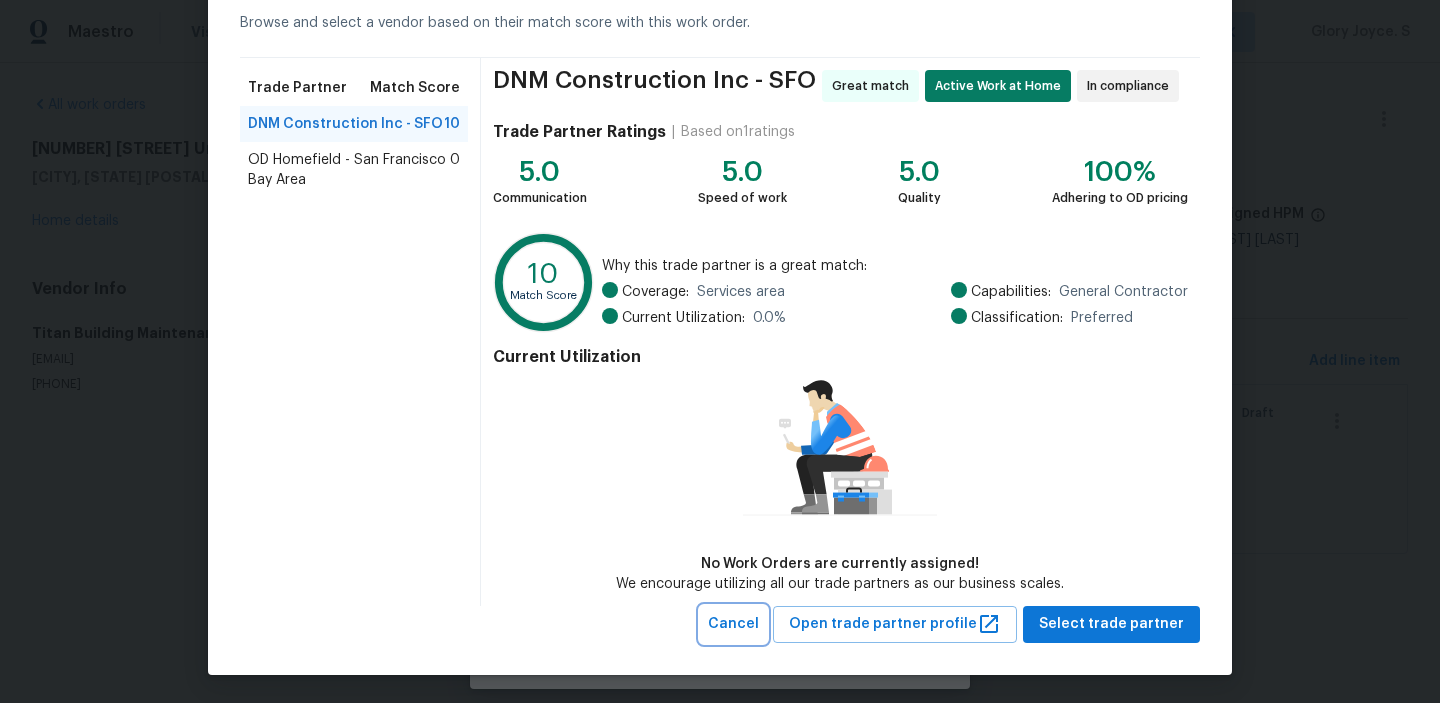 click on "Cancel" at bounding box center [733, 624] 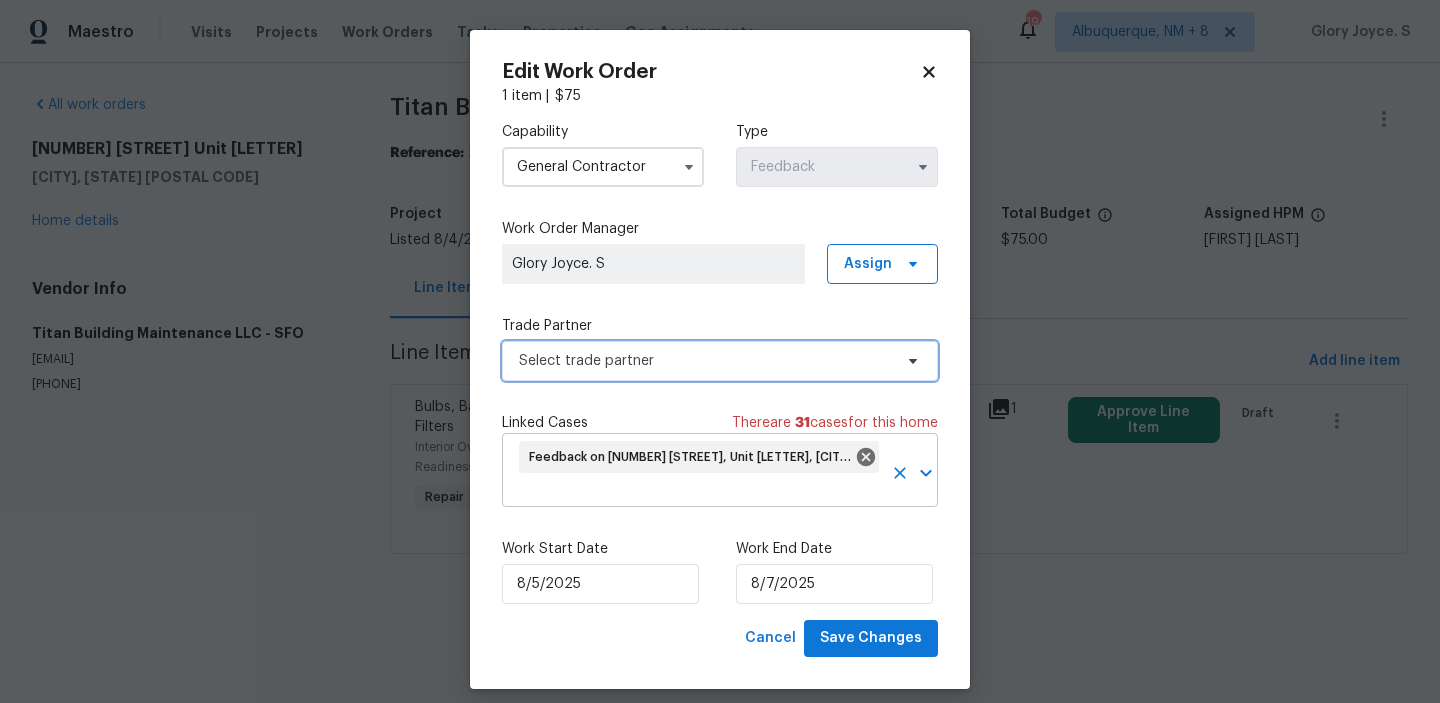 scroll, scrollTop: 0, scrollLeft: 0, axis: both 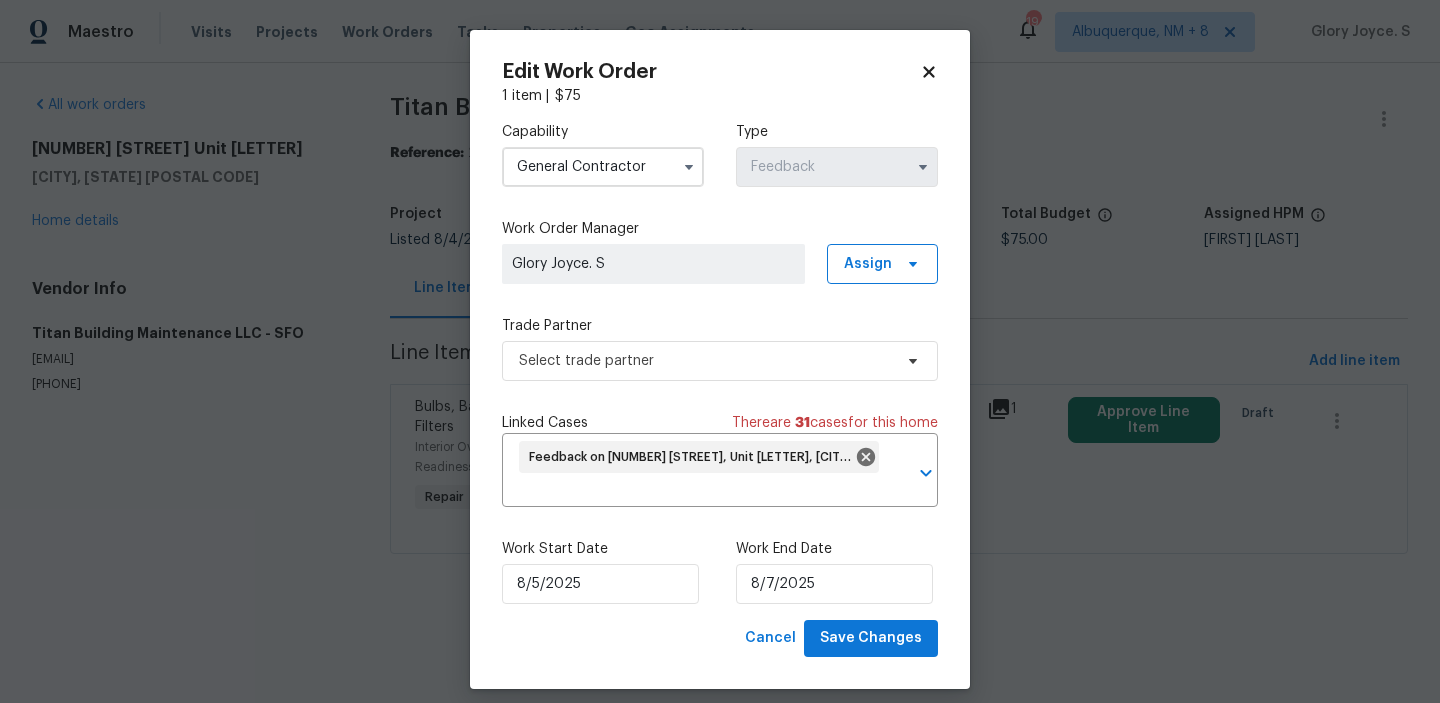 click on "General Contractor" at bounding box center (603, 167) 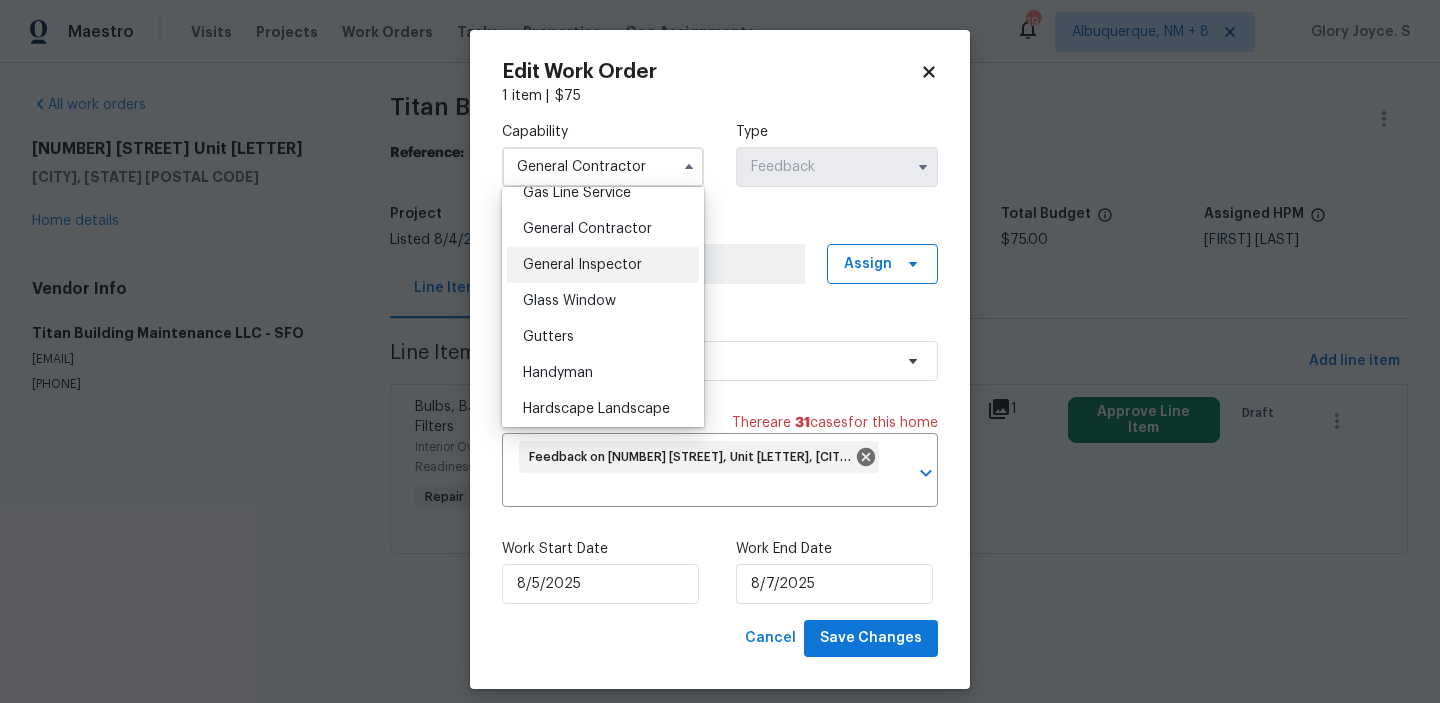 scroll, scrollTop: 1053, scrollLeft: 0, axis: vertical 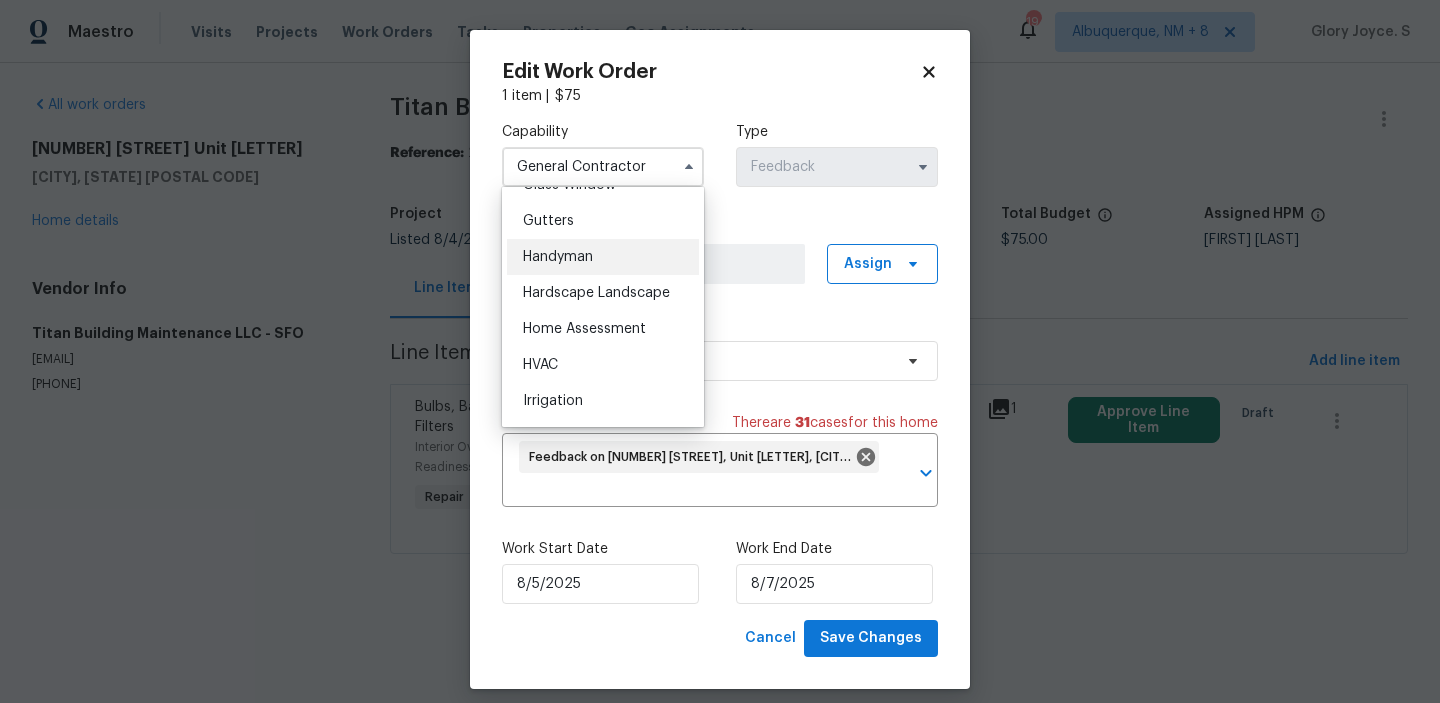 click on "Handyman" at bounding box center (603, 257) 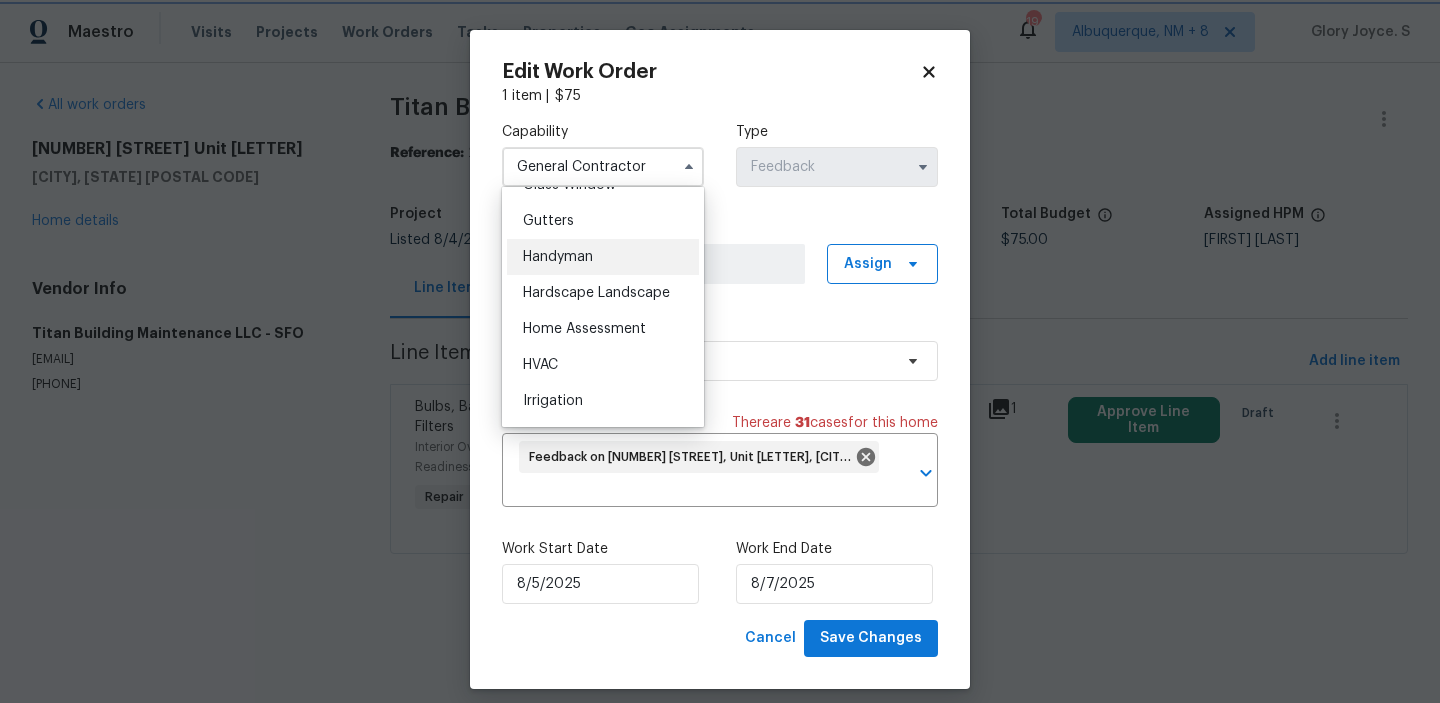 type on "Handyman" 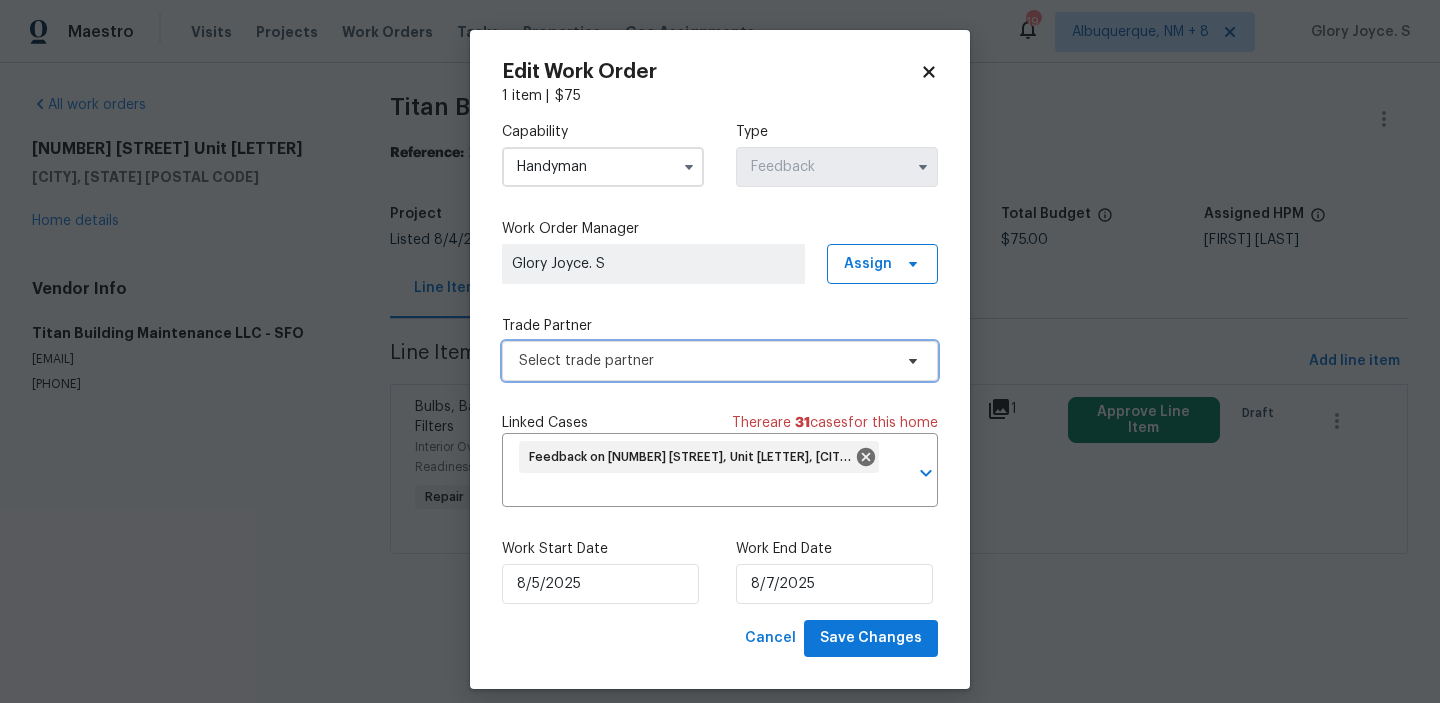 click on "Select trade partner" at bounding box center [705, 361] 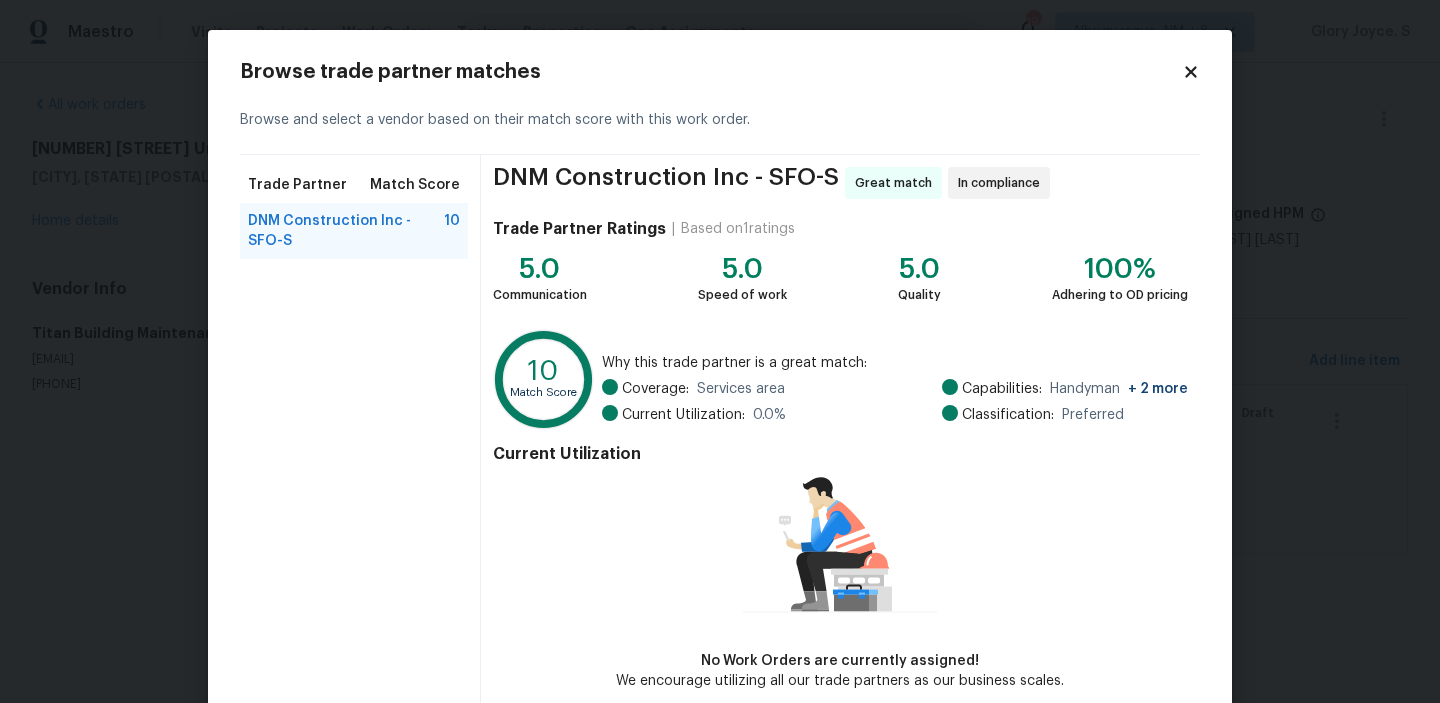 click on "Browse trade partner matches Browse and select a vendor based on their match score with this work order. Trade Partner Match Score DNM Construction Inc - SFO-S 10 DNM Construction Inc - SFO-S Great match In compliance Trade Partner Ratings    |    Based on  1  ratings 5.0 Communication 5.0 Speed of work 5.0 Quality 100% Adhering to OD pricing 10 Match Score Why this trade partner is a great match: Coverage: Services area Current Utilization: 0.0 % Capabilities: Handyman + 2 more Classification: Preferred Current Utilization No Work Orders are currently assigned! We encourage utilizing all our trade partners as our business scales. Cancel Open trade partner profile Select trade partner" at bounding box center [720, 401] 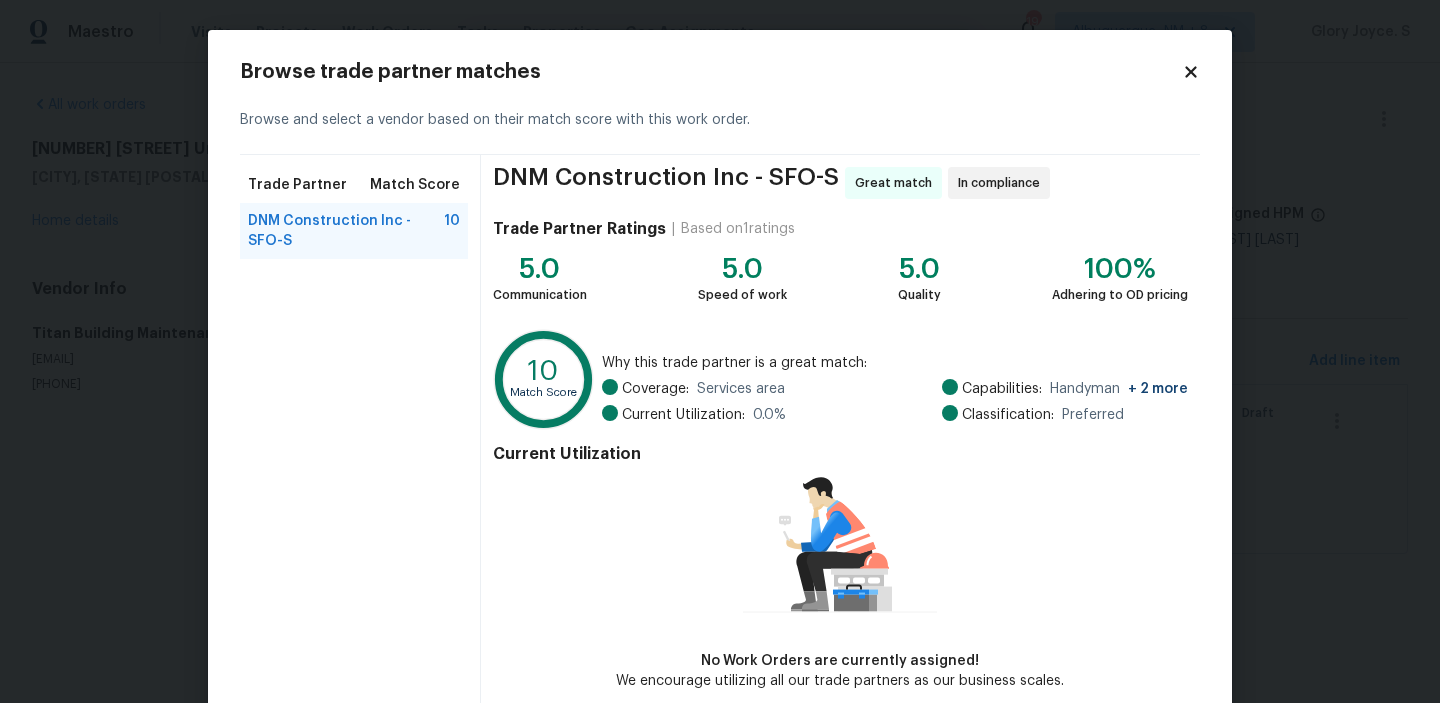 click 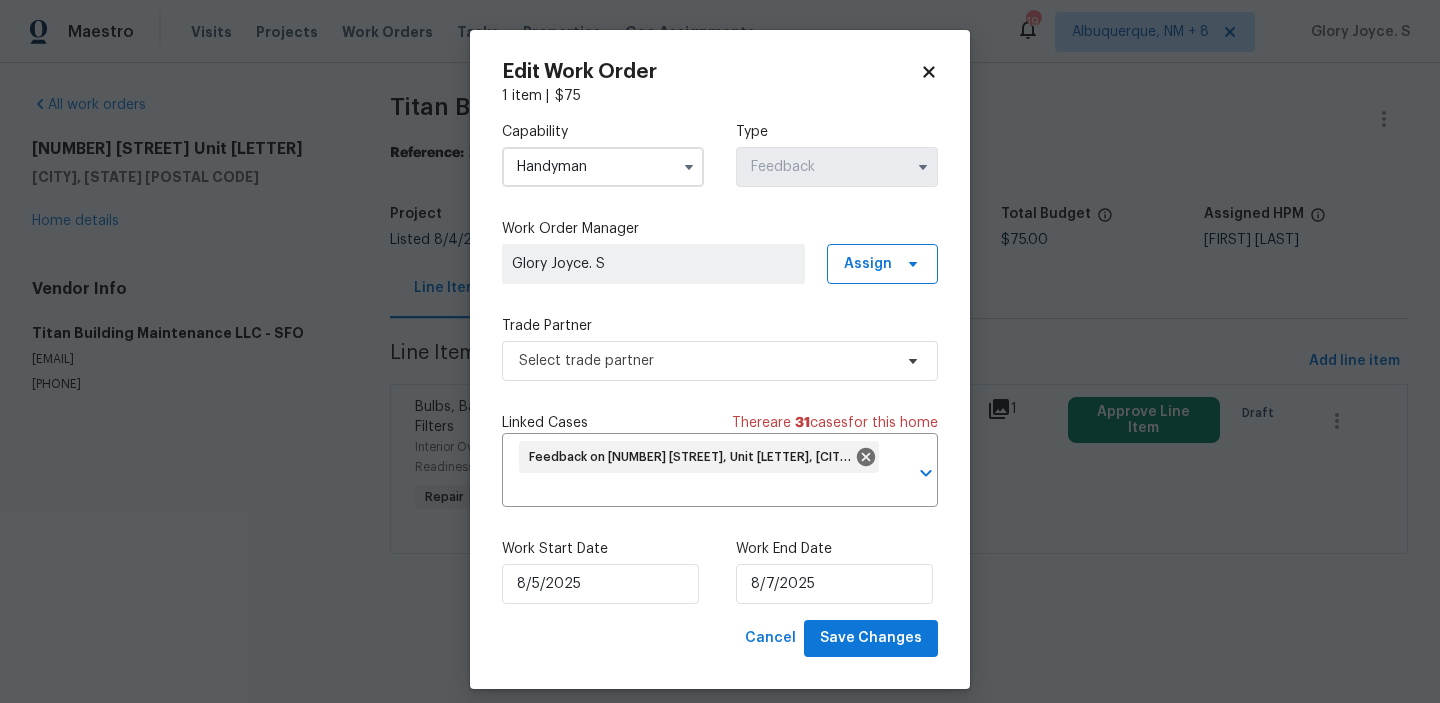 click 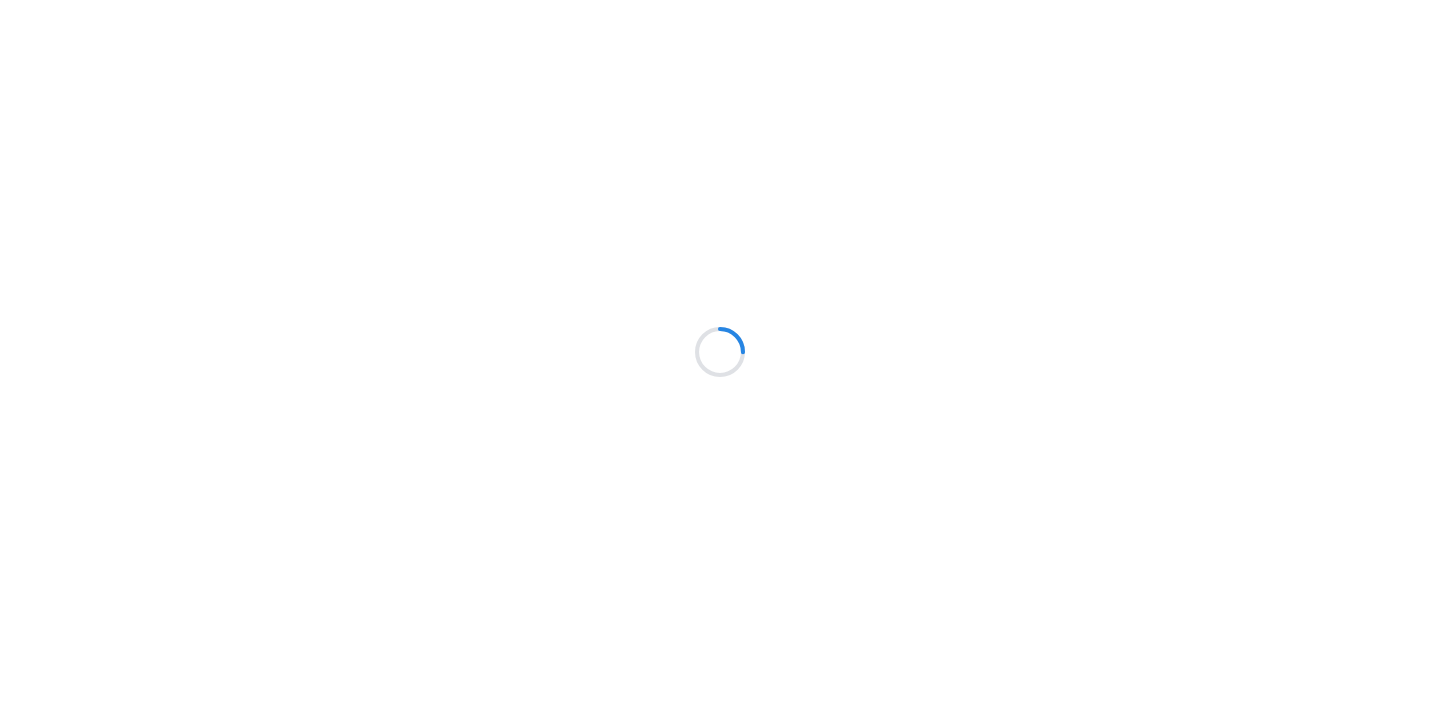 scroll, scrollTop: 0, scrollLeft: 0, axis: both 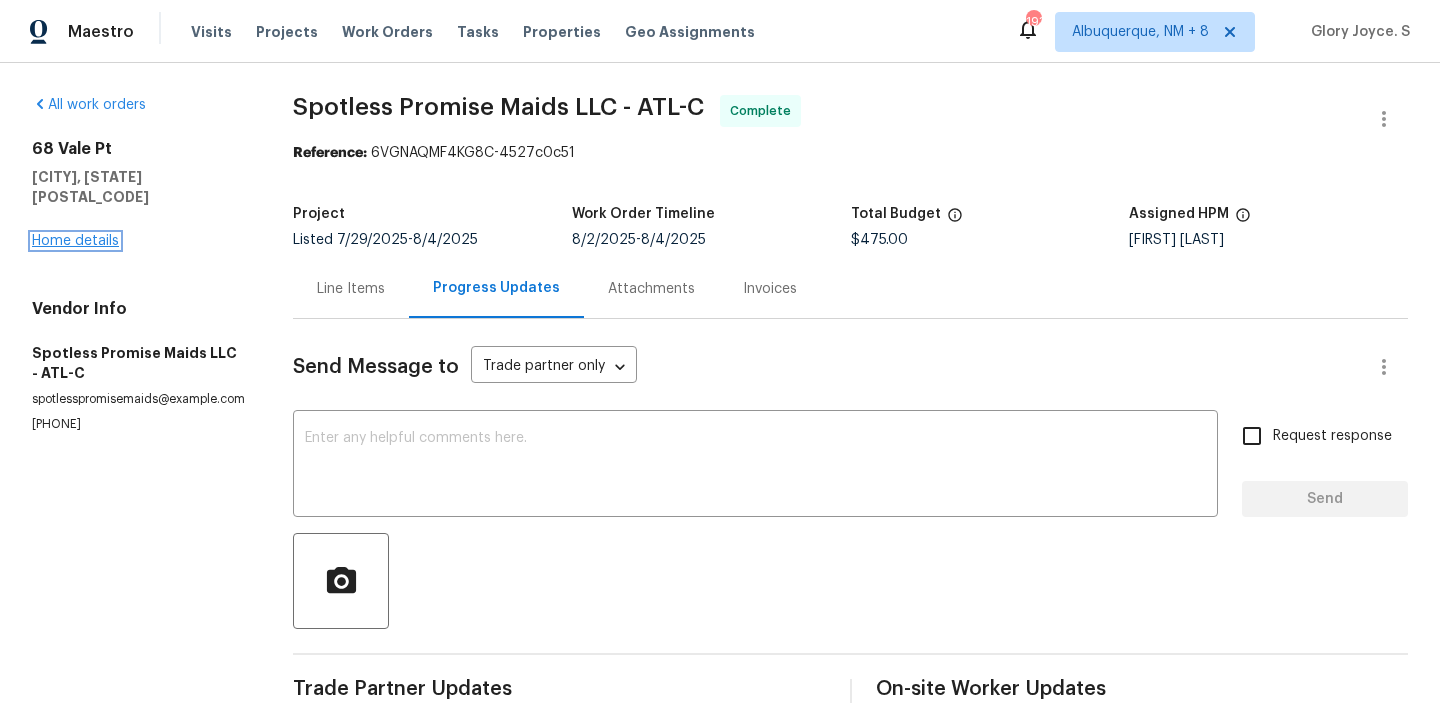 click on "Home details" at bounding box center [75, 241] 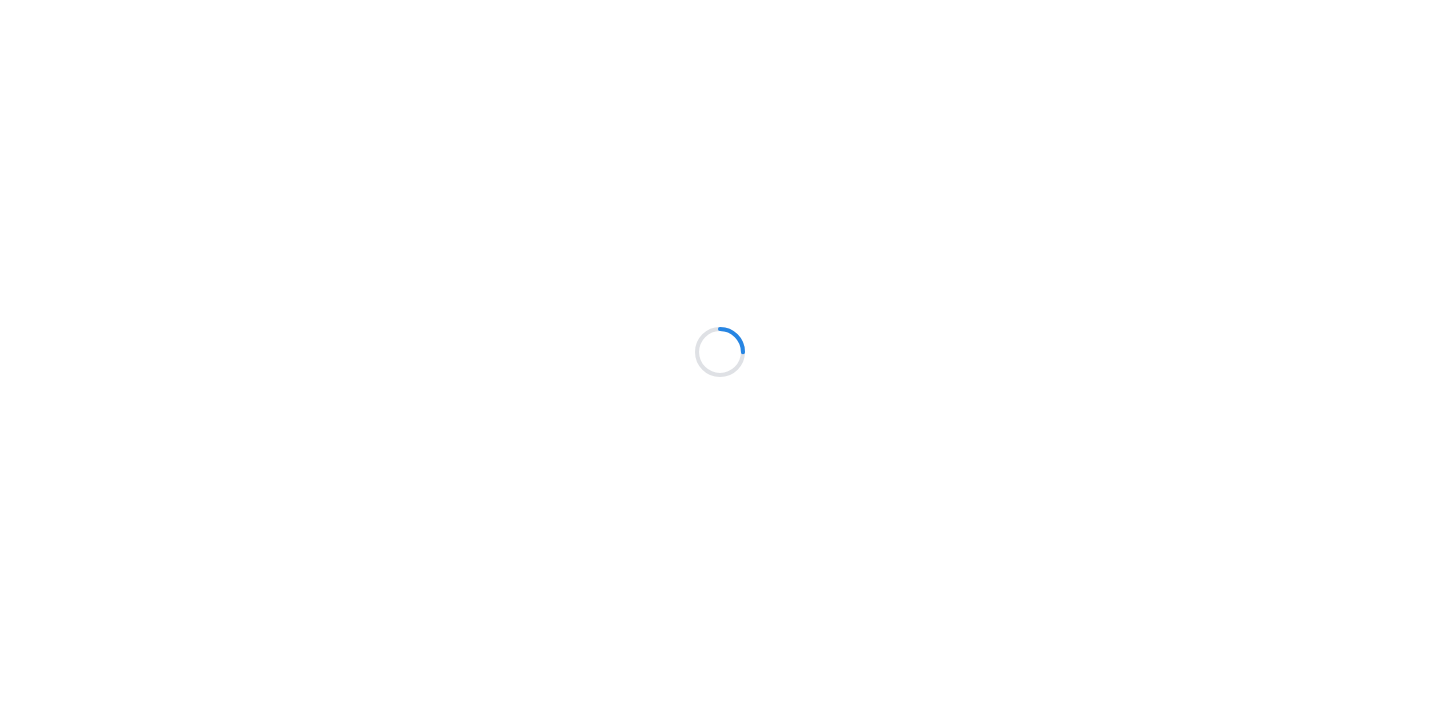 scroll, scrollTop: 0, scrollLeft: 0, axis: both 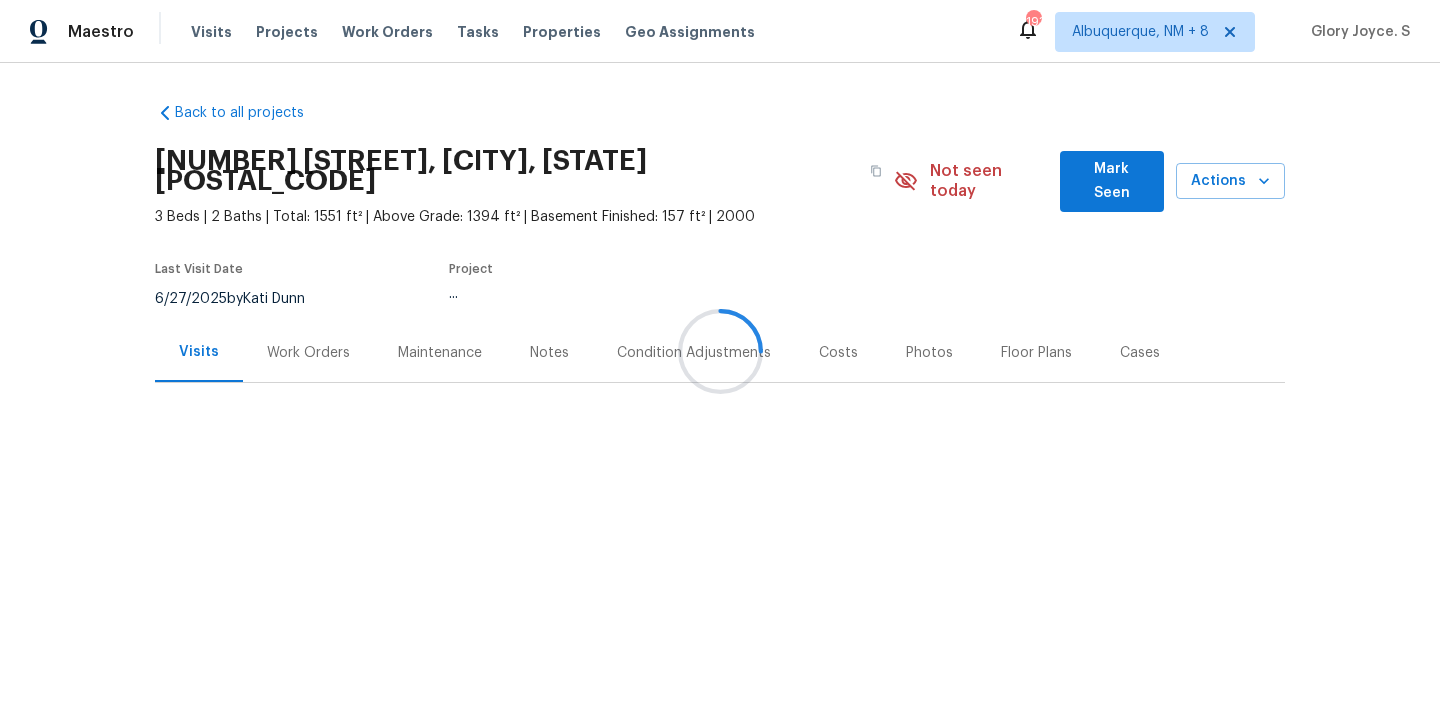 click at bounding box center (720, 351) 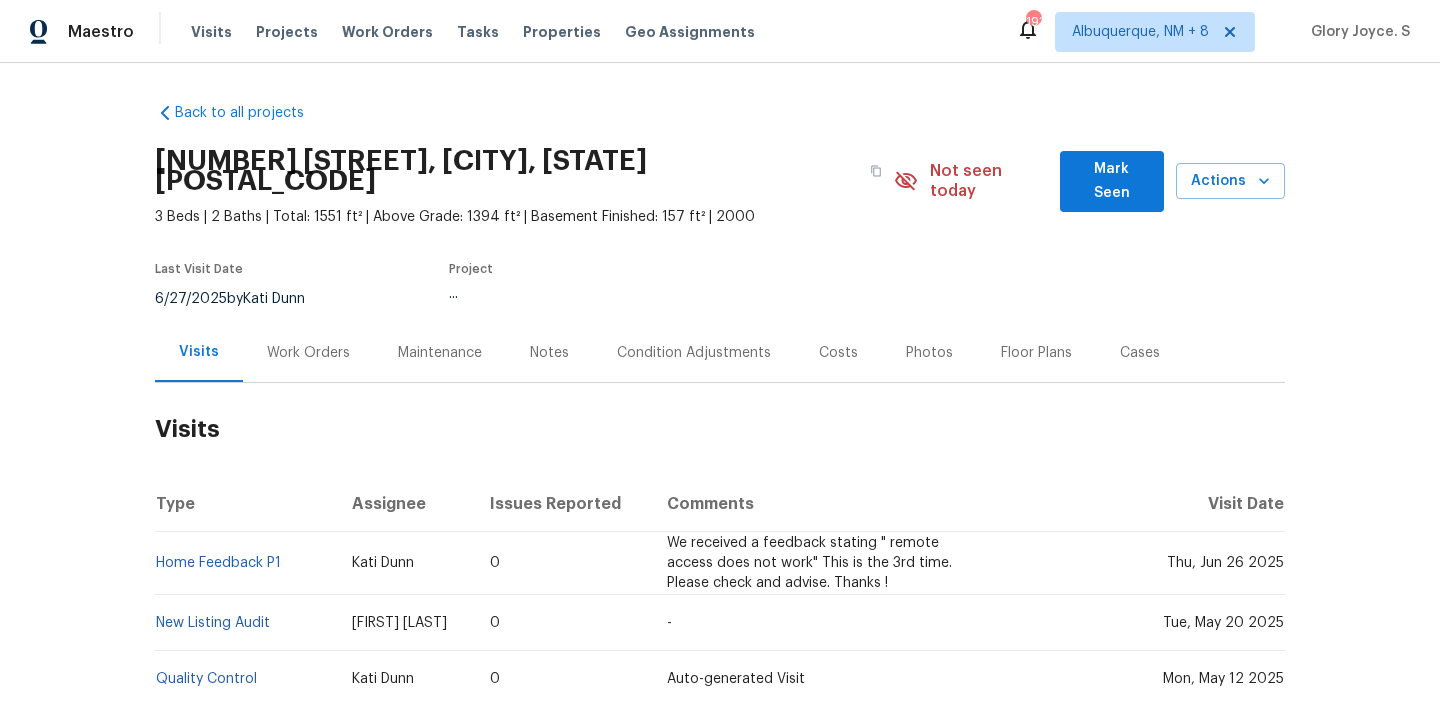 click on "Work Orders" at bounding box center (308, 352) 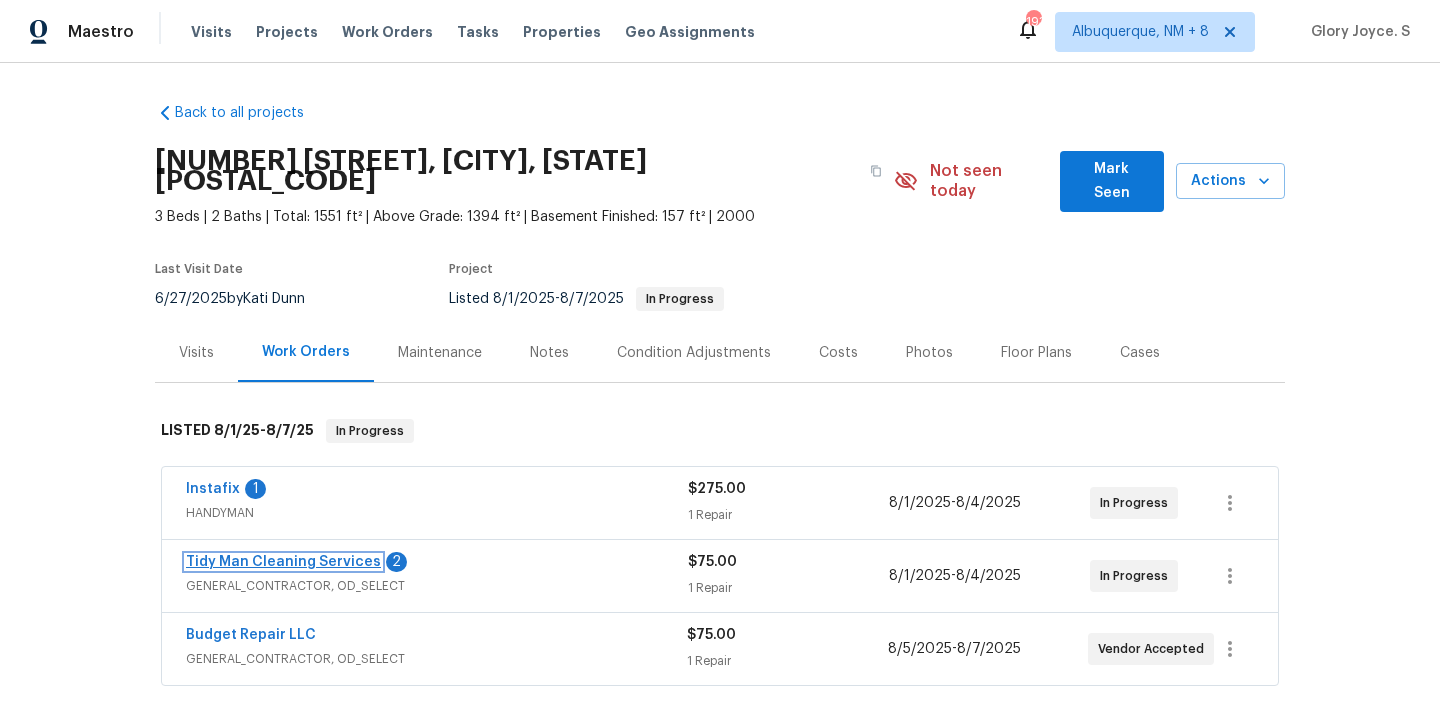 click on "Tidy Man Cleaning Services" at bounding box center [283, 562] 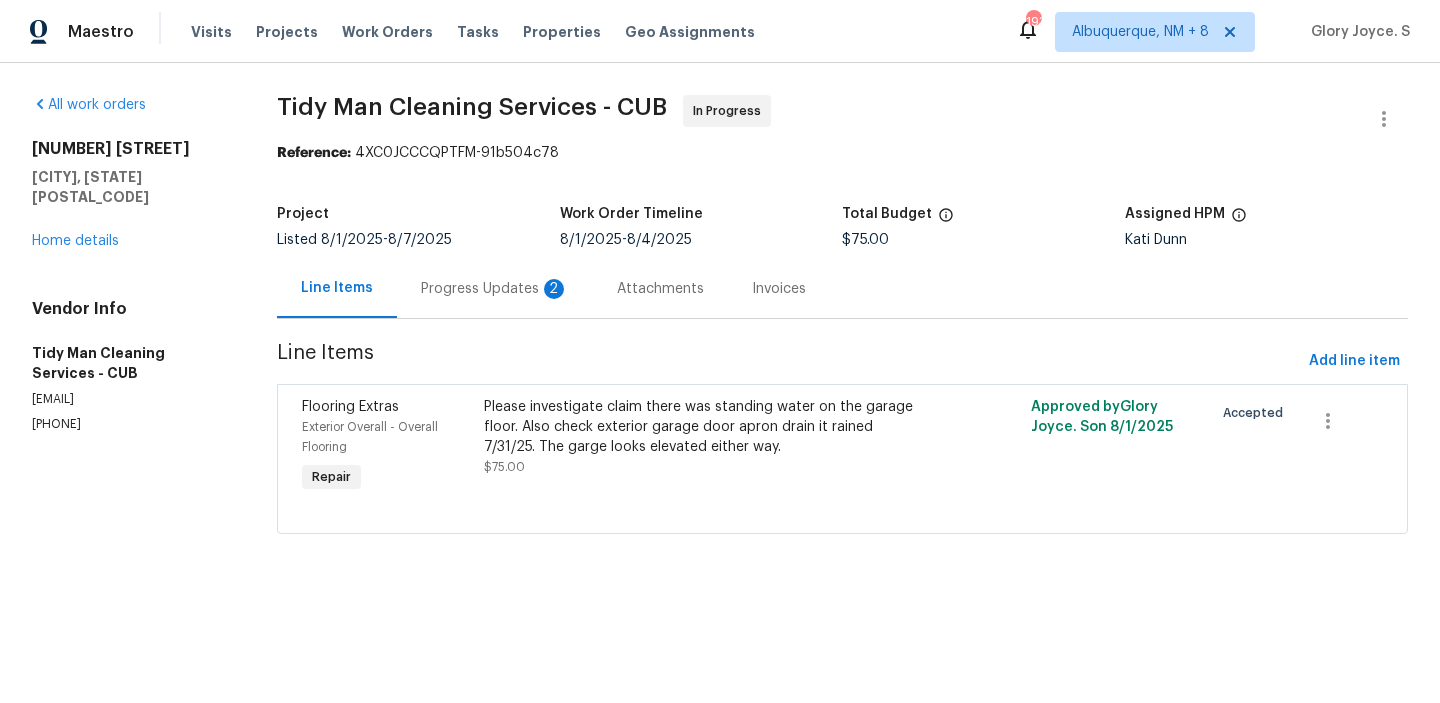 click on "Progress Updates 2" at bounding box center (495, 289) 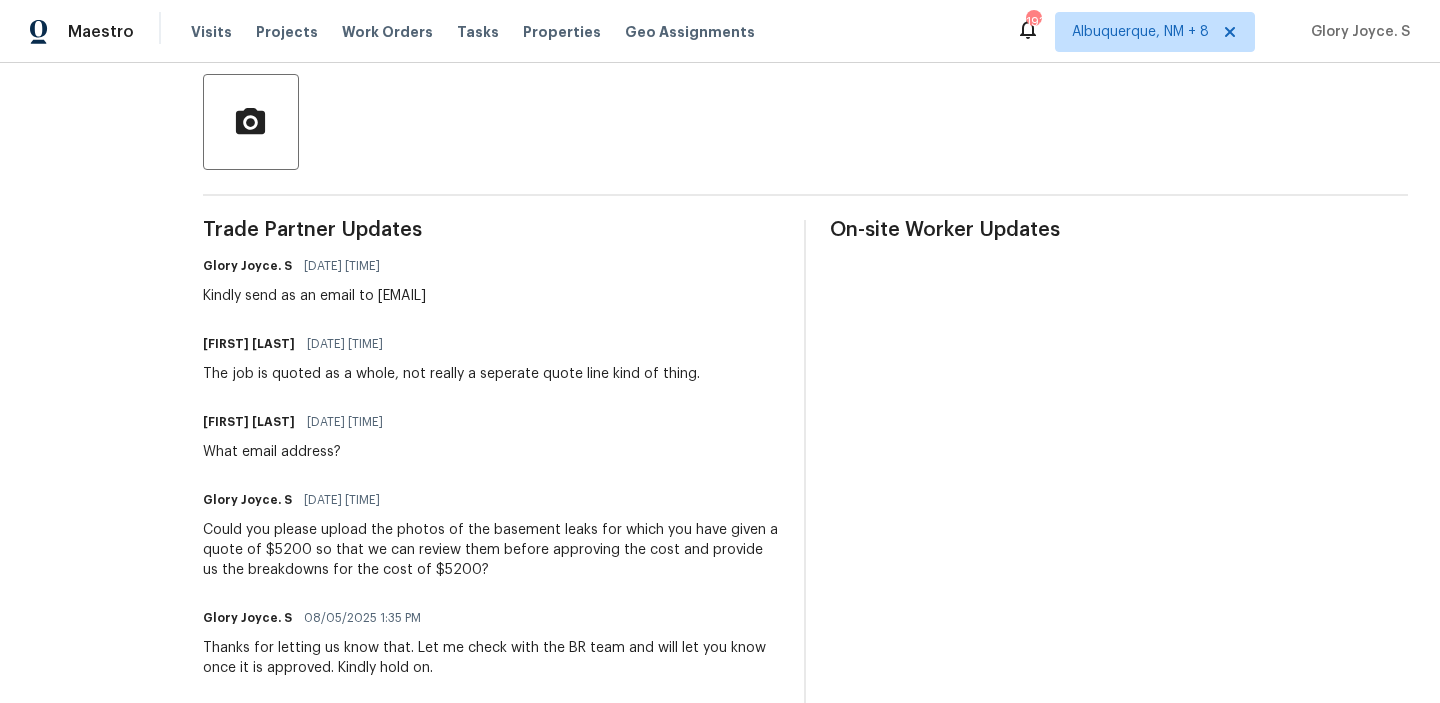 scroll, scrollTop: 0, scrollLeft: 0, axis: both 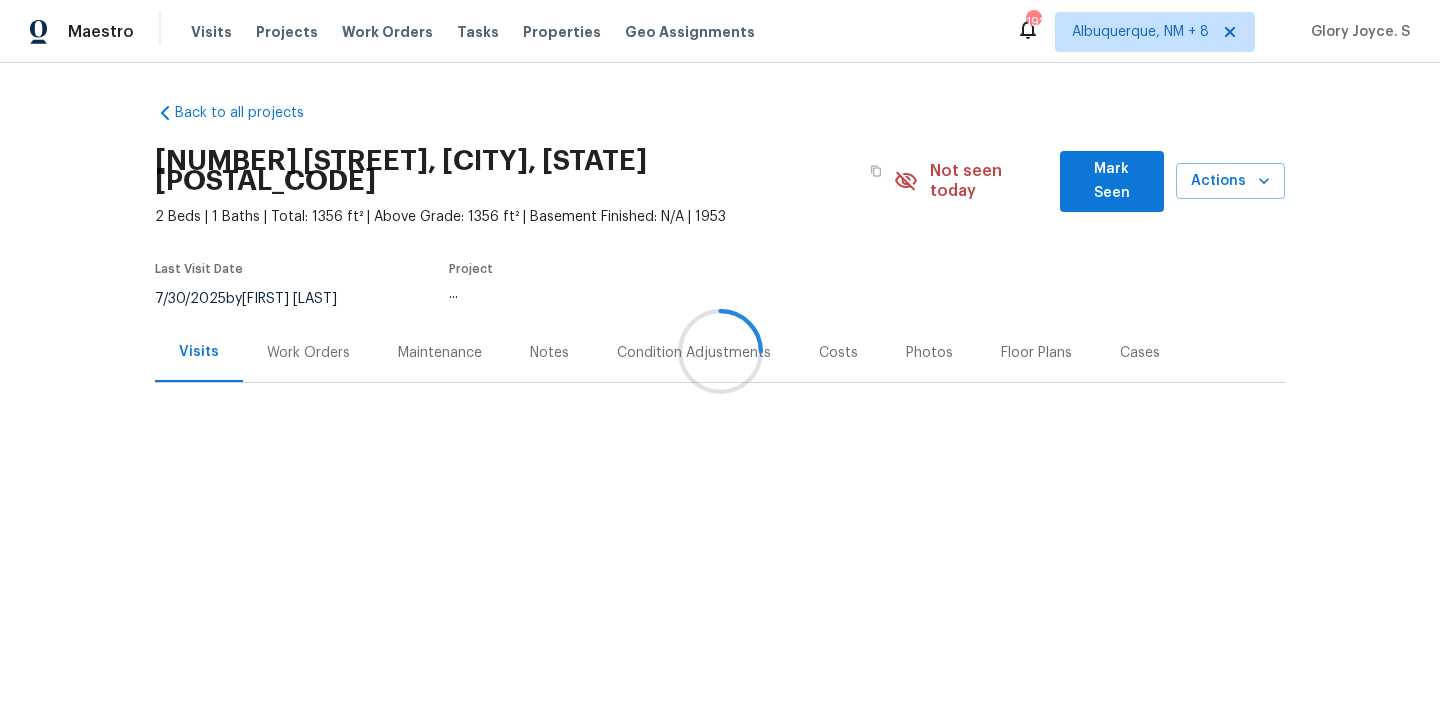 click at bounding box center [720, 351] 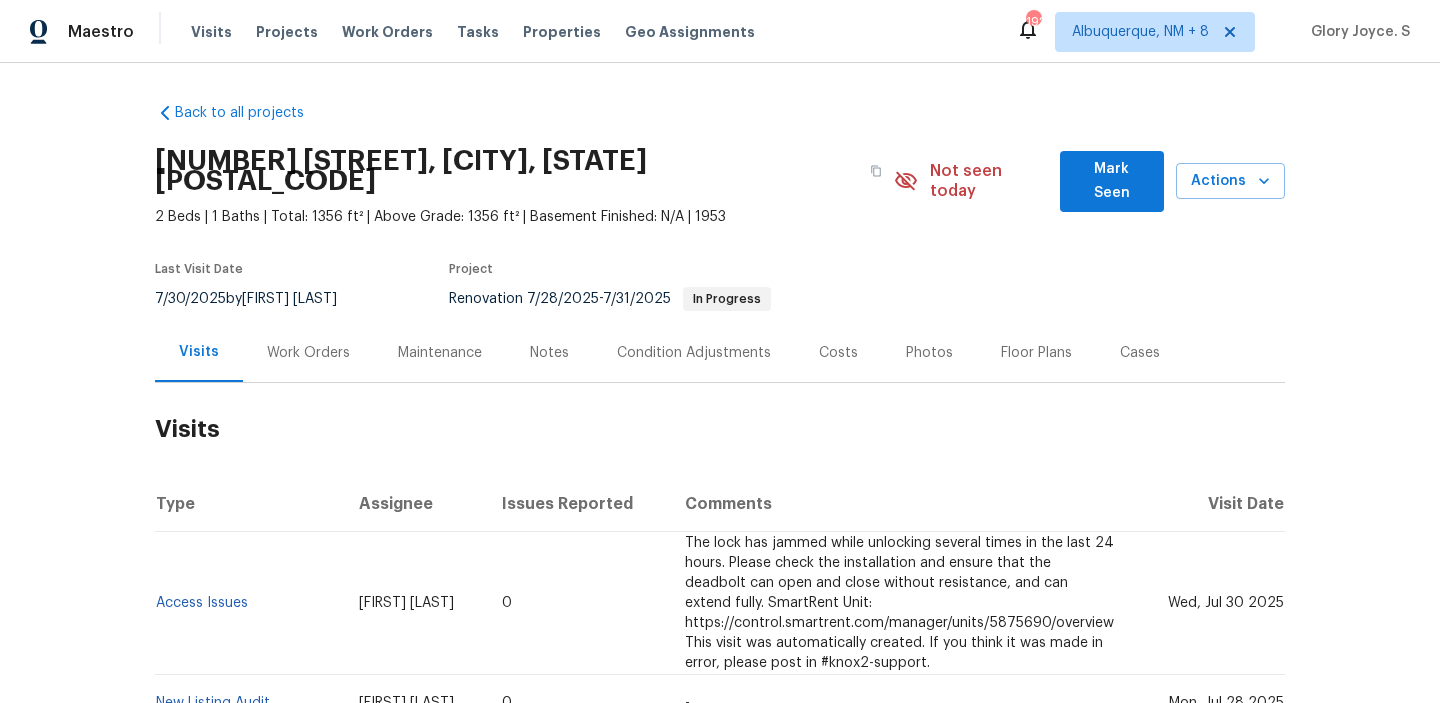click on "Work Orders" at bounding box center [308, 352] 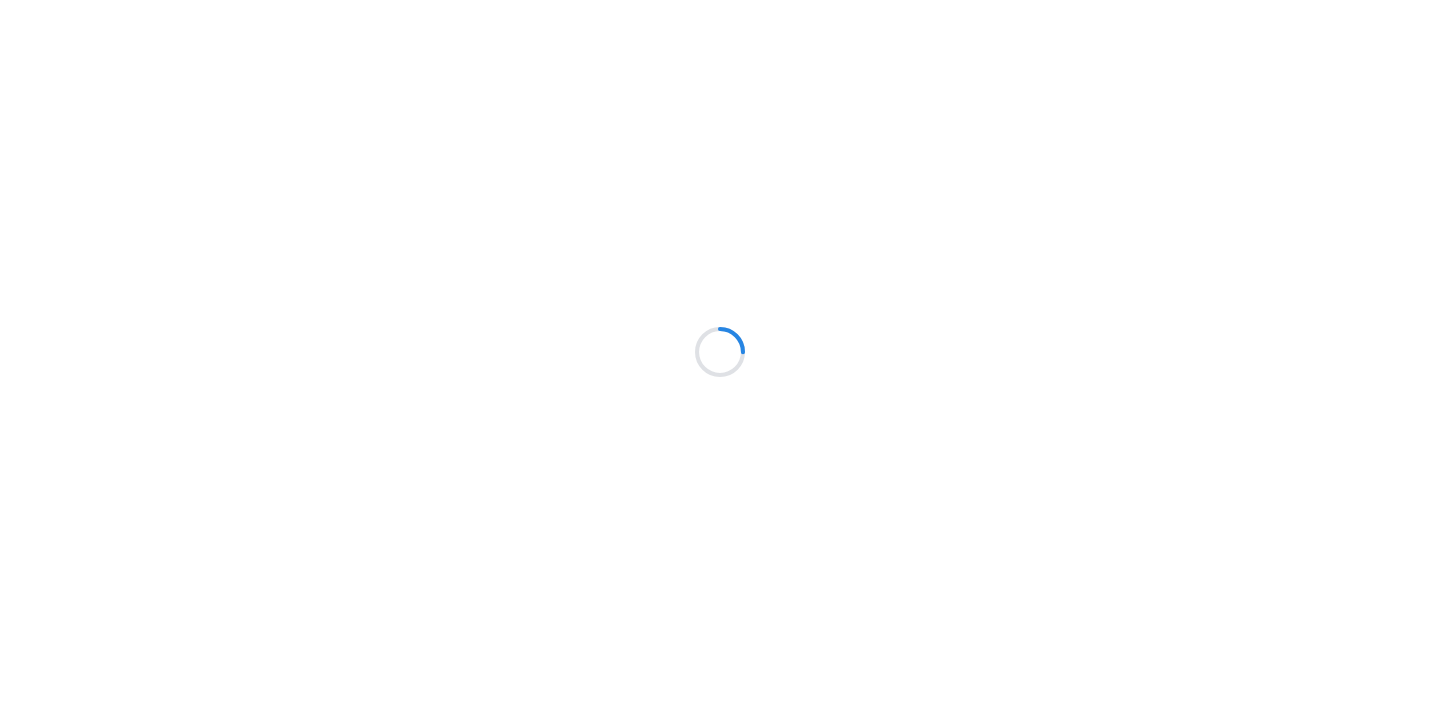 scroll, scrollTop: 0, scrollLeft: 0, axis: both 